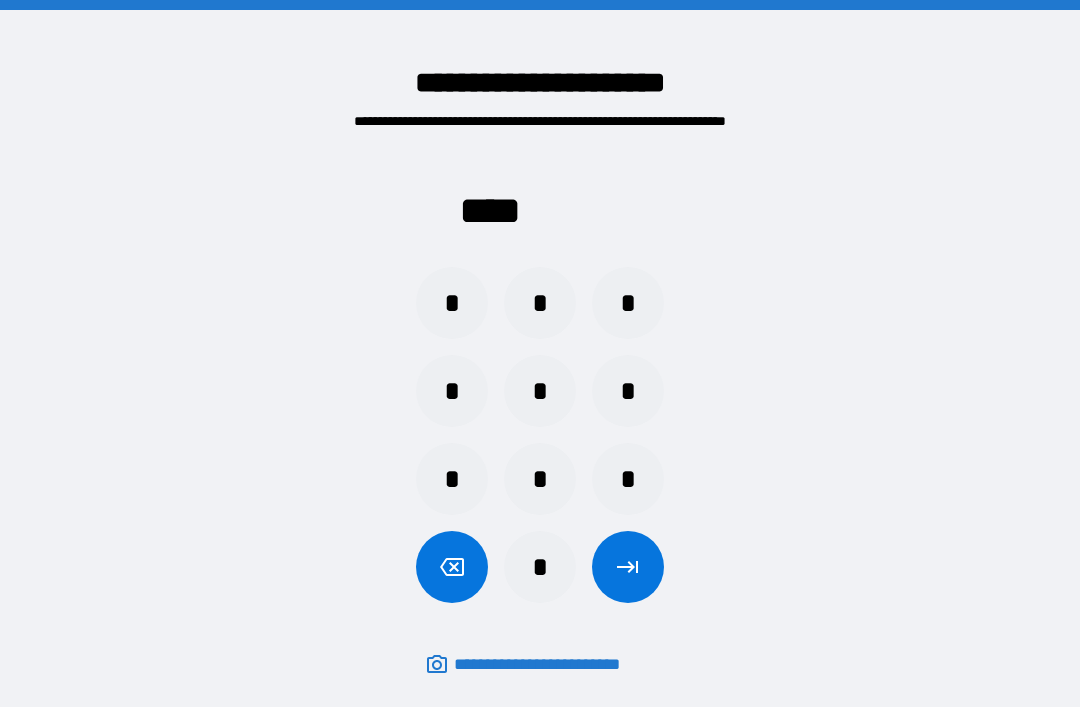 scroll, scrollTop: 0, scrollLeft: 11, axis: horizontal 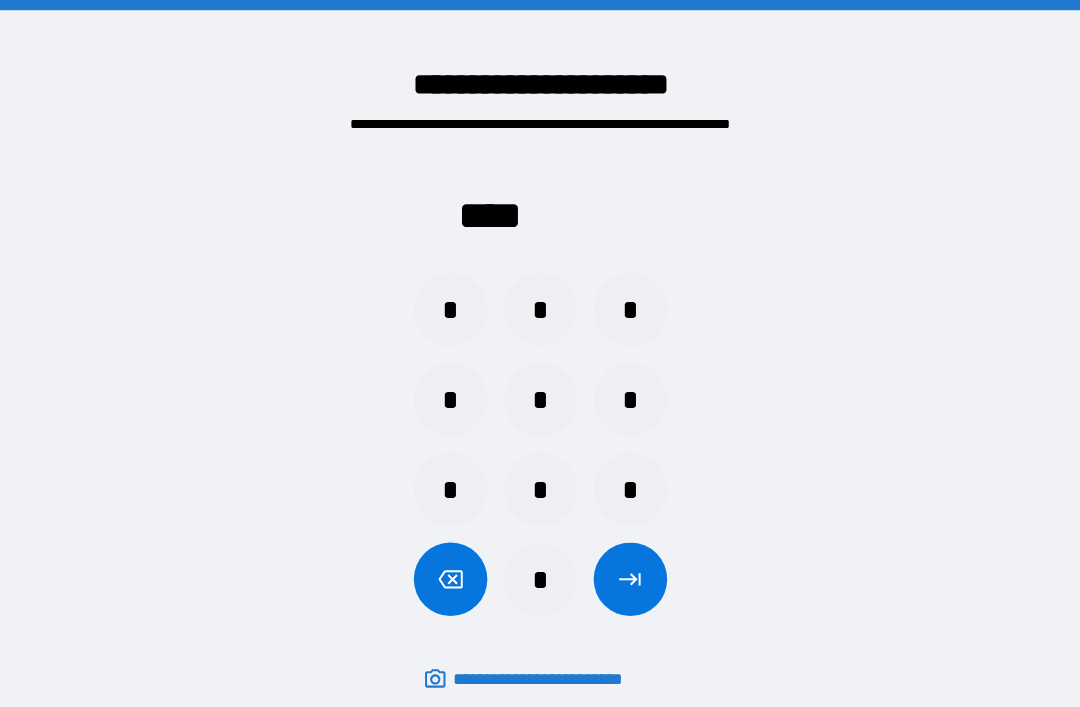 click on "*" at bounding box center [540, 479] 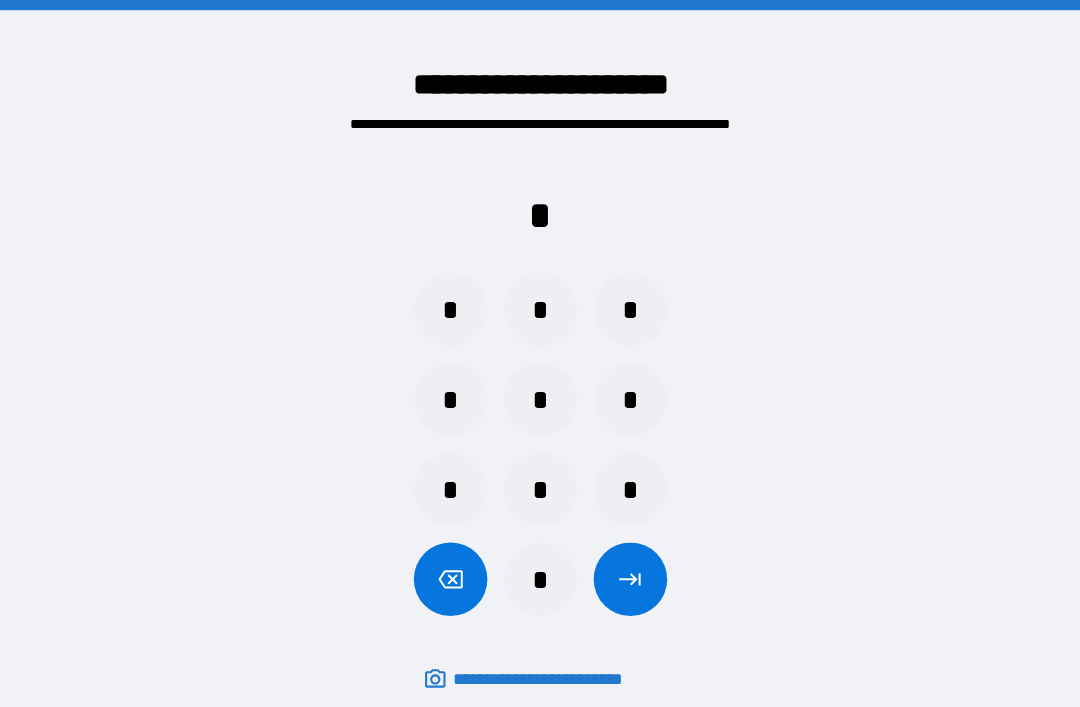 click on "*" at bounding box center (452, 303) 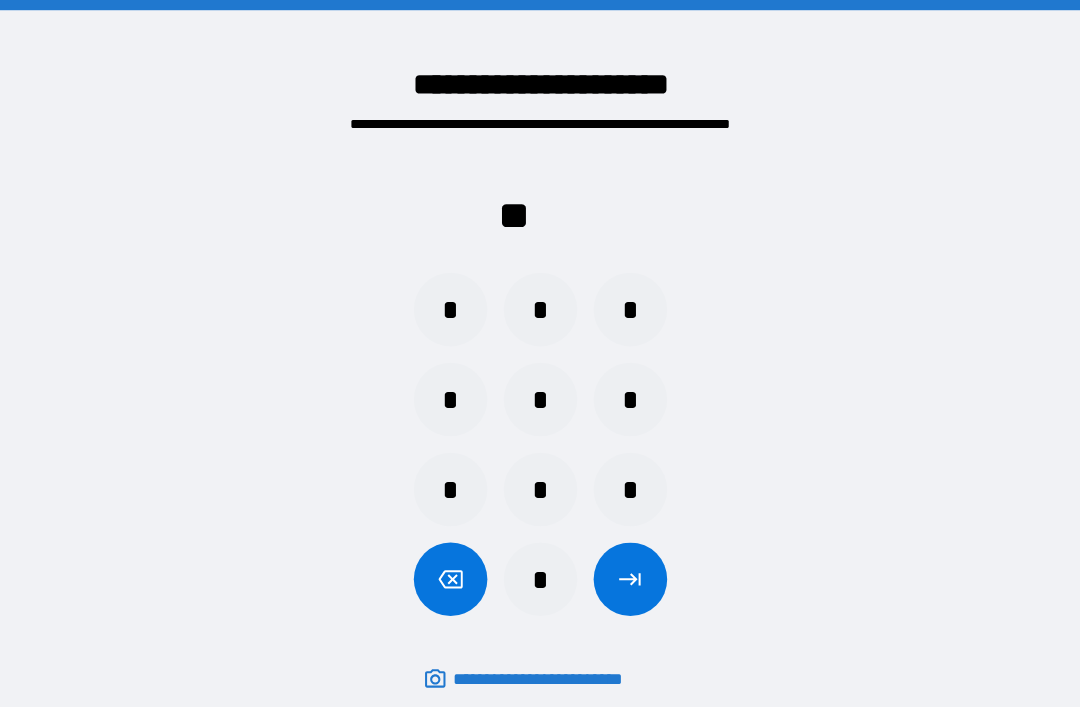 click on "*" at bounding box center (628, 303) 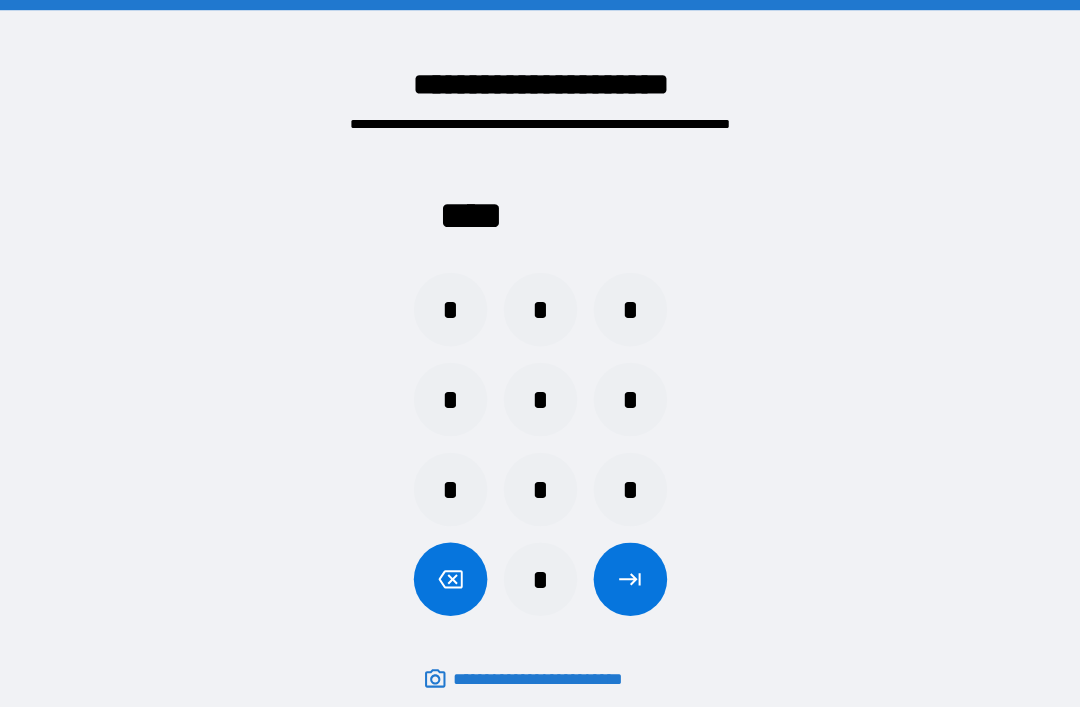 click 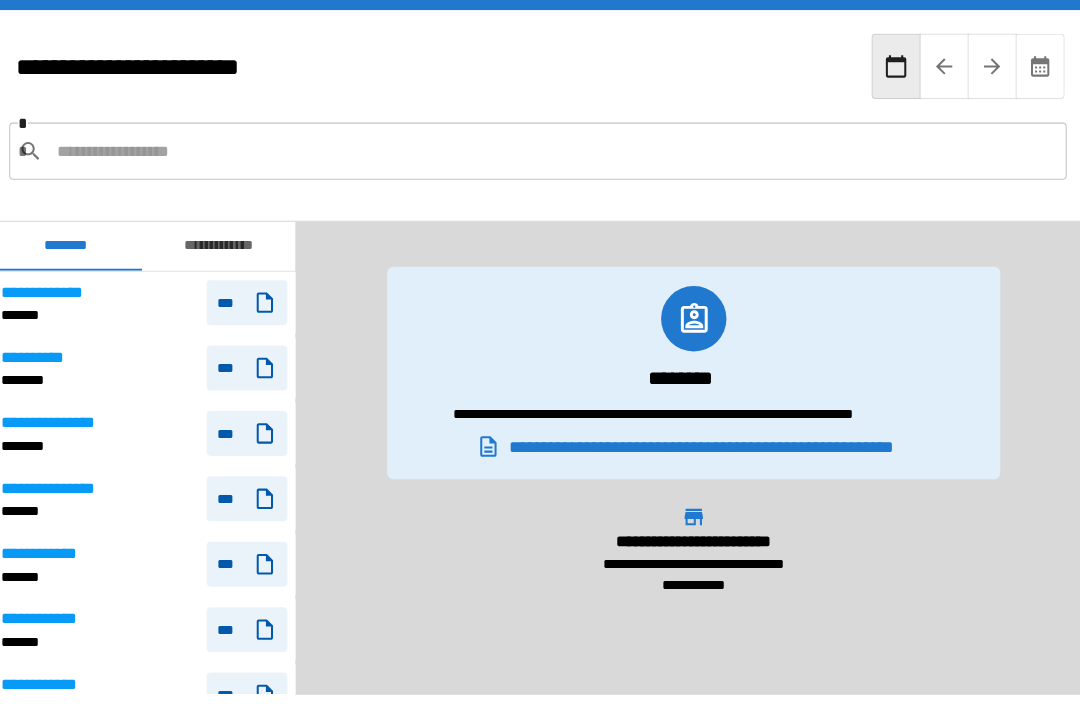 scroll, scrollTop: 60, scrollLeft: 0, axis: vertical 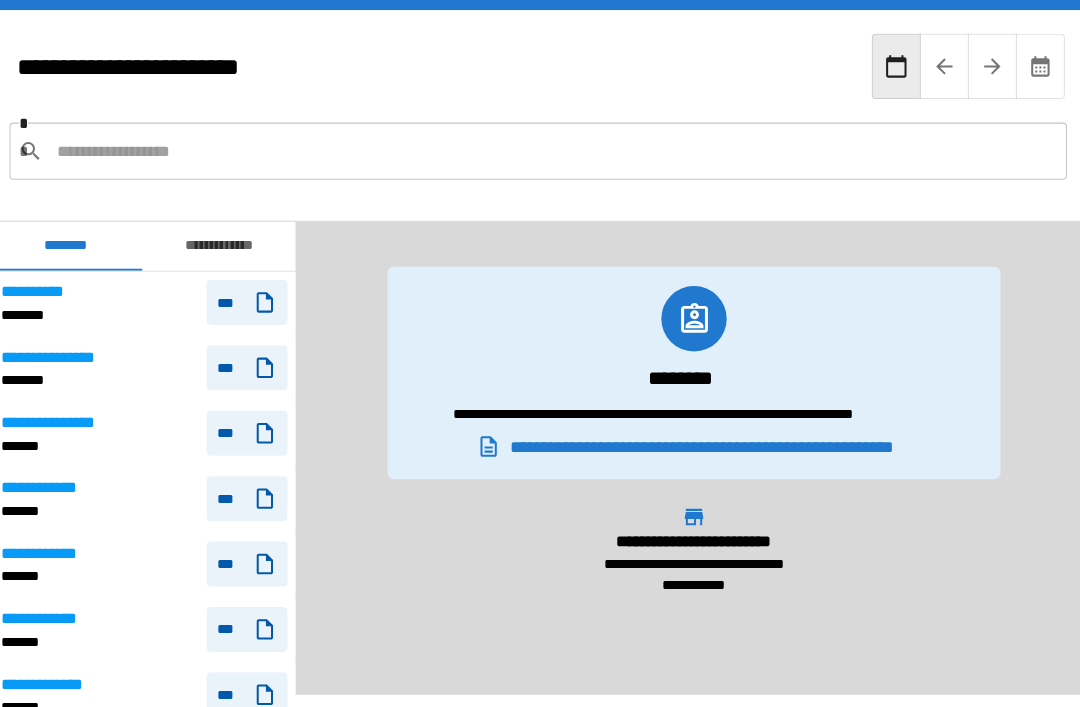click at bounding box center (553, 148) 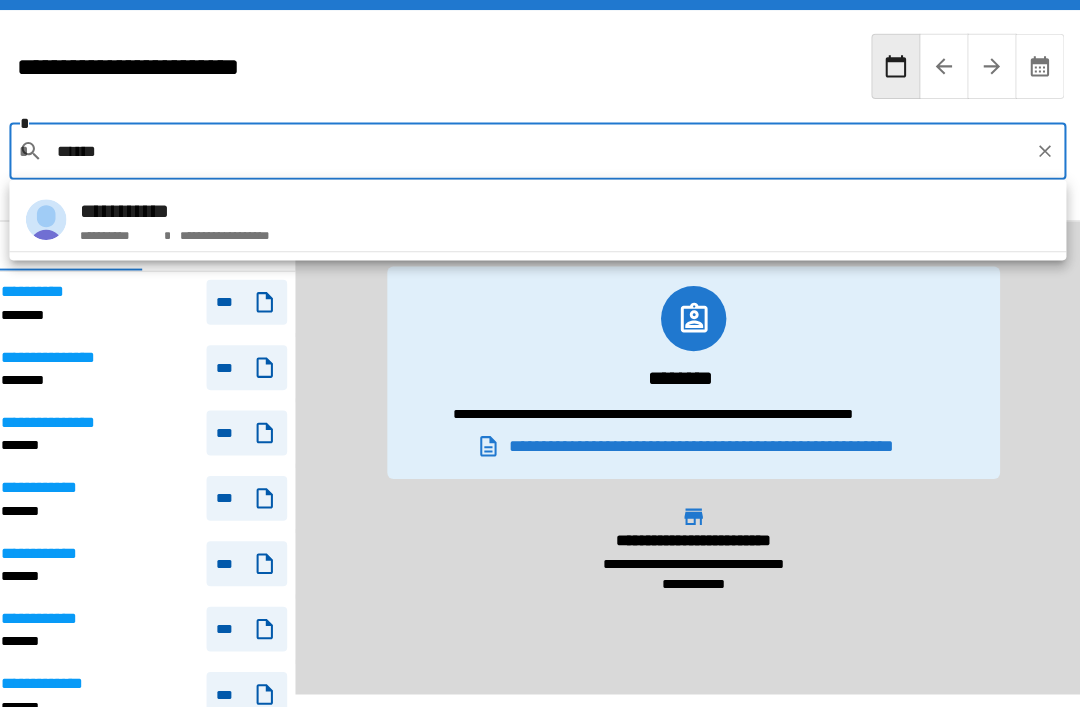 click on "**********" at bounding box center (537, 215) 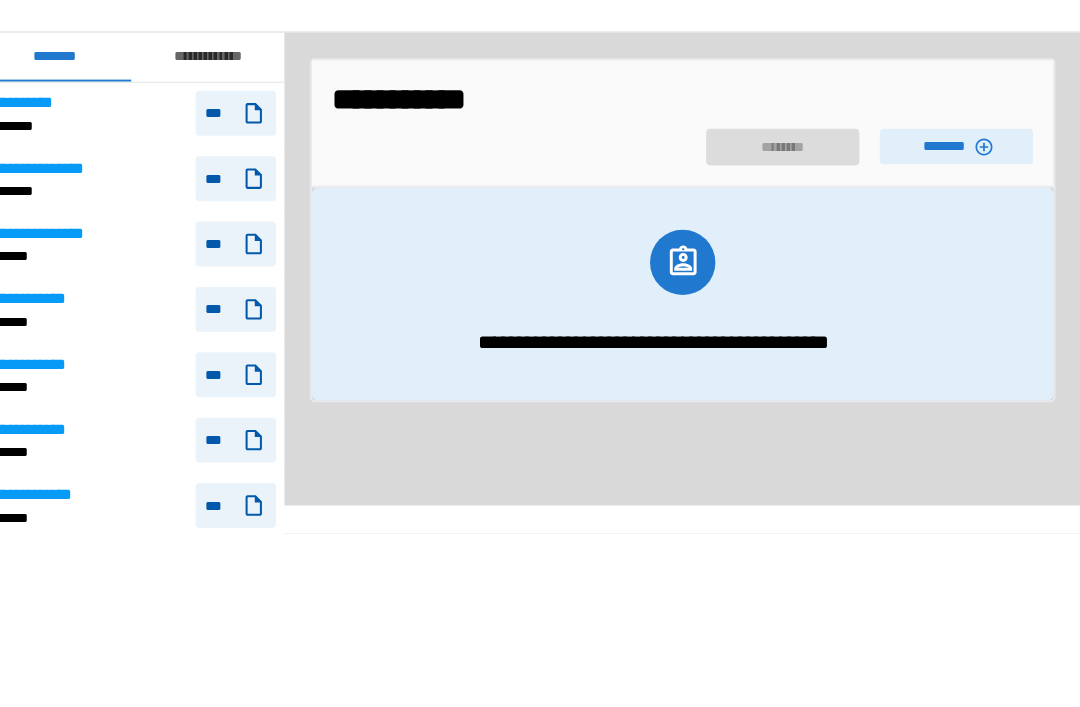 click on "********" at bounding box center [958, 328] 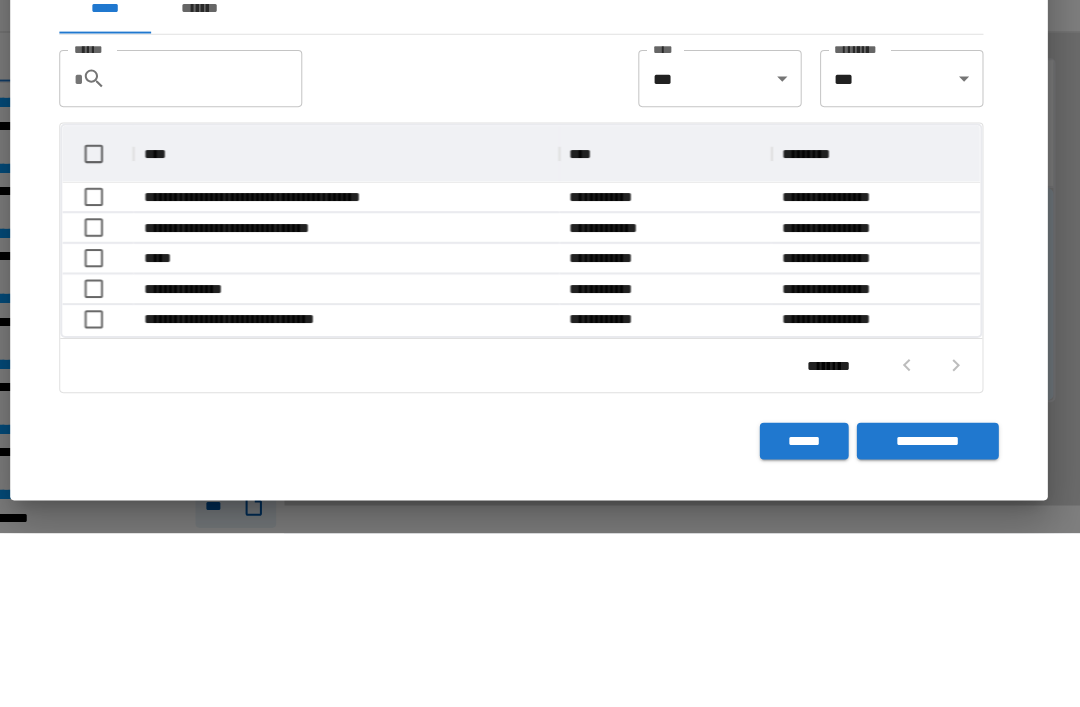 scroll, scrollTop: 16, scrollLeft: 0, axis: vertical 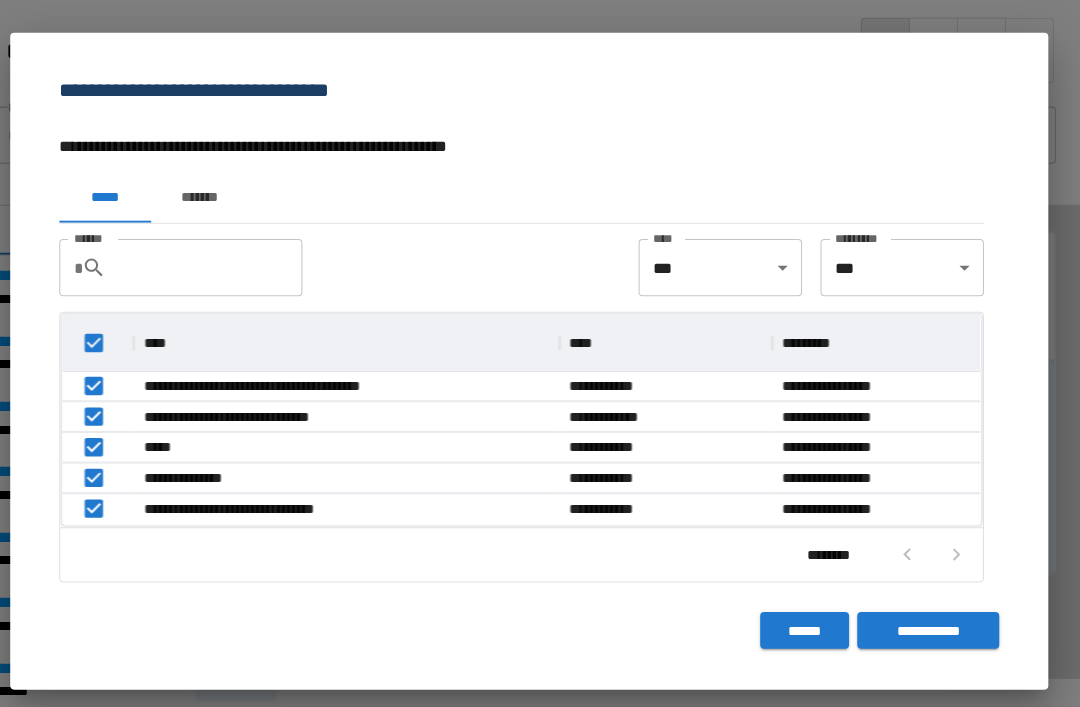 click on "**********" at bounding box center (930, 617) 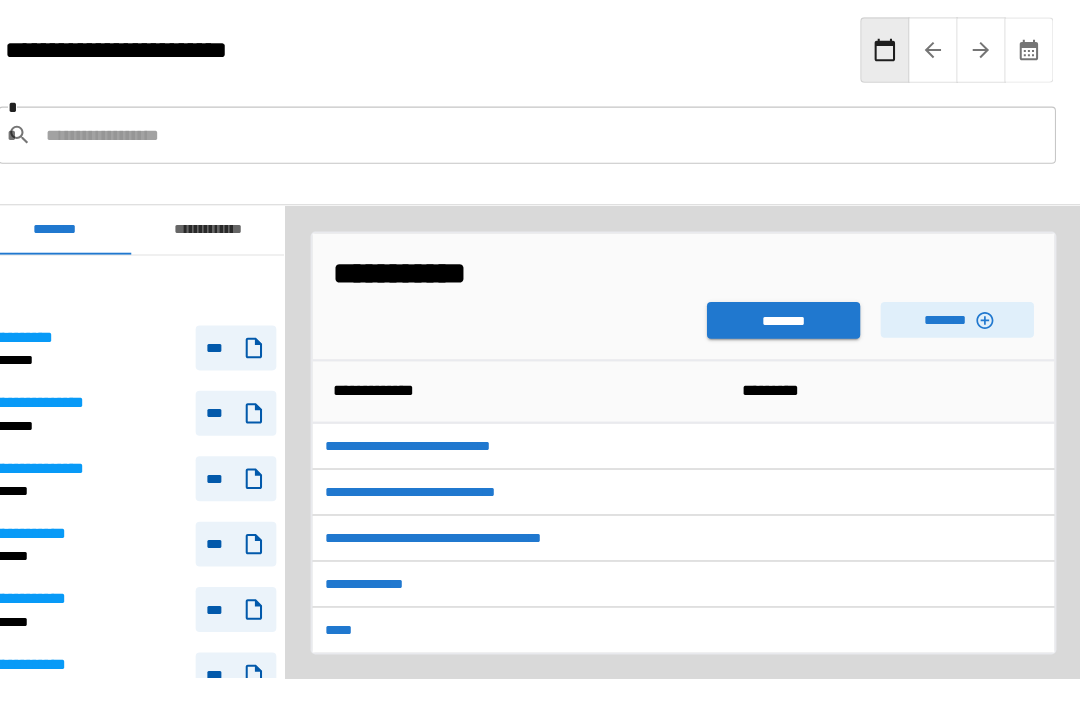 scroll, scrollTop: 60, scrollLeft: 0, axis: vertical 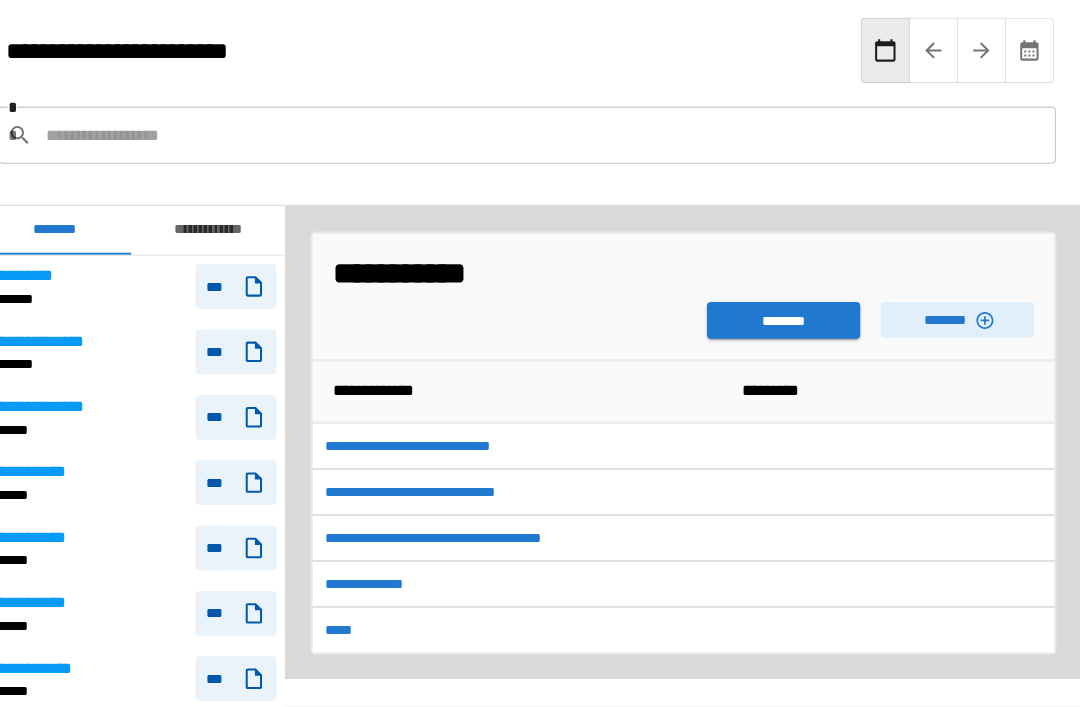 click on "********" at bounding box center (788, 313) 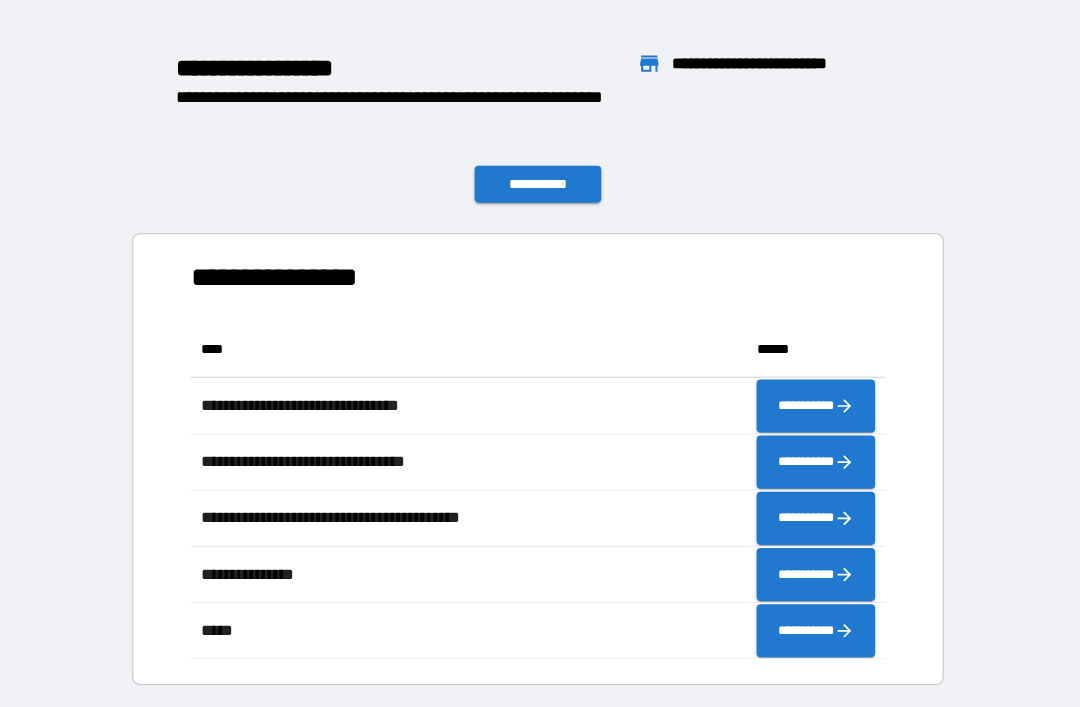 scroll, scrollTop: 331, scrollLeft: 680, axis: both 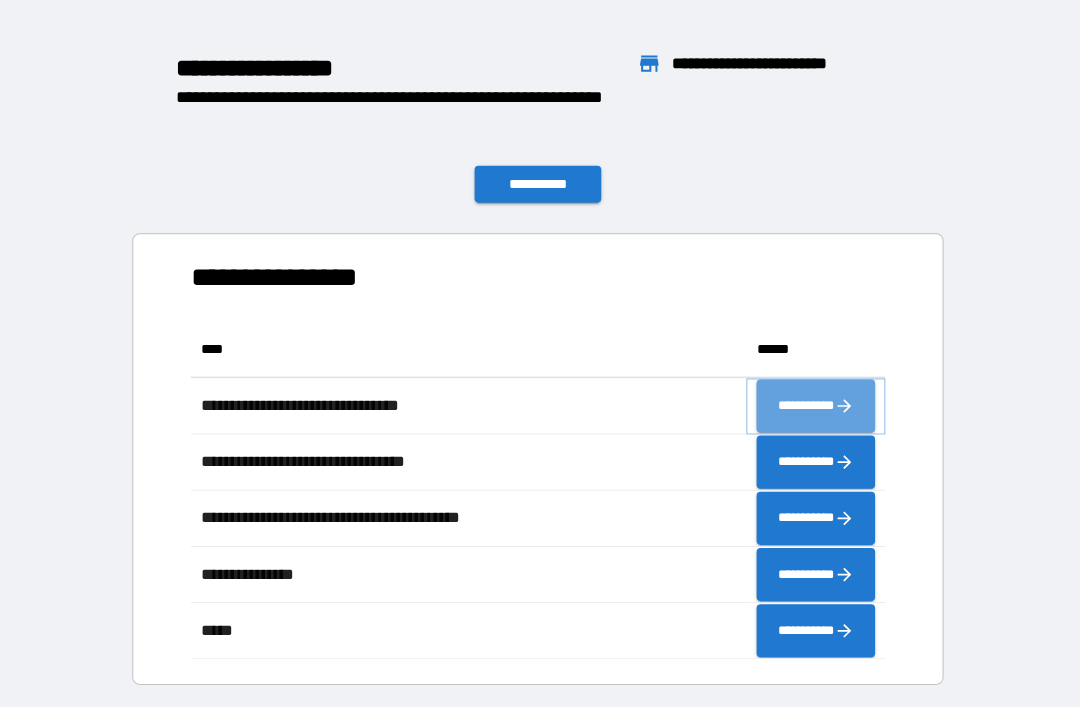 click on "**********" at bounding box center [820, 397] 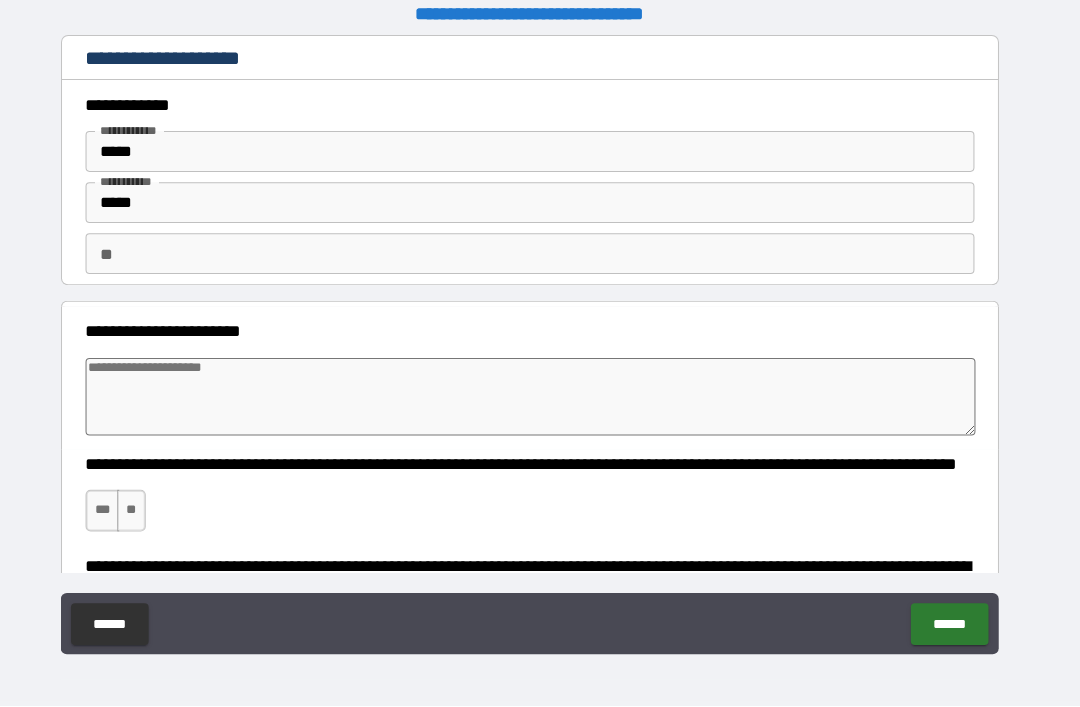 type on "*" 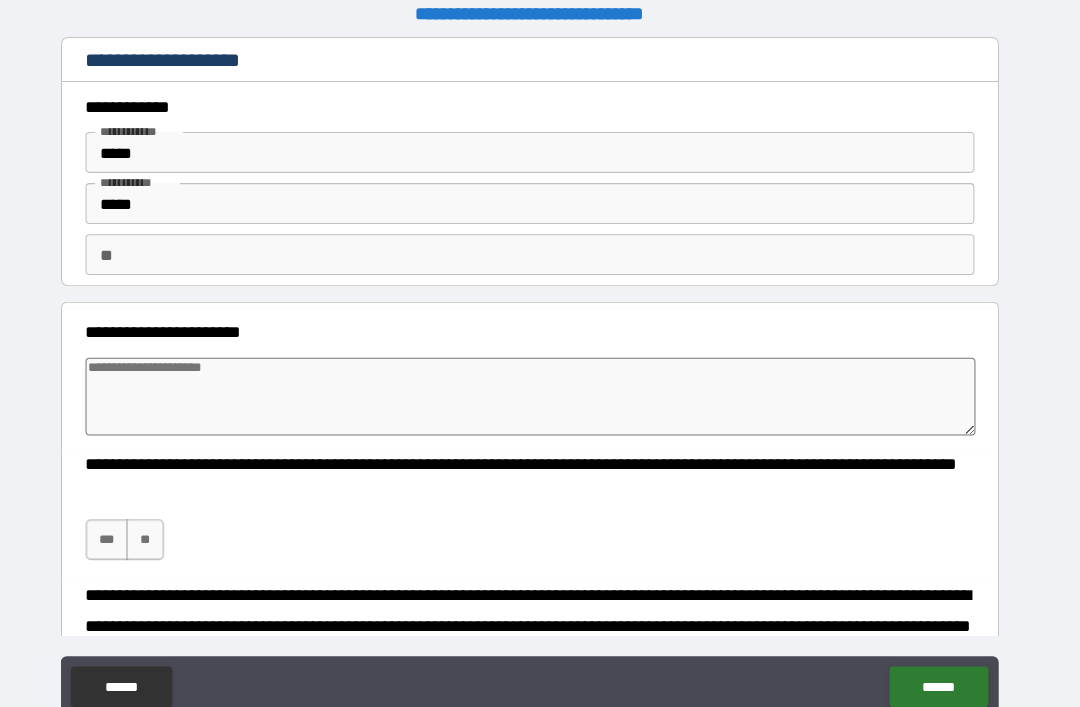 scroll, scrollTop: 0, scrollLeft: 0, axis: both 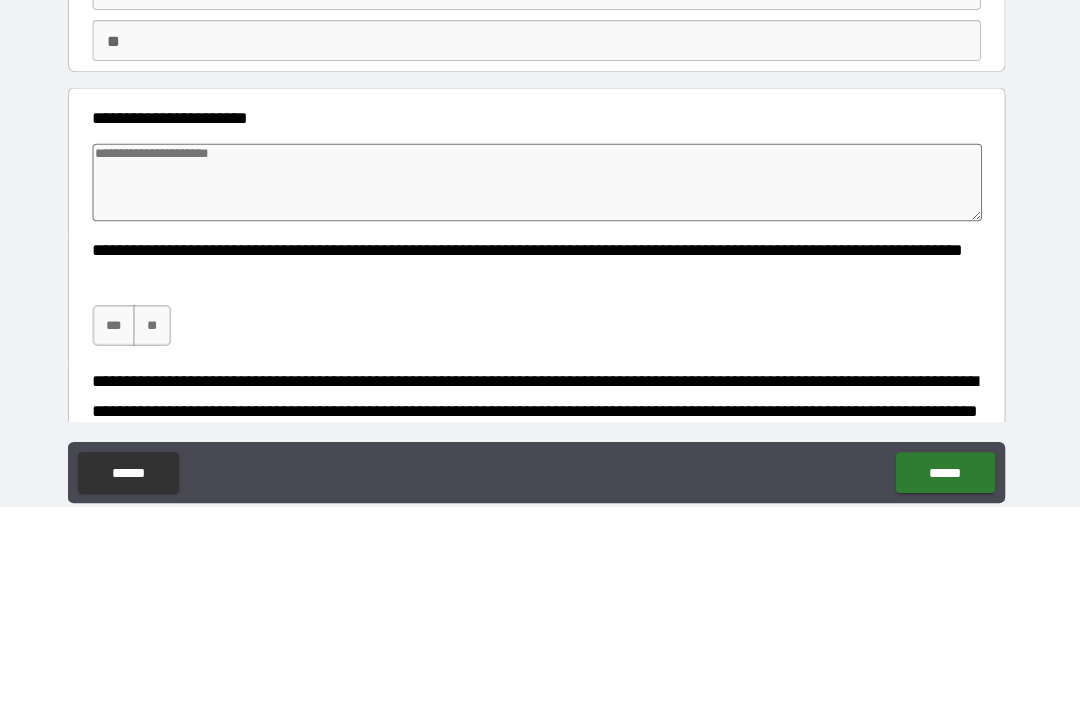 type on "*" 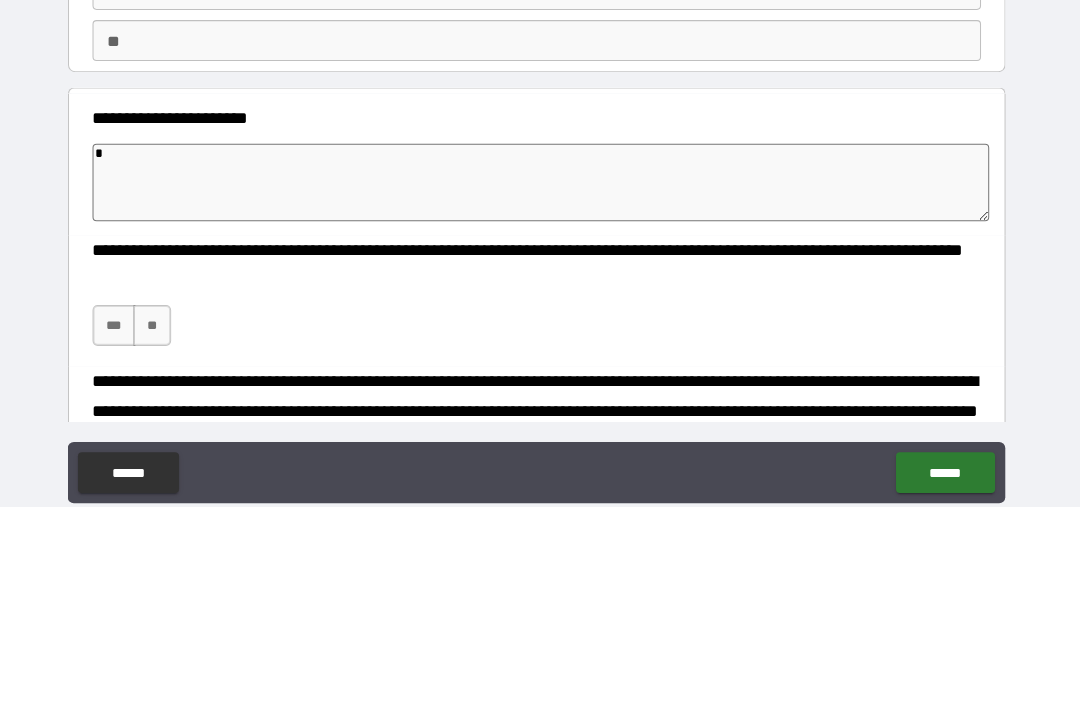 type on "*" 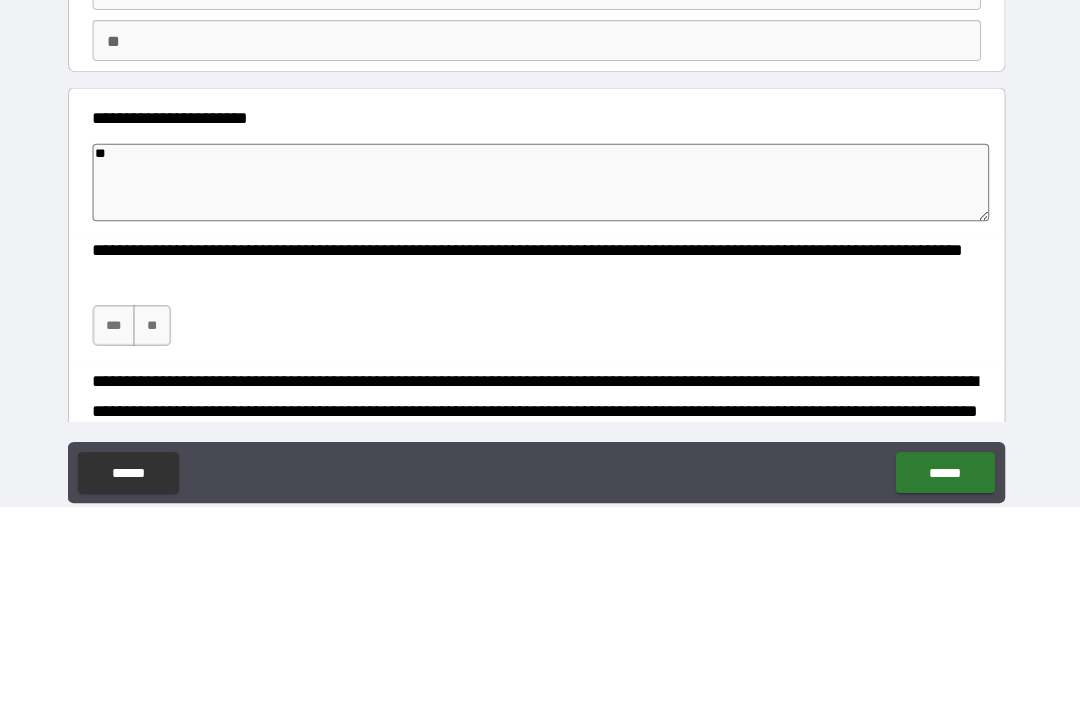 type on "*" 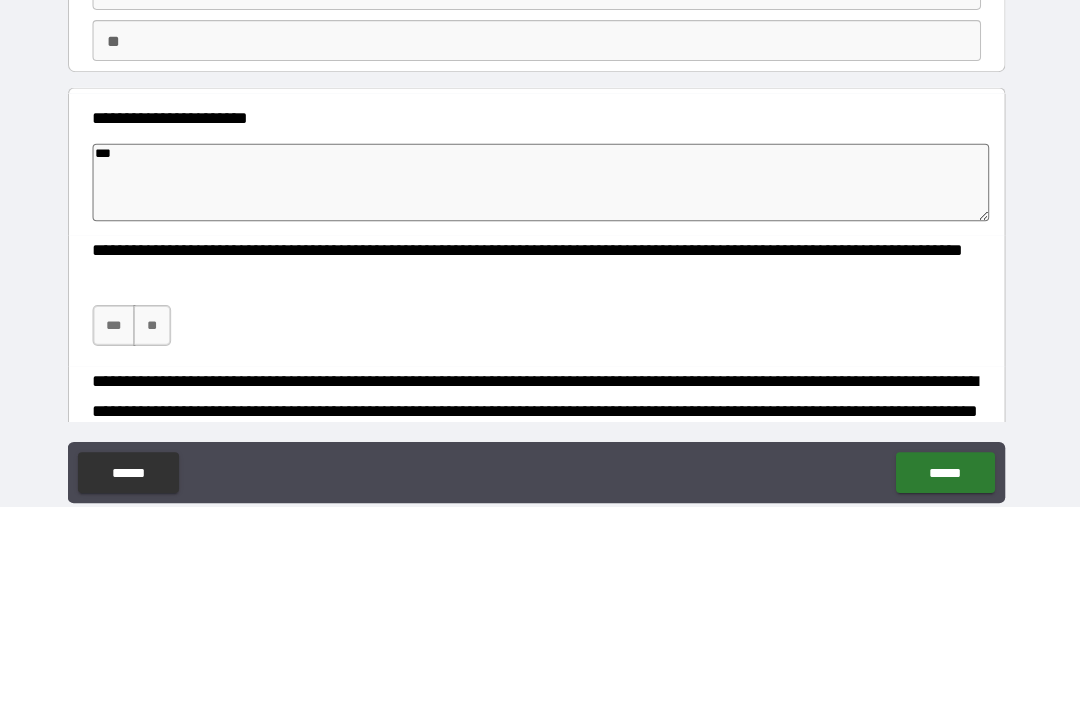 type on "*" 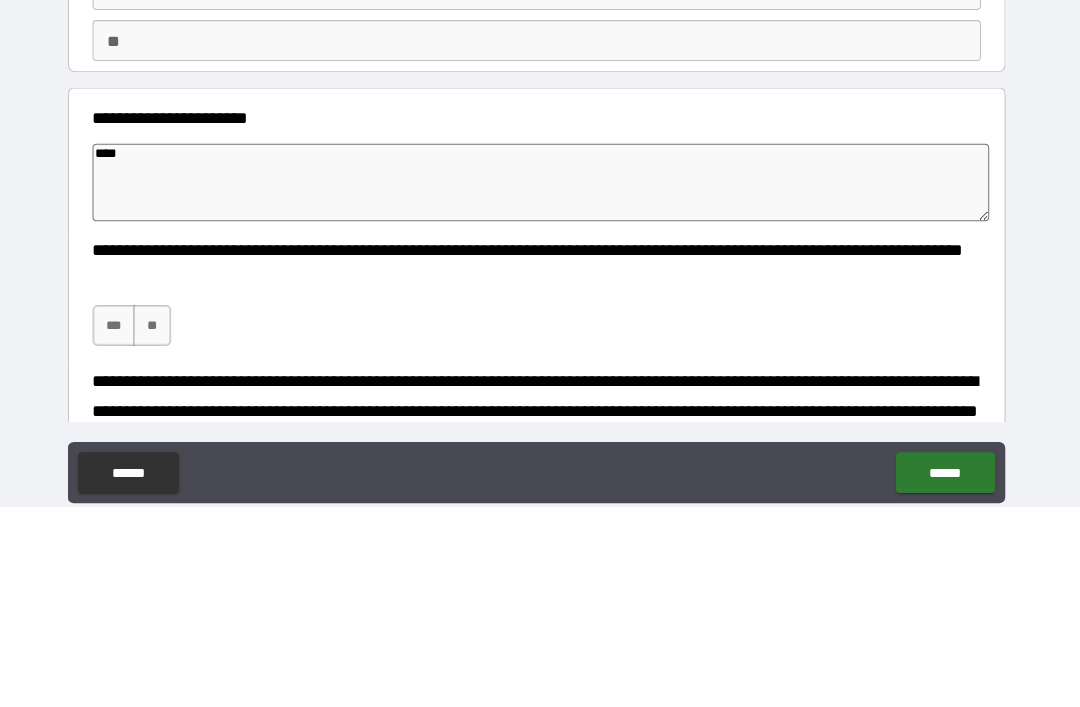 type on "*" 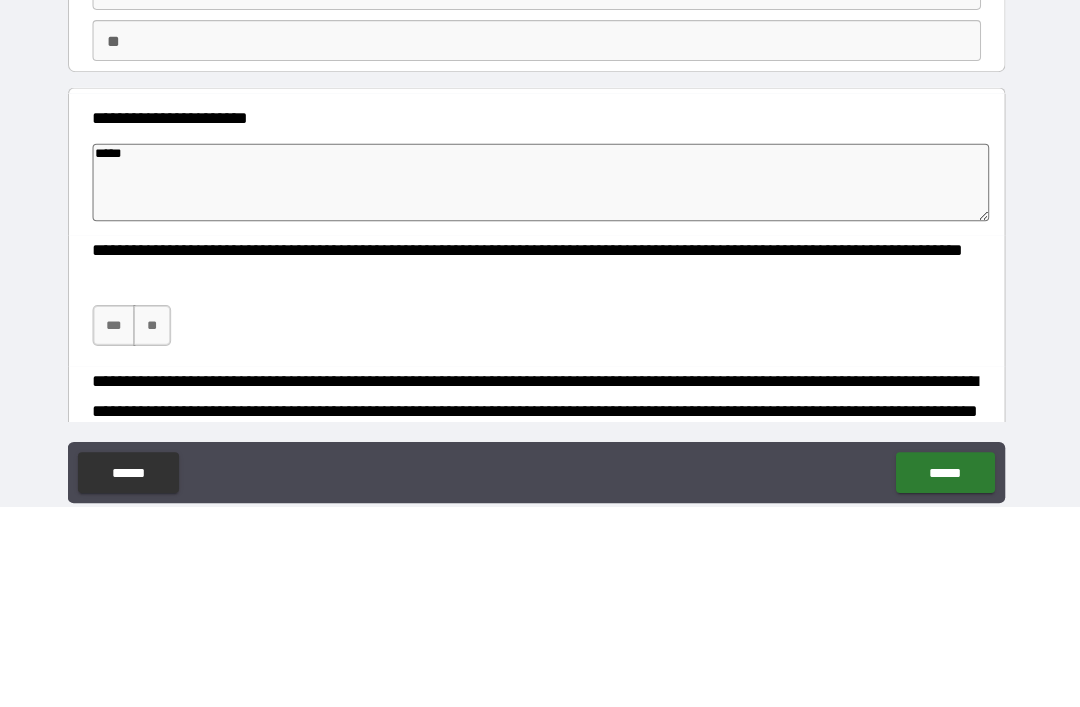 type on "*" 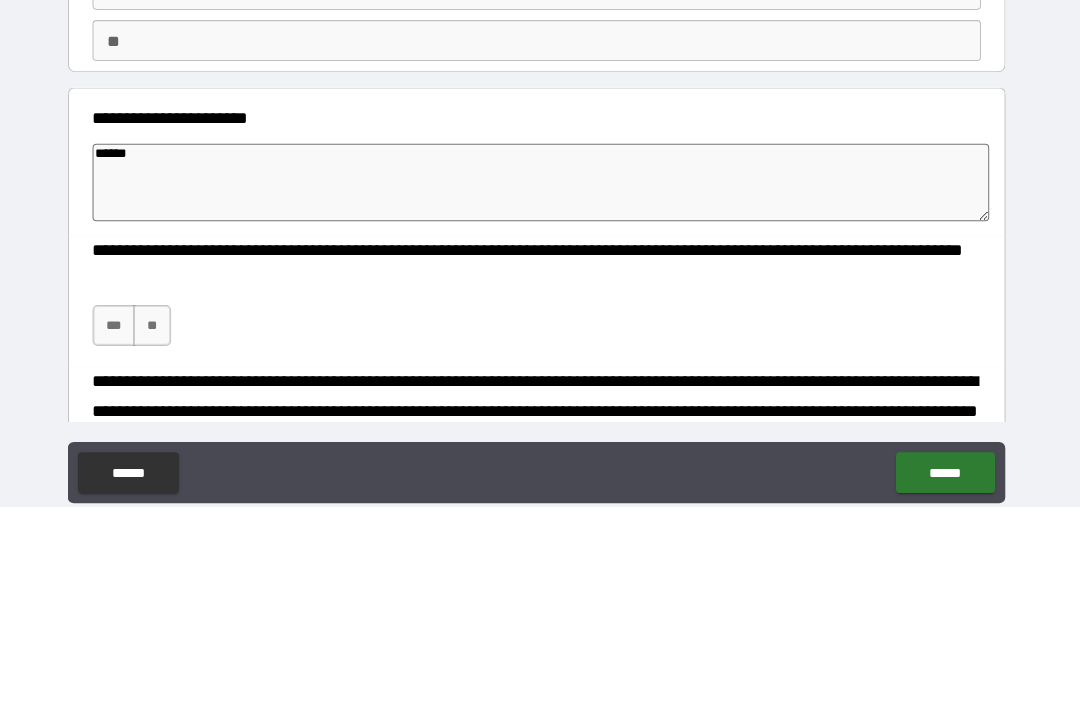 type on "*" 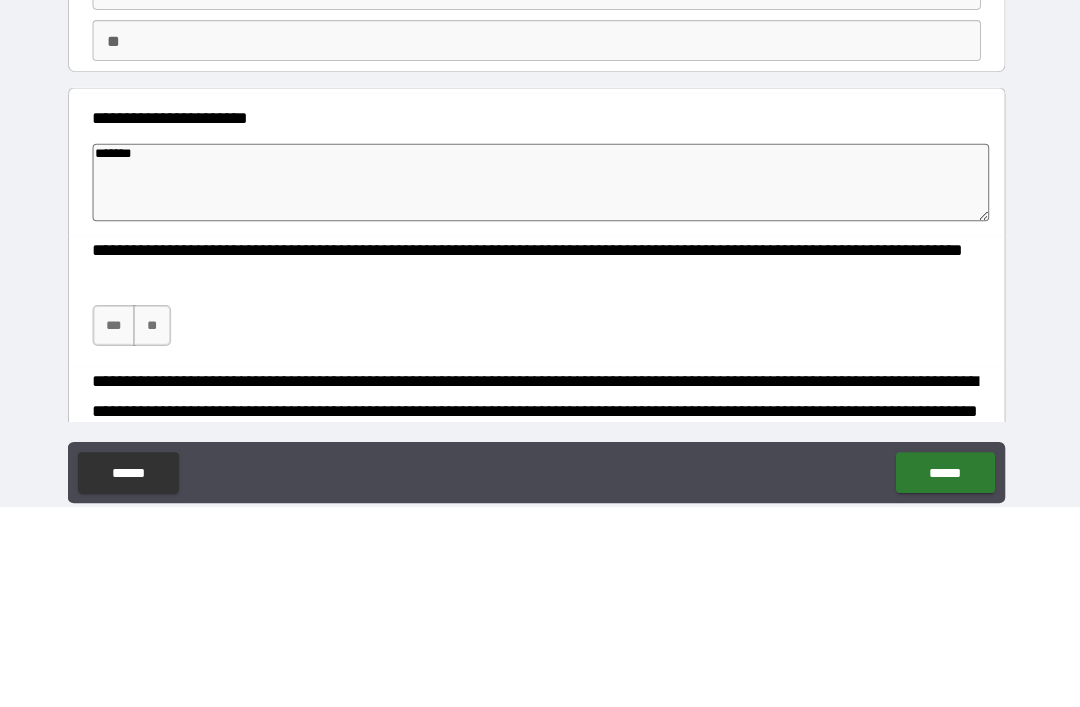 type on "*" 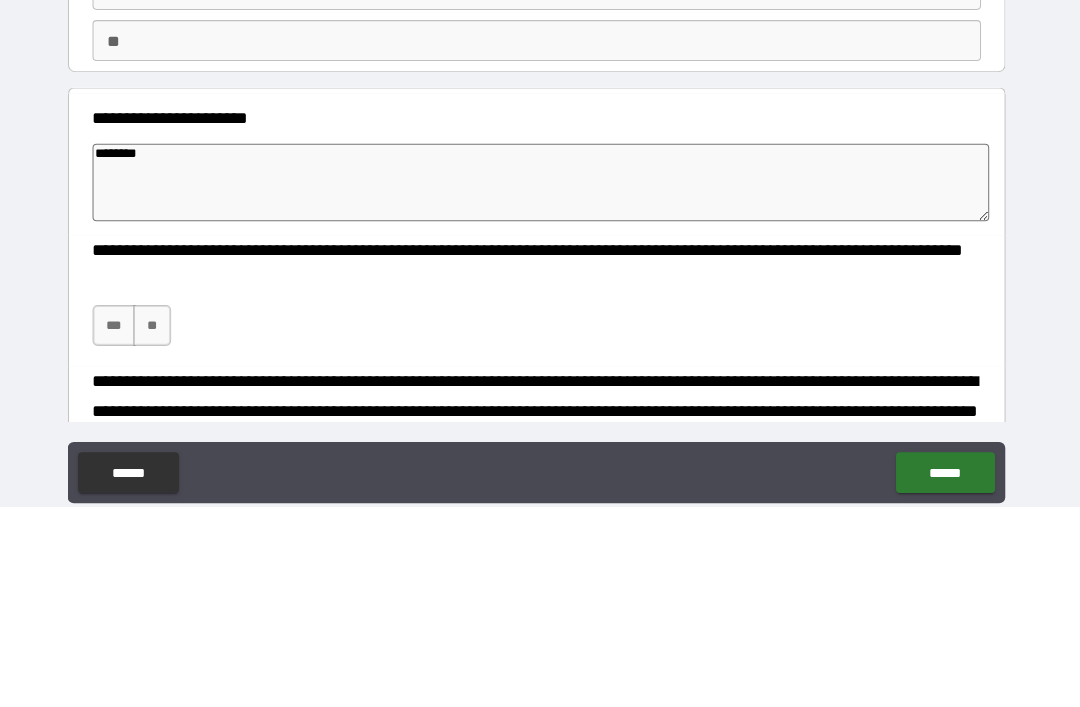 type on "*" 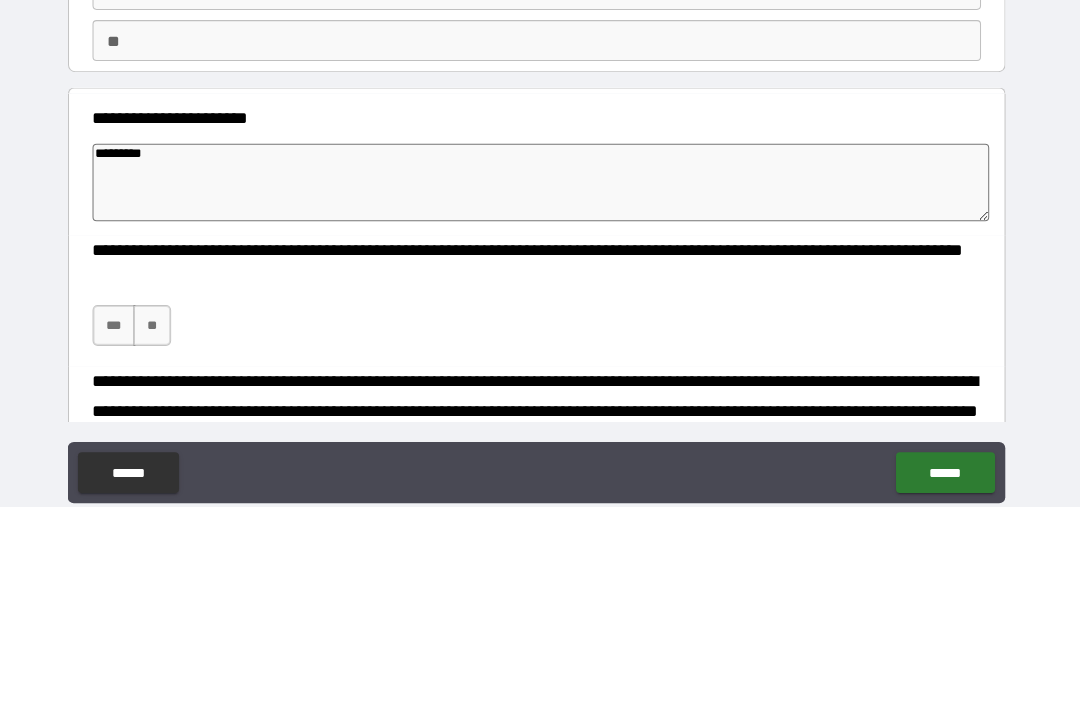 type on "*" 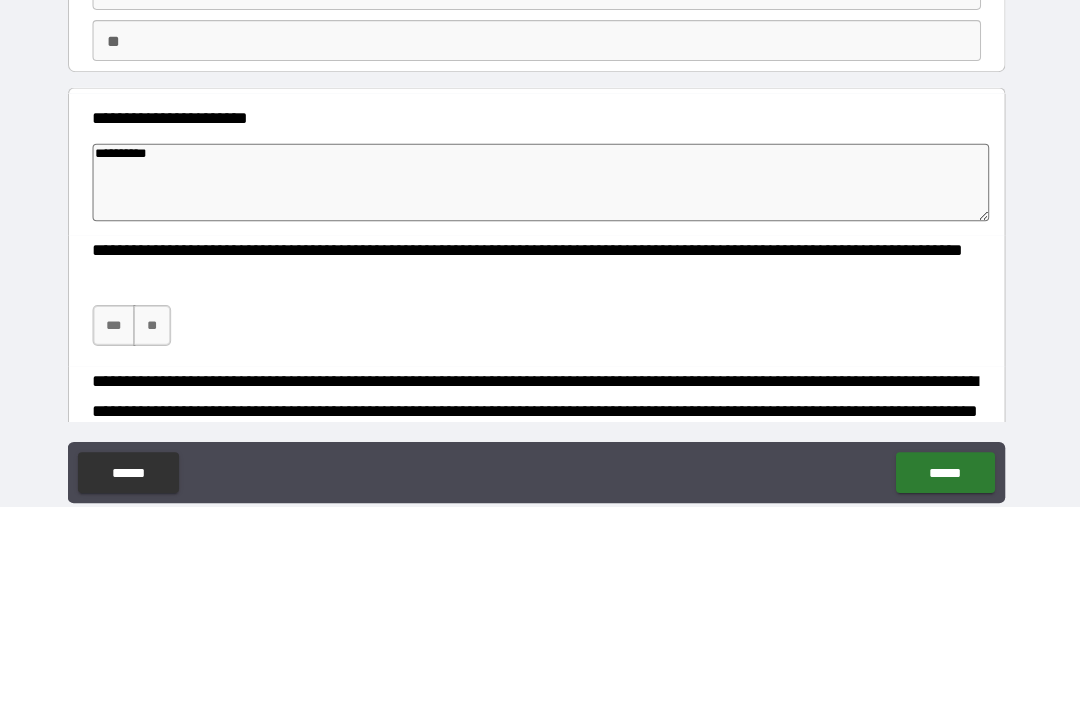 type on "*" 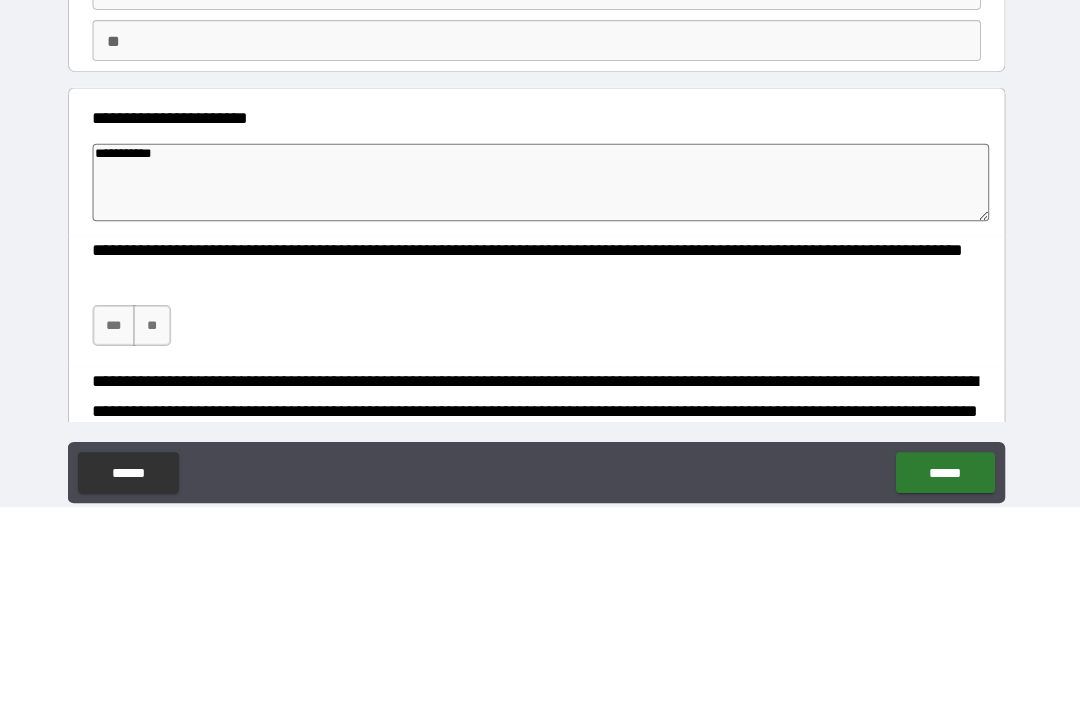 type on "*" 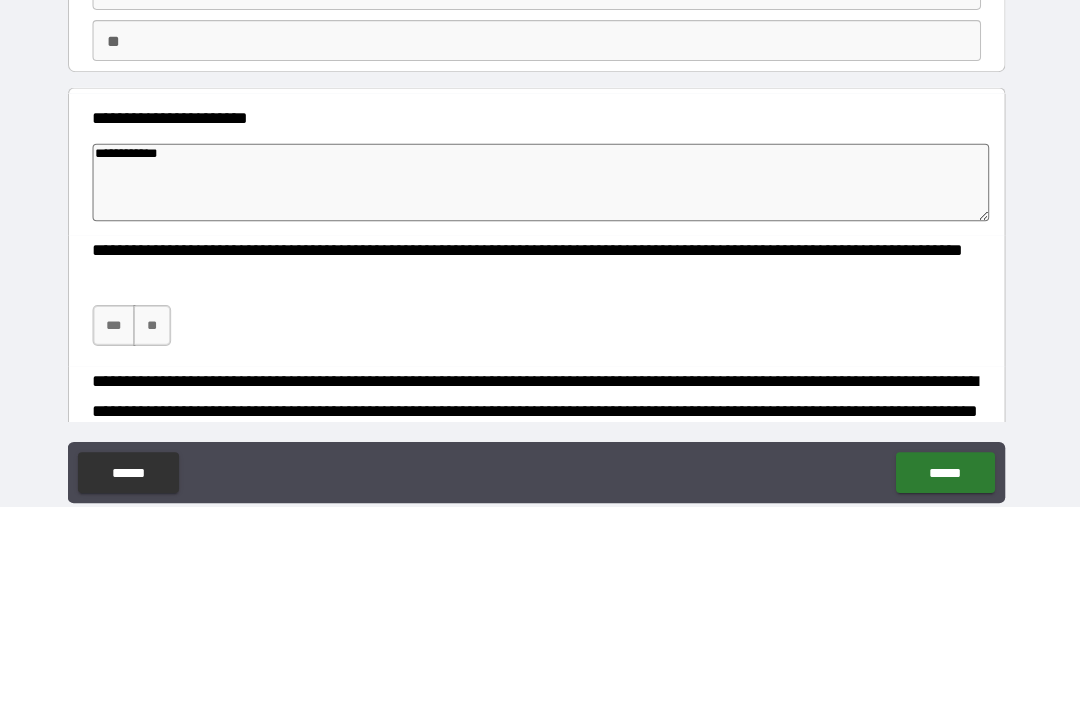 type on "*" 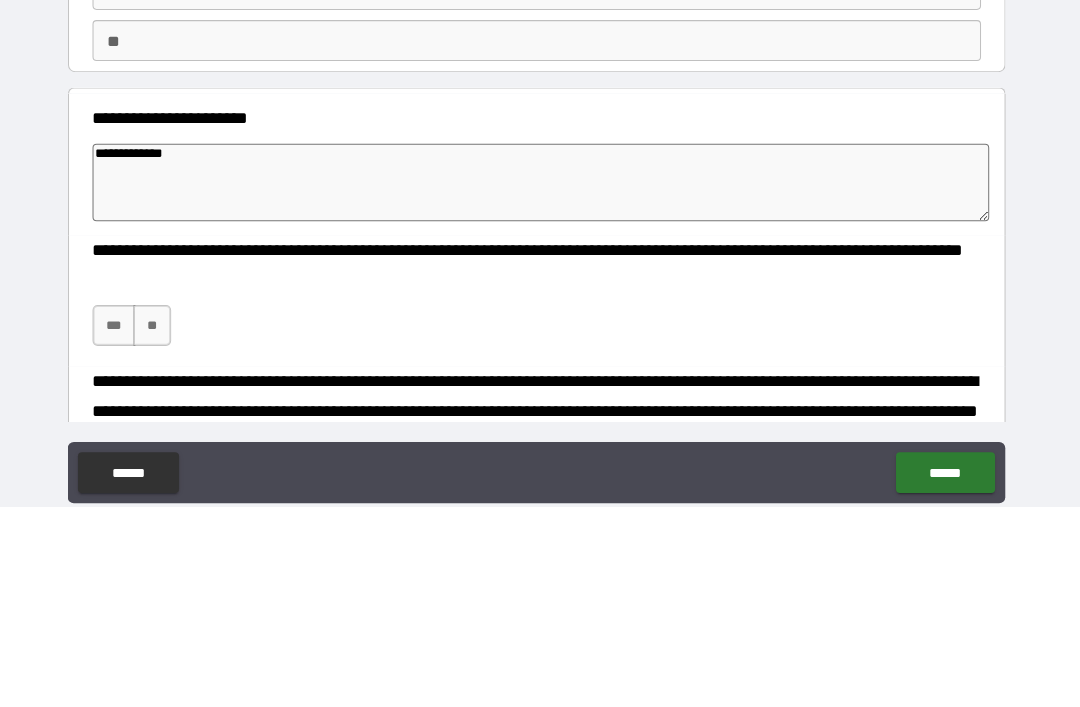 type on "*" 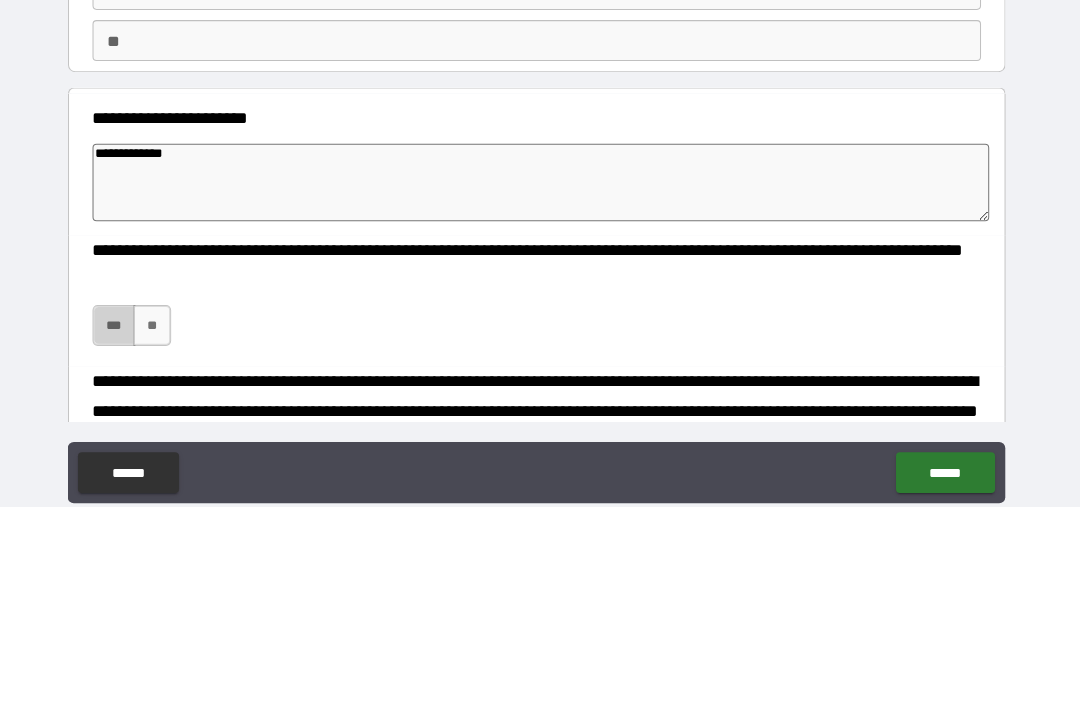 type on "**********" 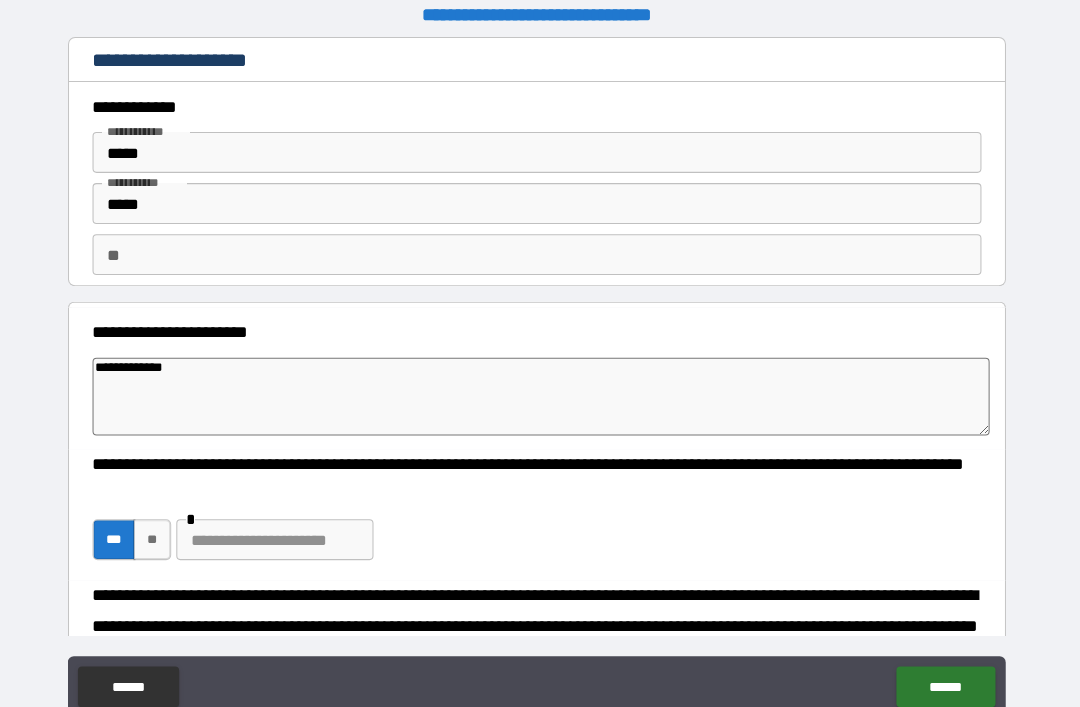 type on "*" 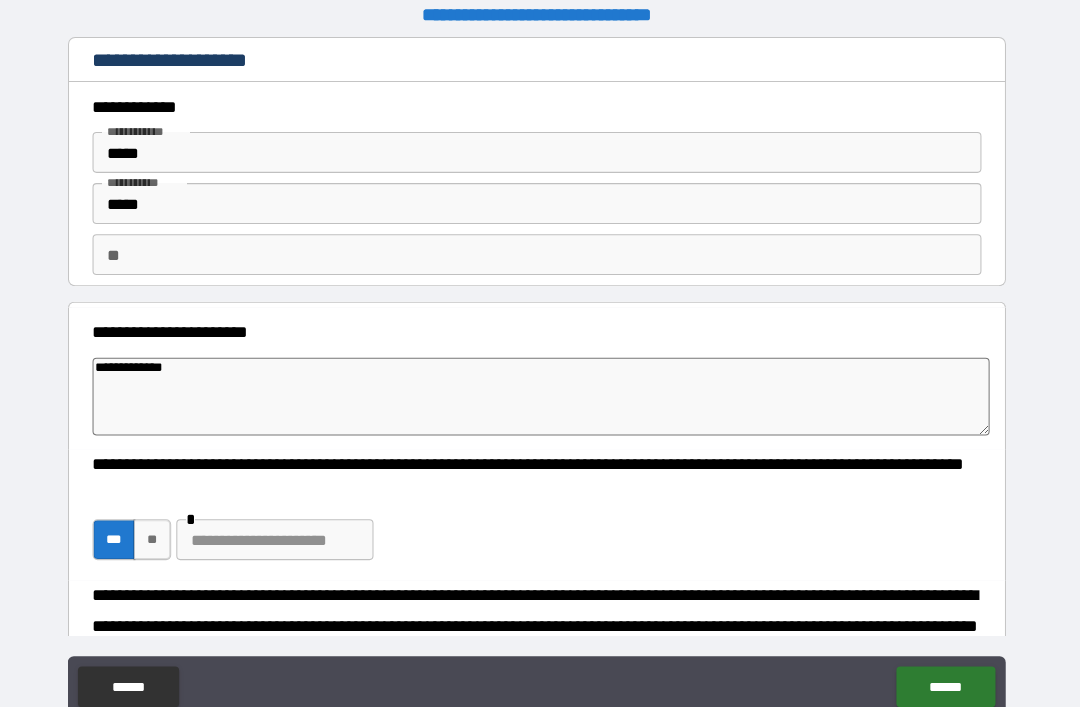 type on "*" 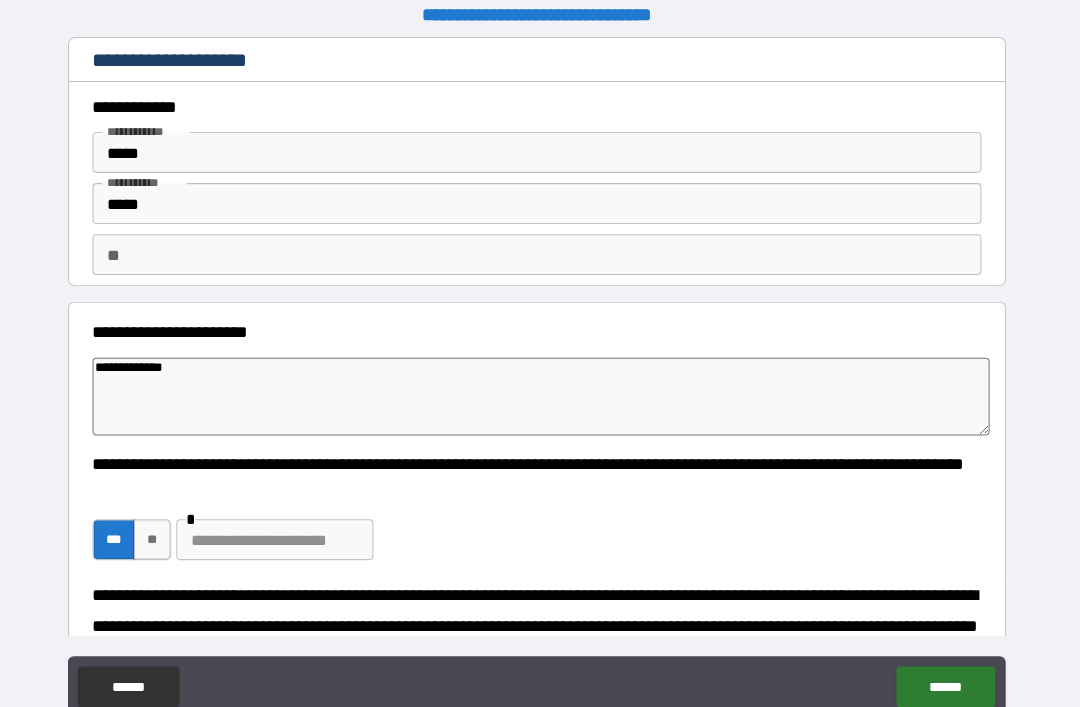 scroll, scrollTop: 16, scrollLeft: 0, axis: vertical 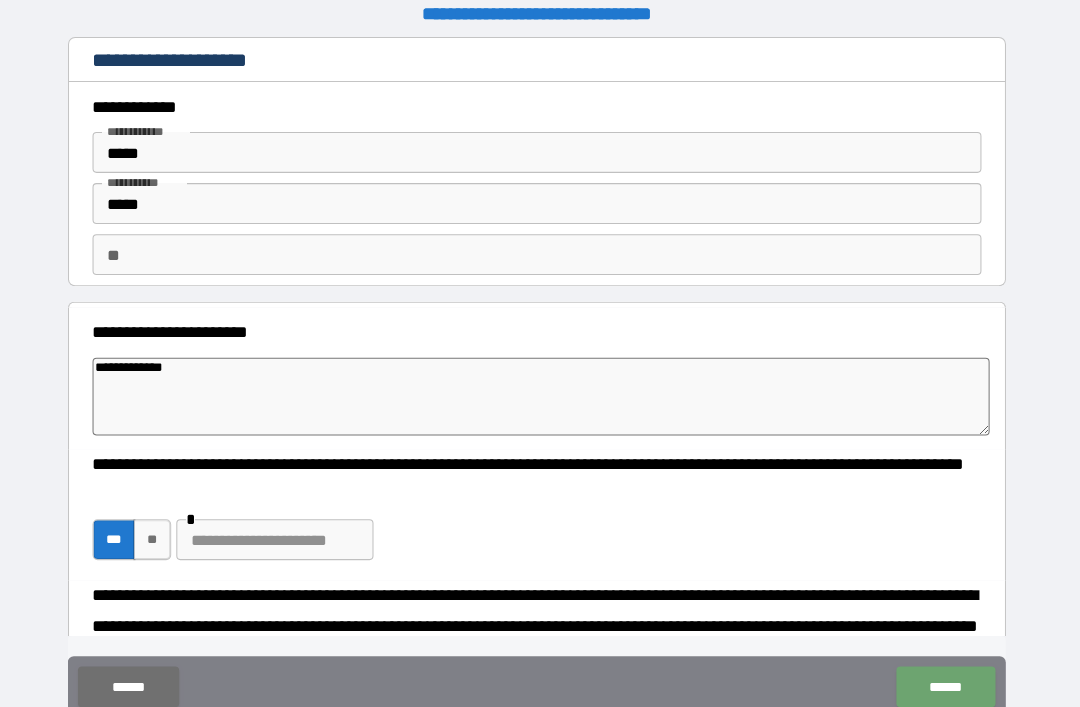 click on "******" at bounding box center (940, 672) 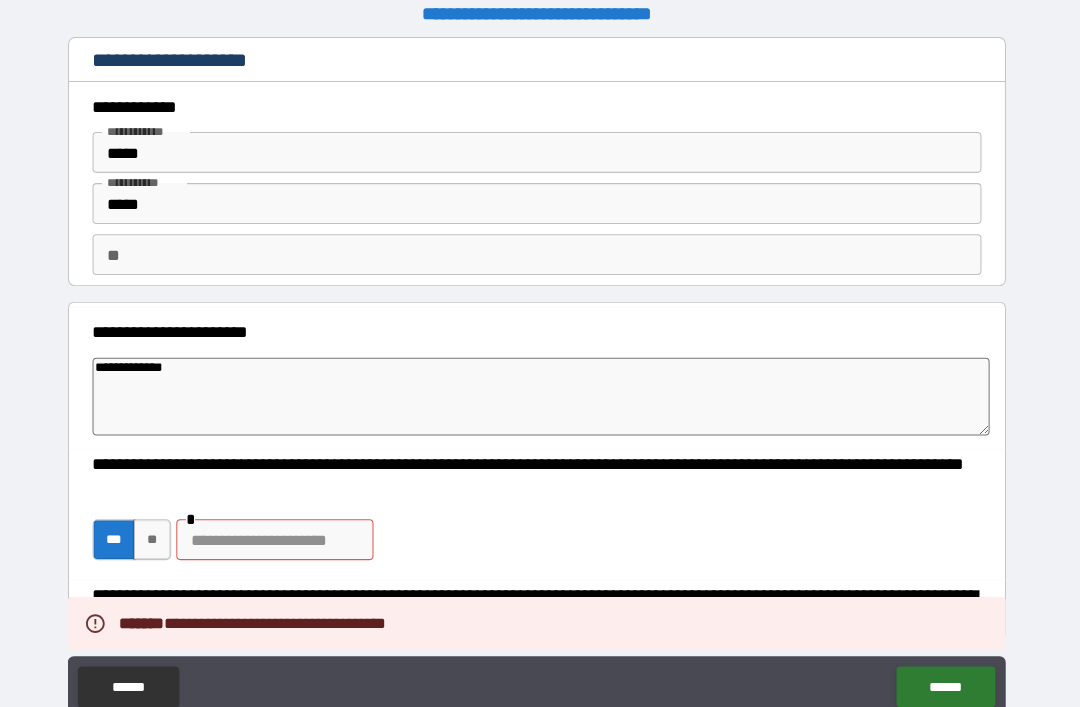 type on "*" 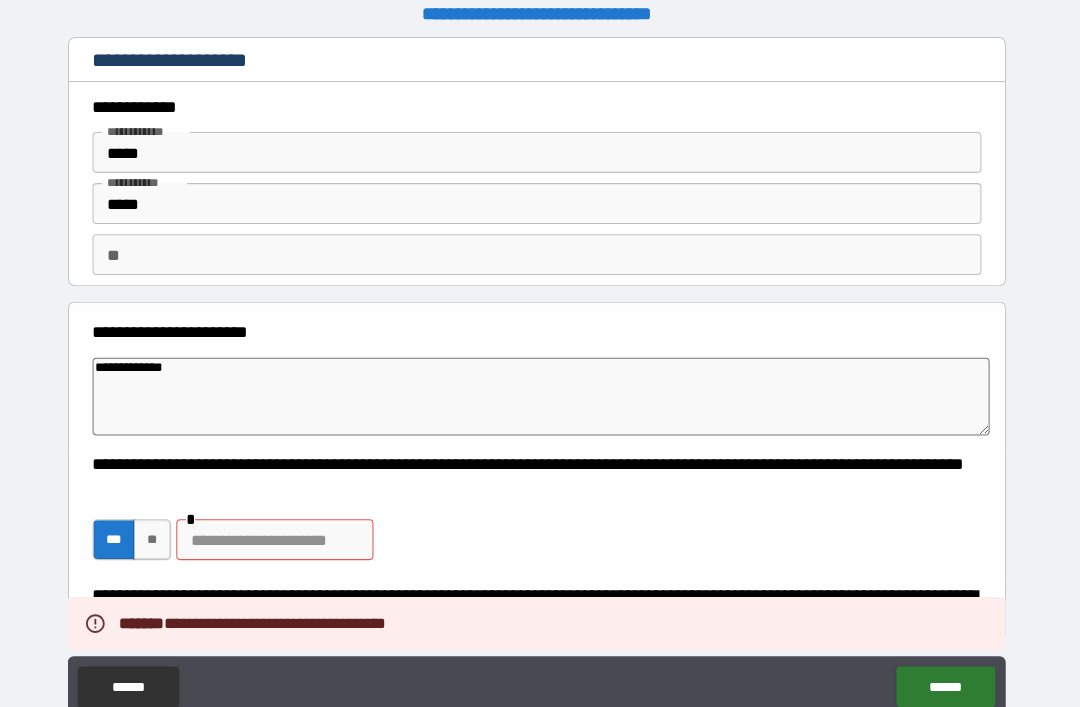type on "*" 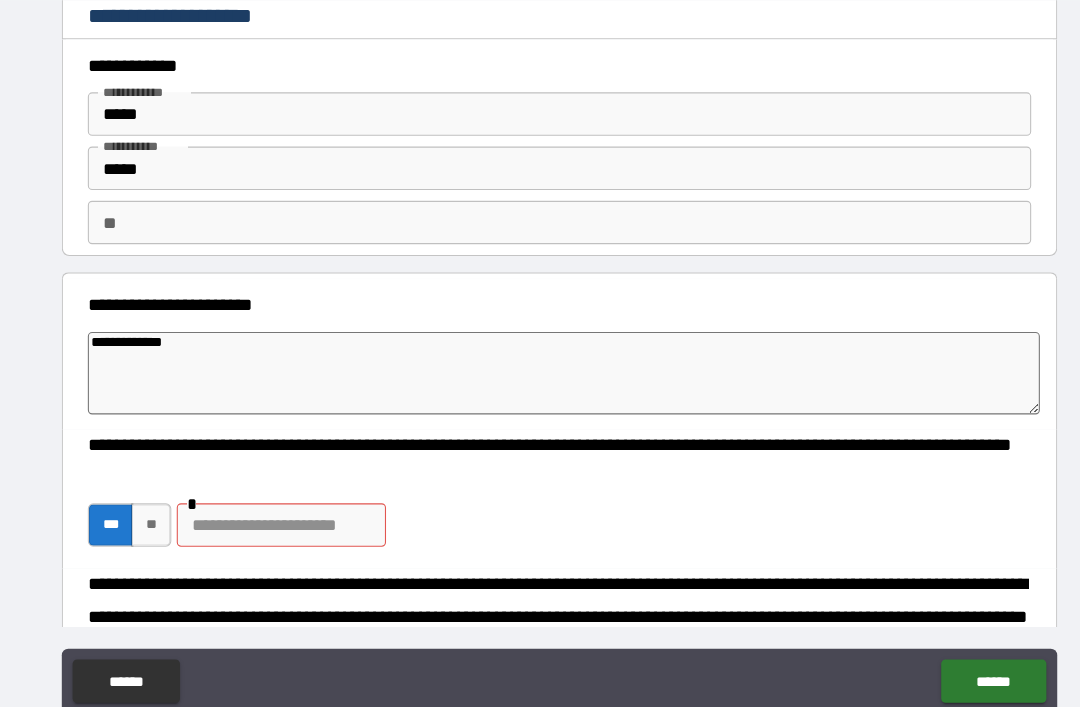 scroll, scrollTop: 59, scrollLeft: 0, axis: vertical 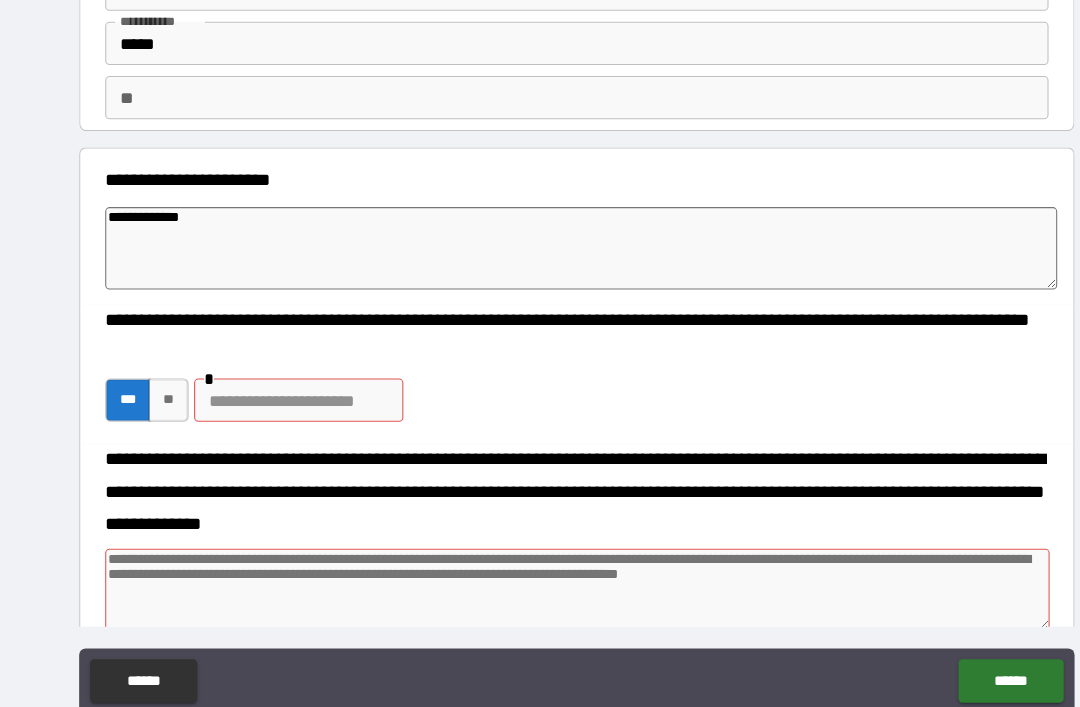 click on "******" at bounding box center (940, 628) 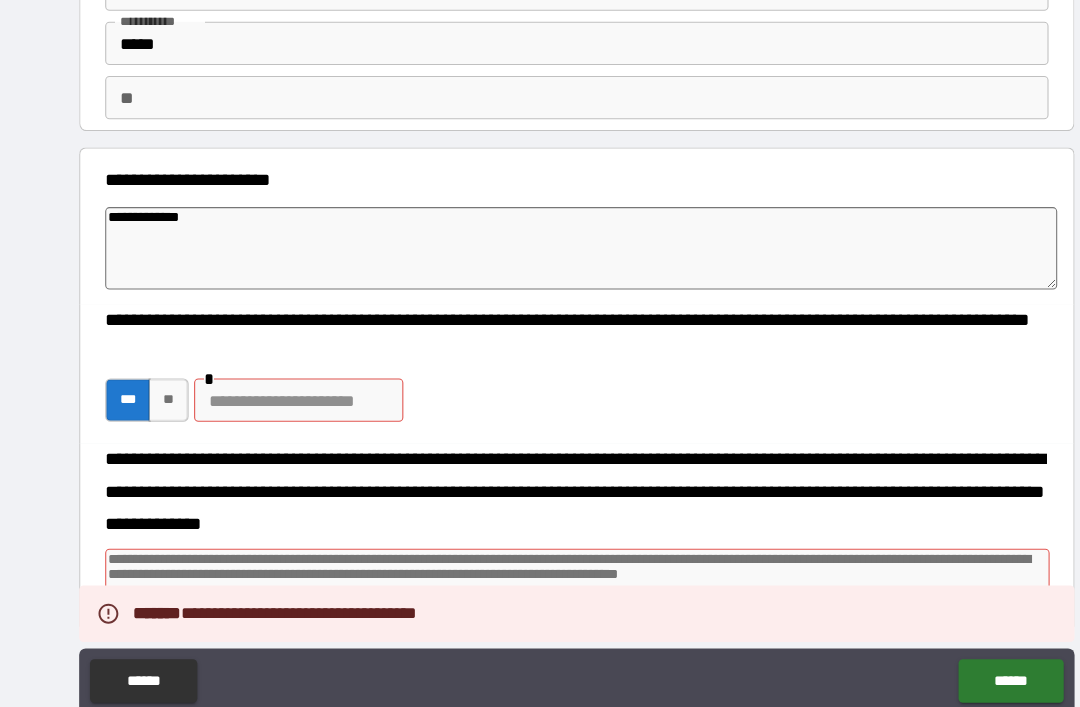type on "*" 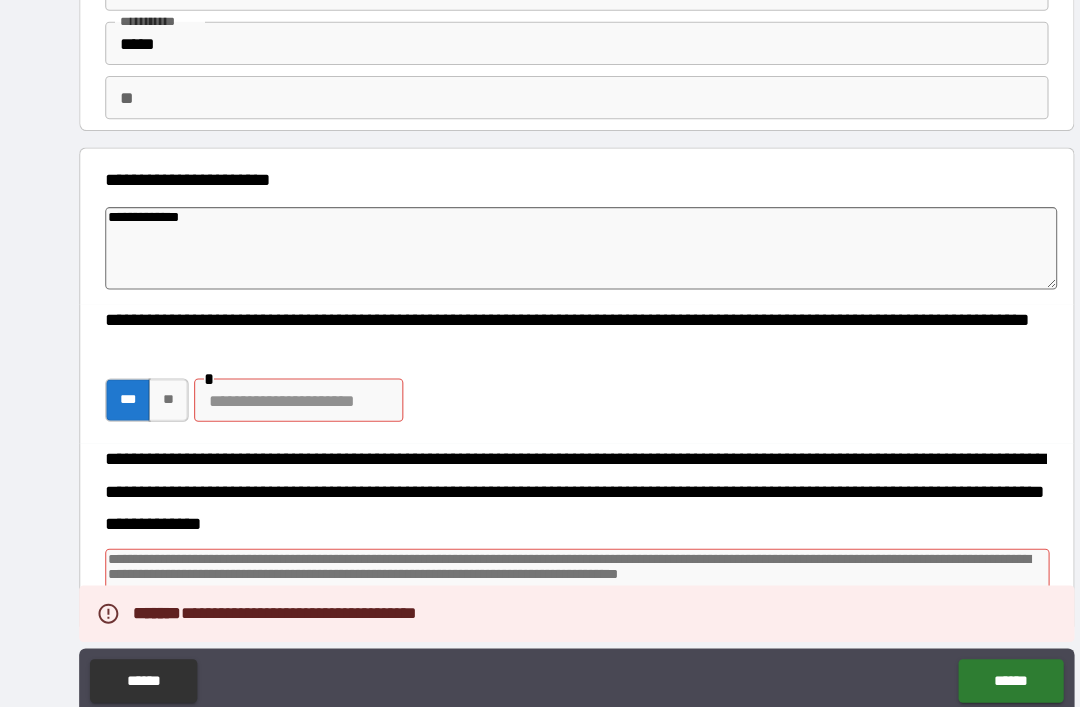 type on "*" 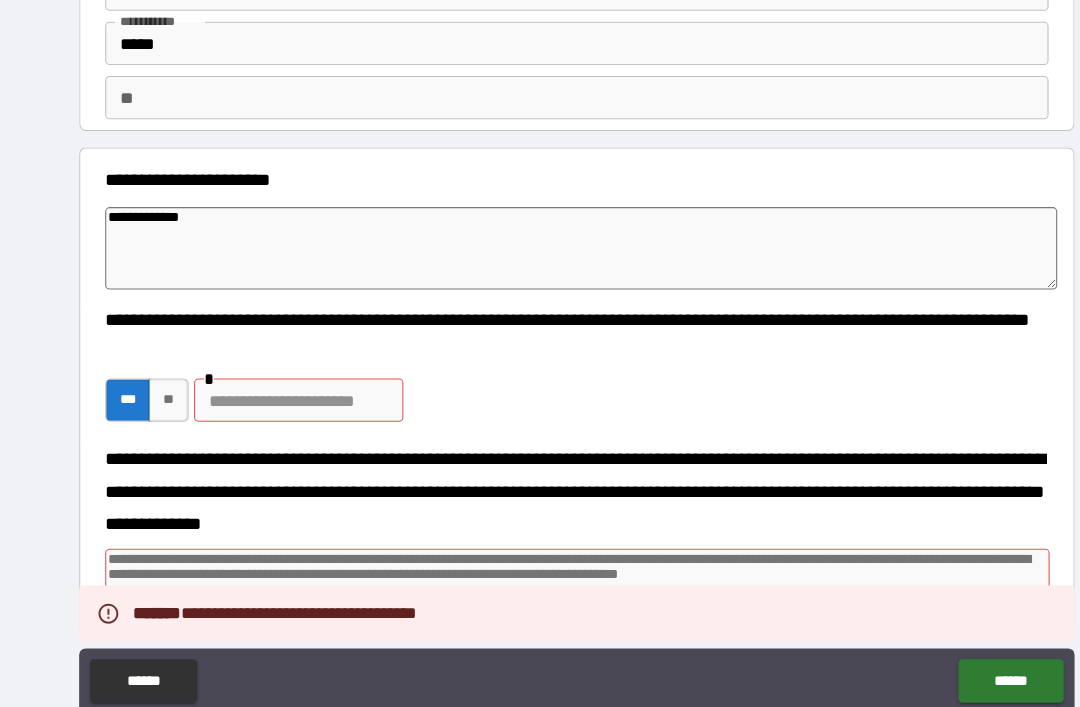 type on "*" 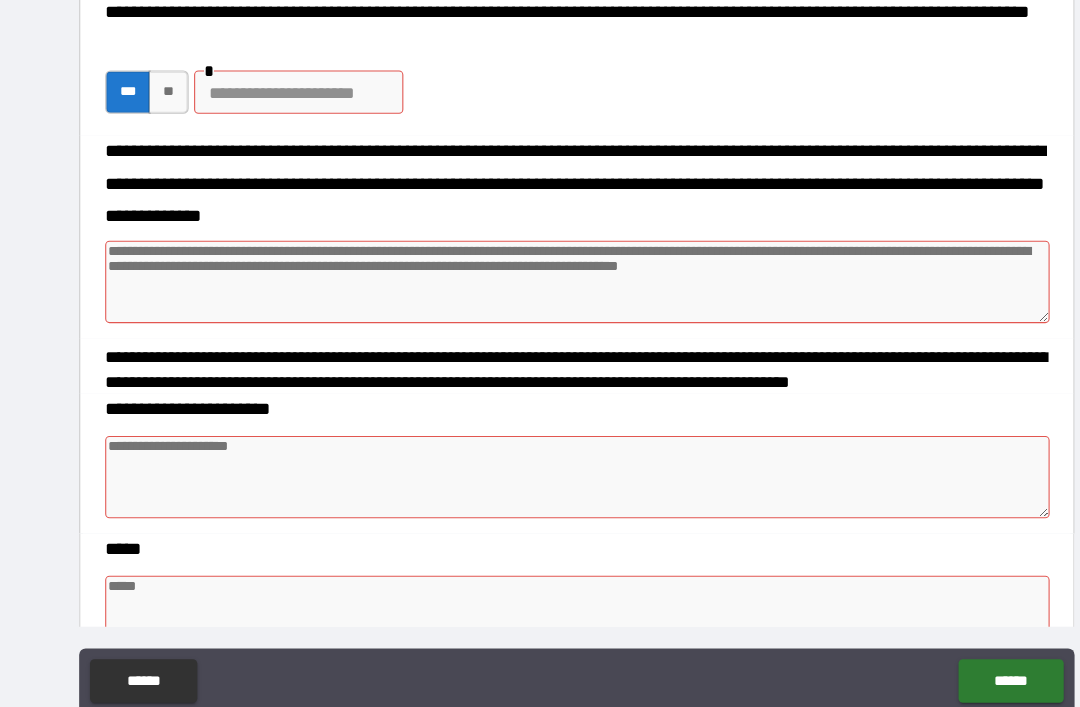 scroll, scrollTop: 399, scrollLeft: 0, axis: vertical 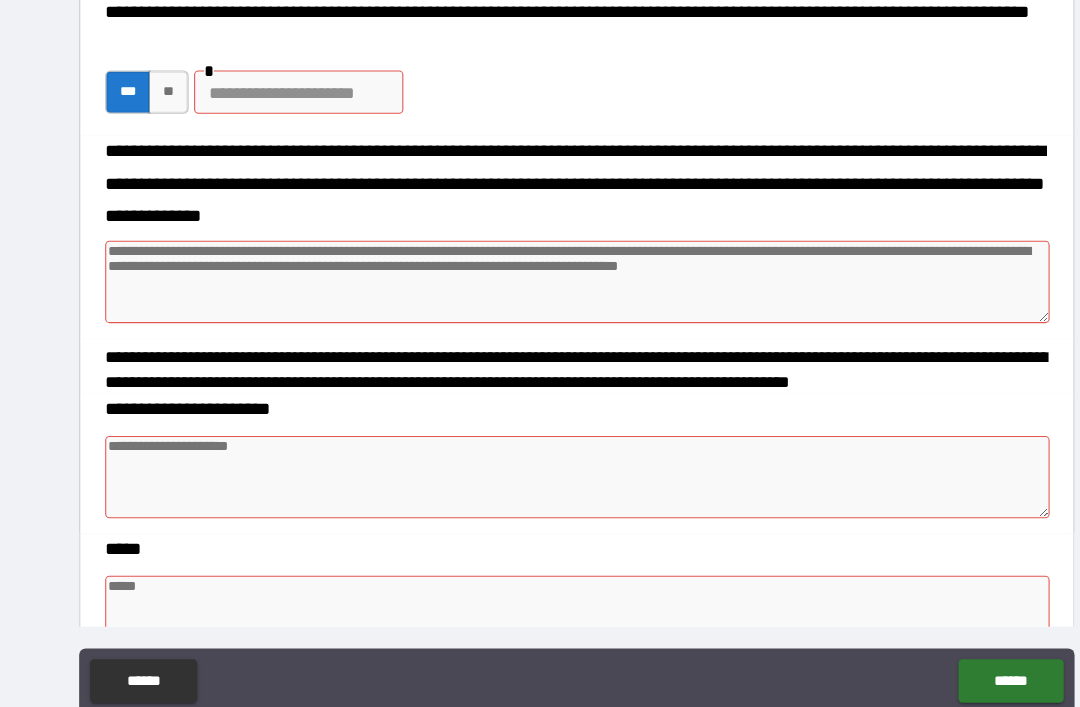 click at bounding box center [540, 260] 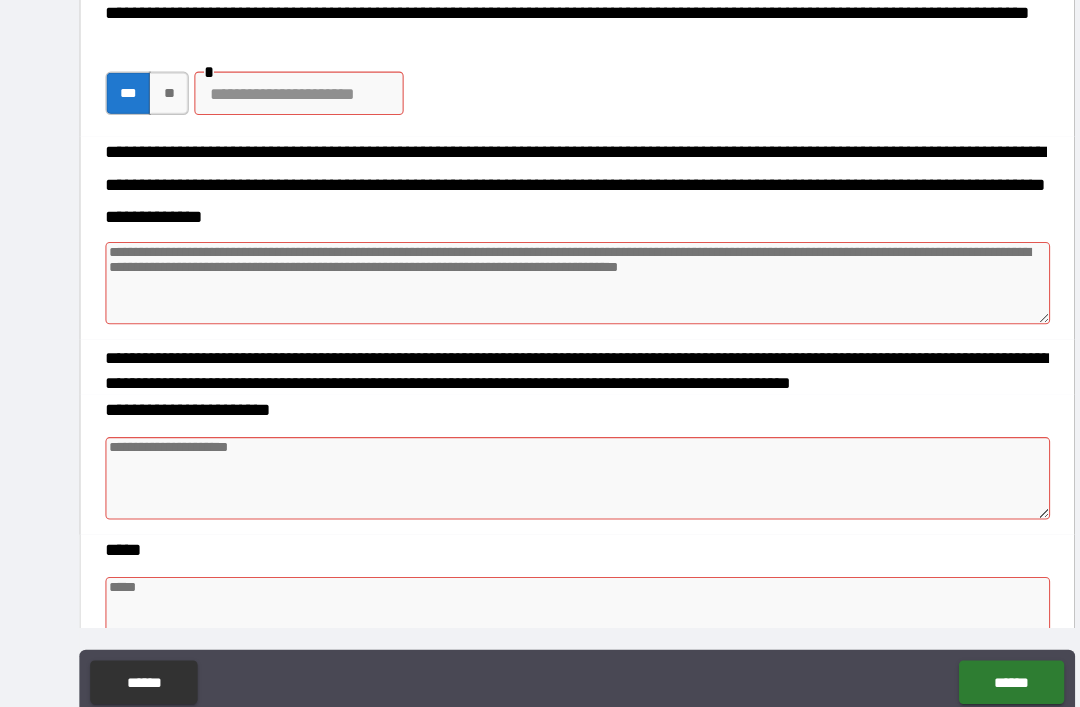 type on "*" 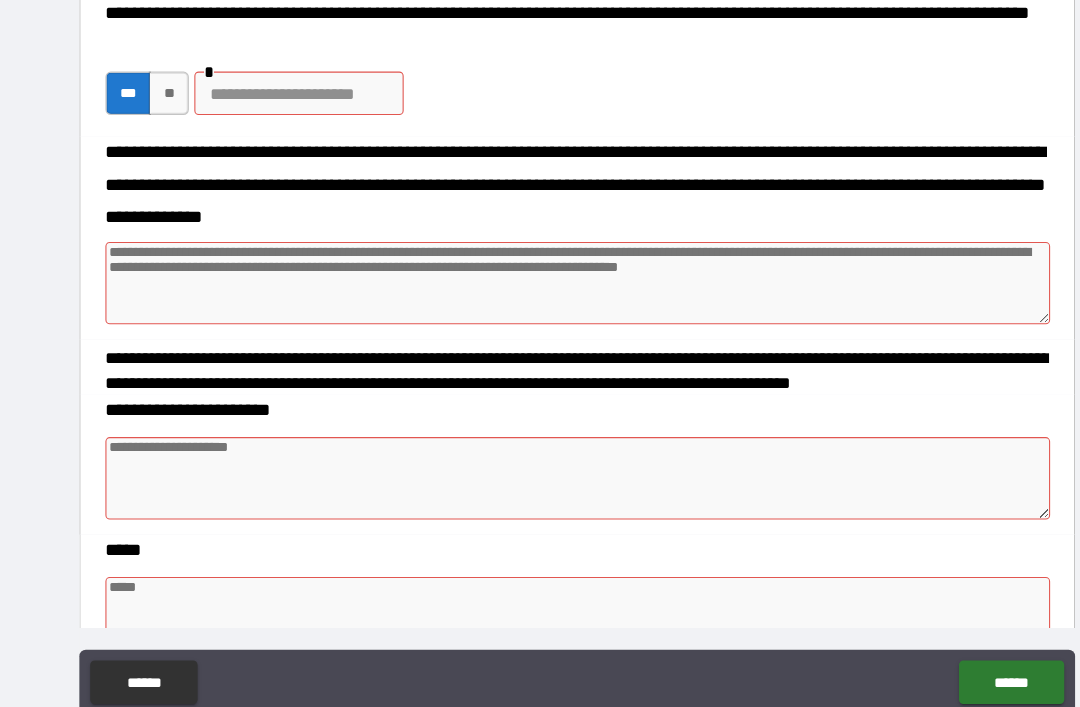 type on "*" 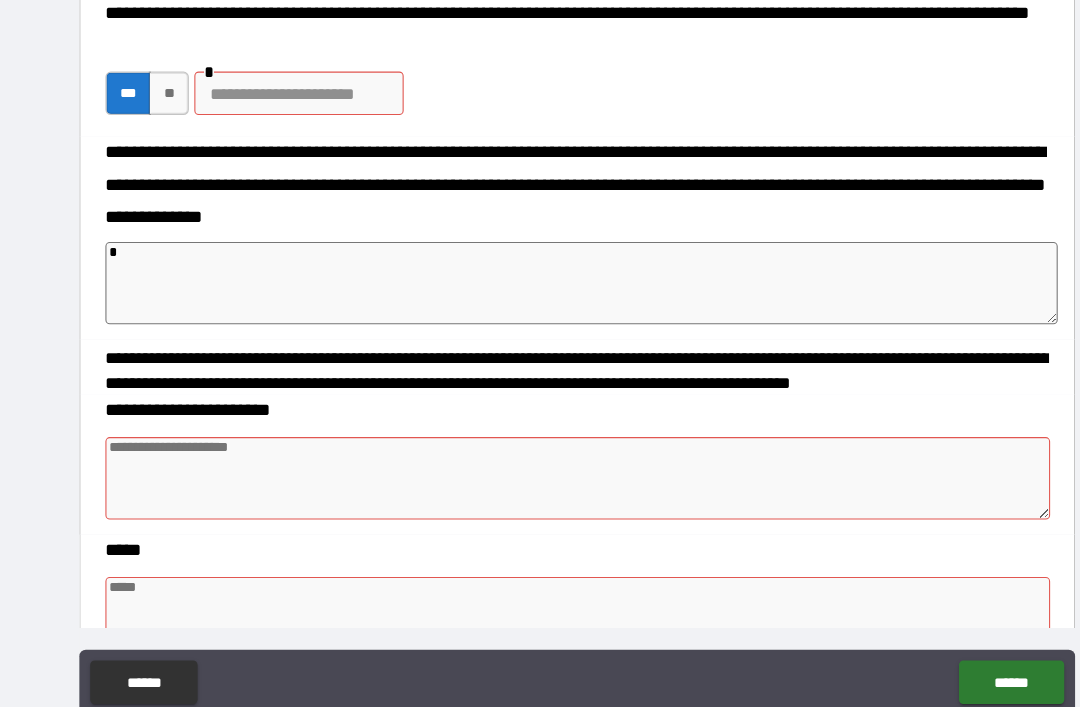 type on "*" 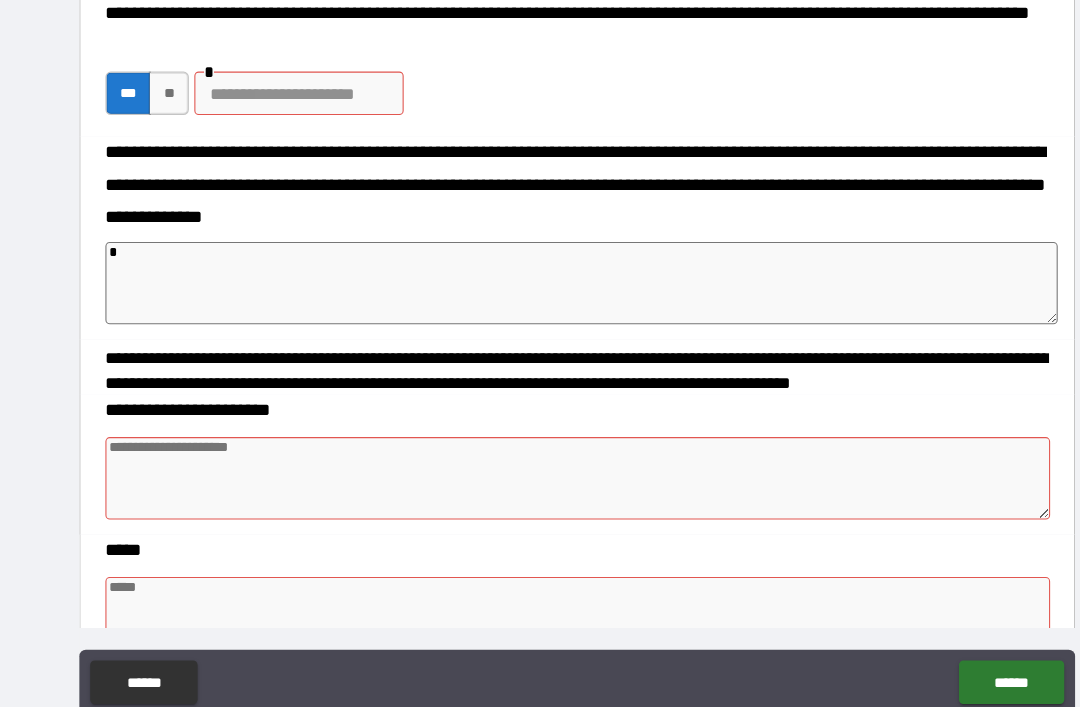 type on "*" 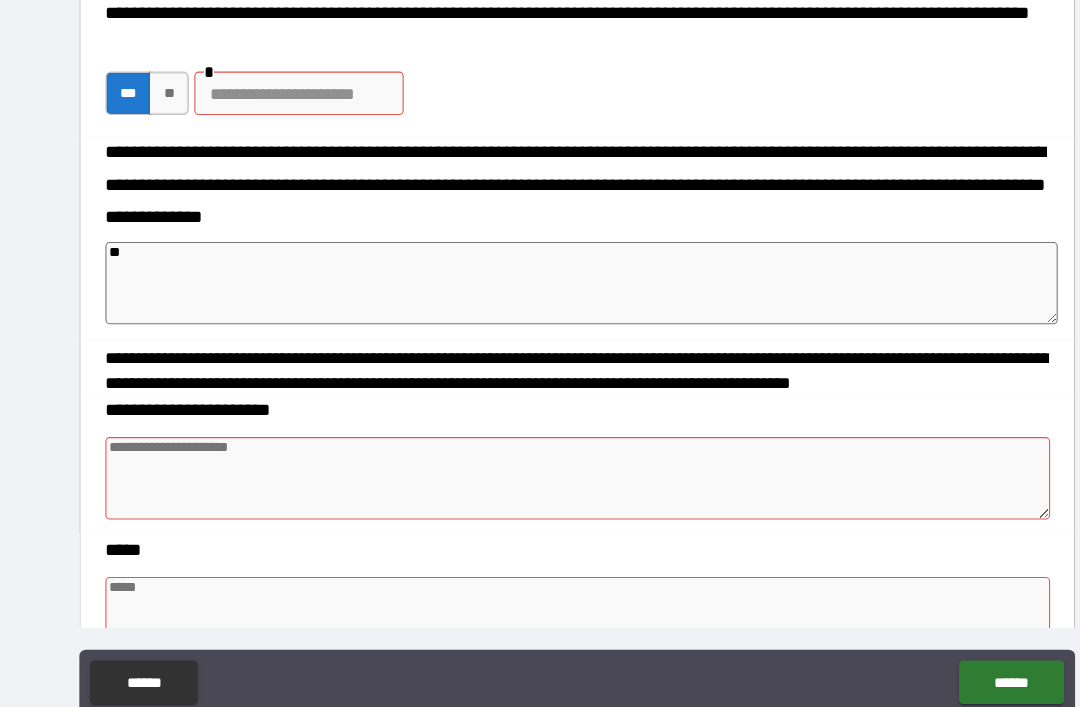 type on "*" 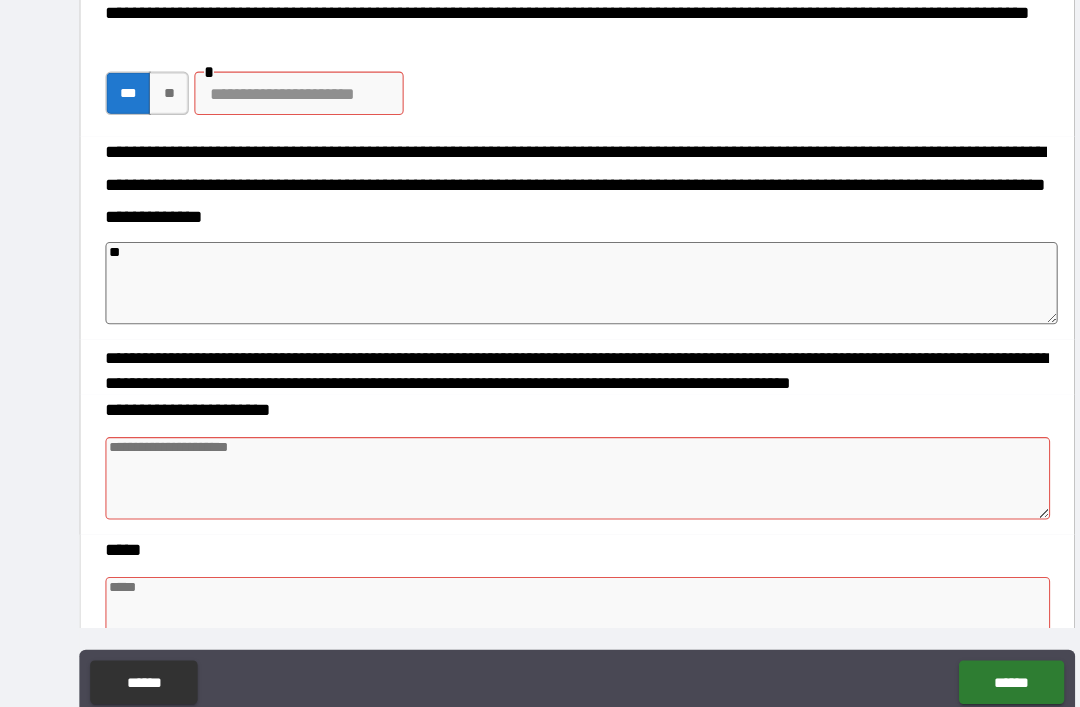 type on "*" 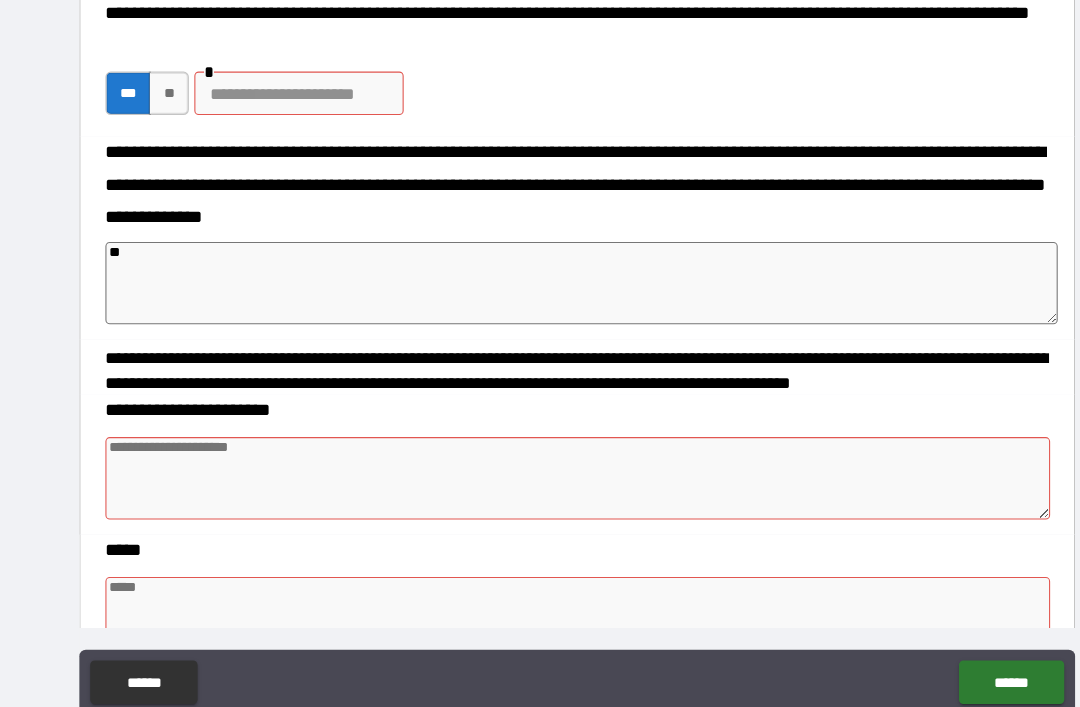 type on "*" 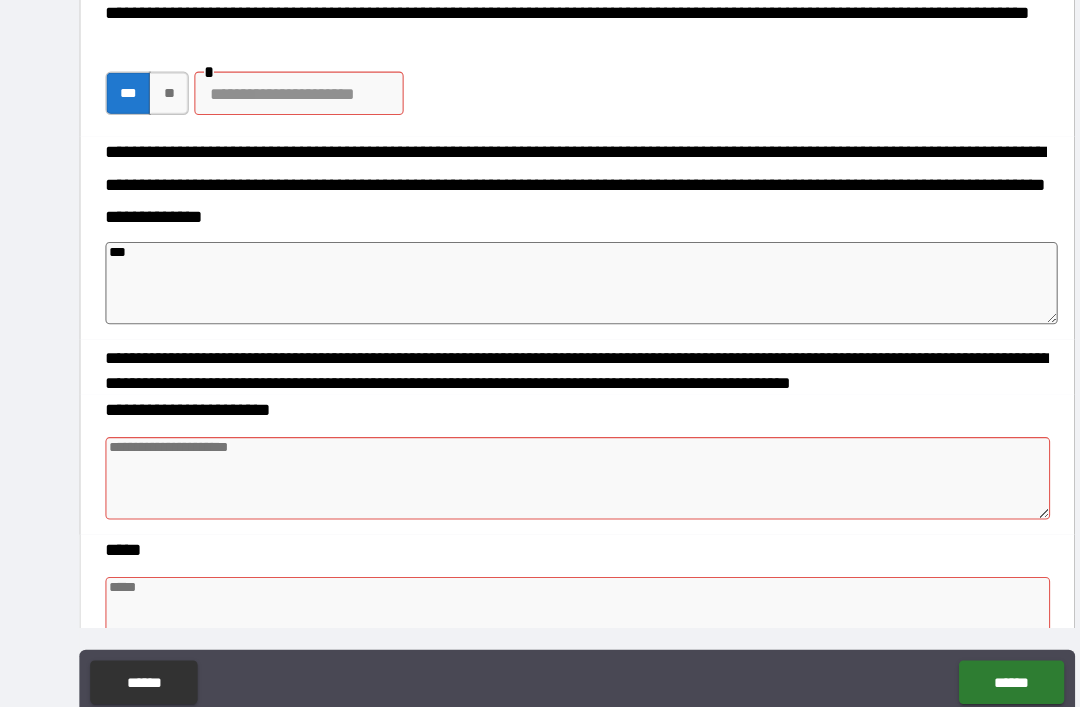 type on "*" 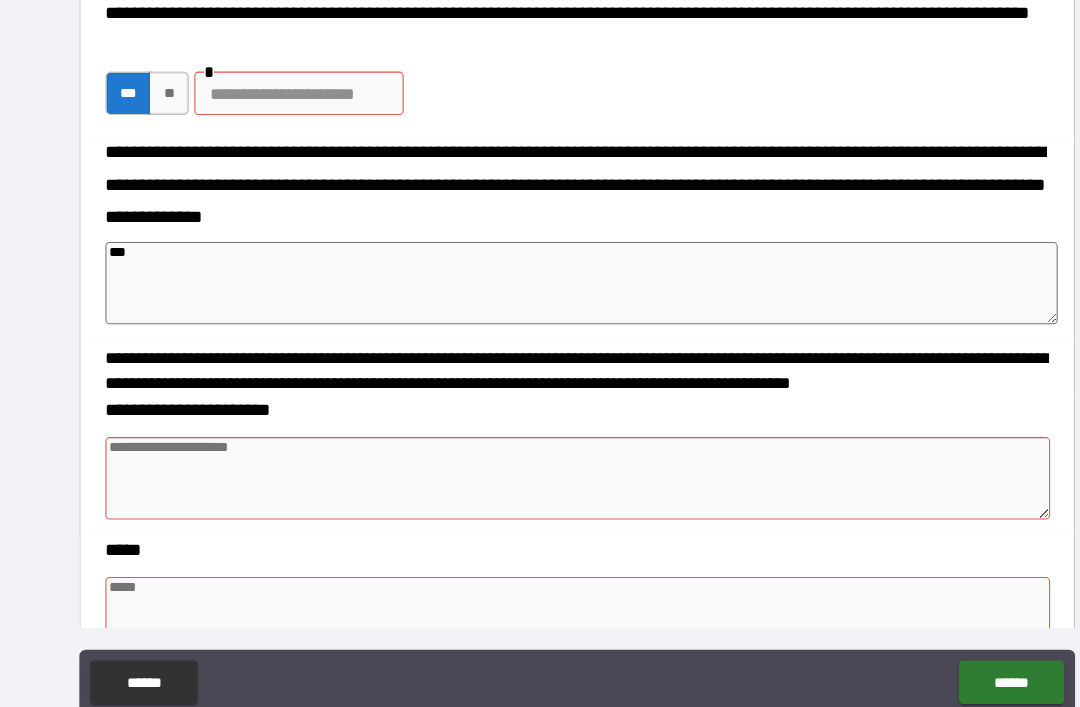 type on "*" 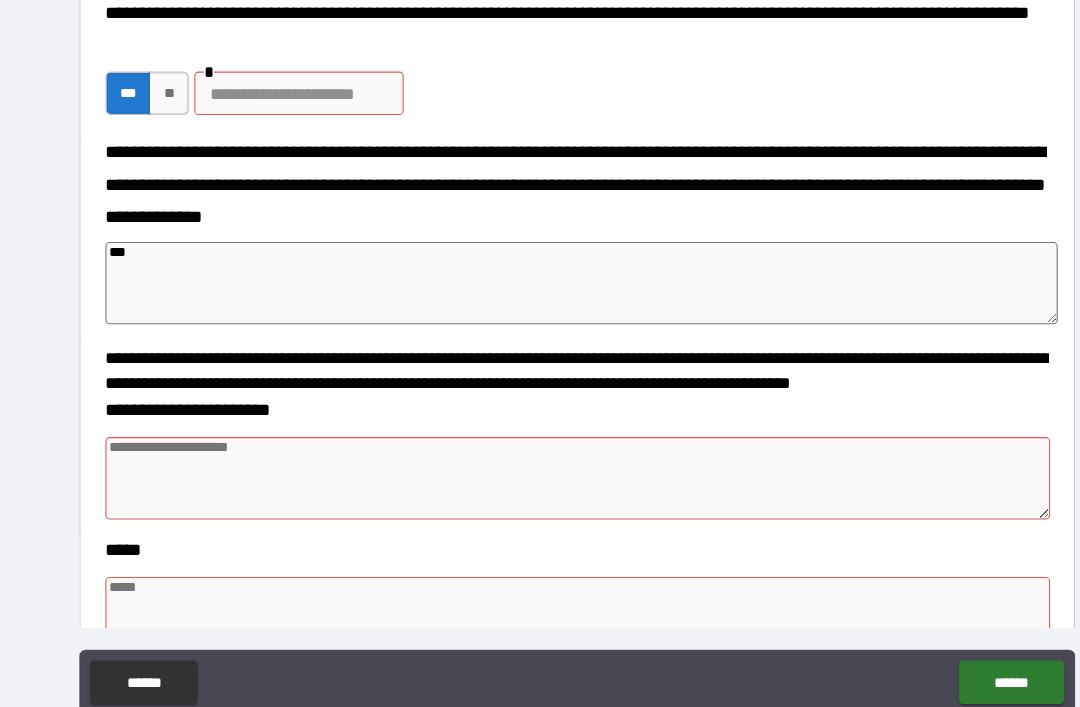 type on "*" 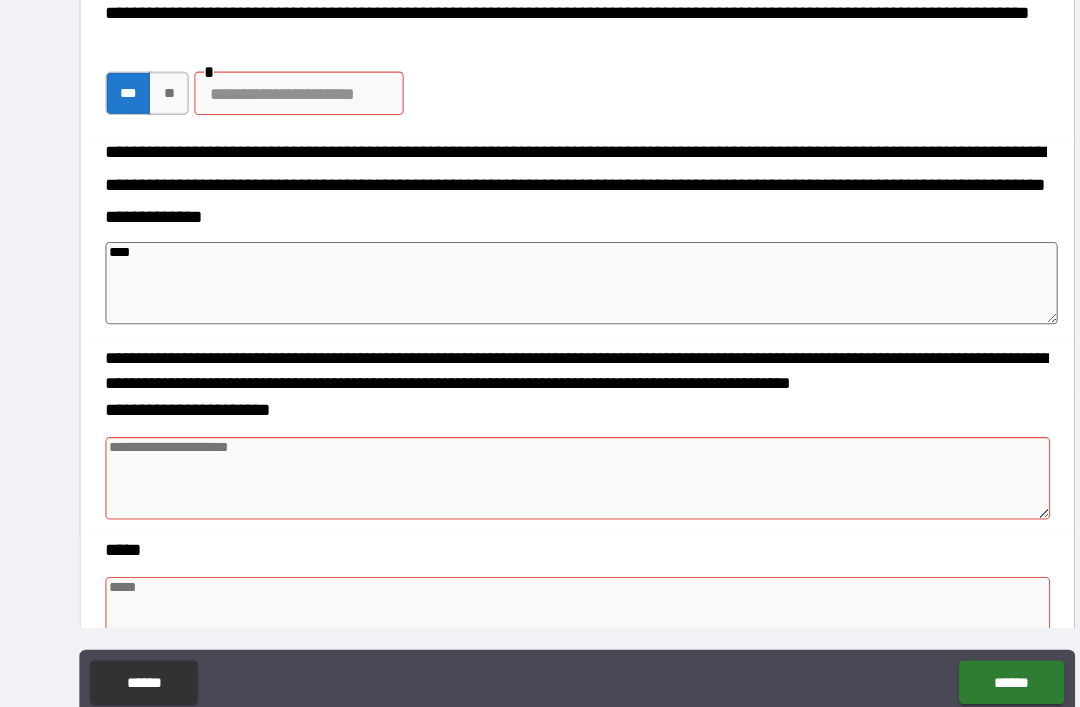 type on "*****" 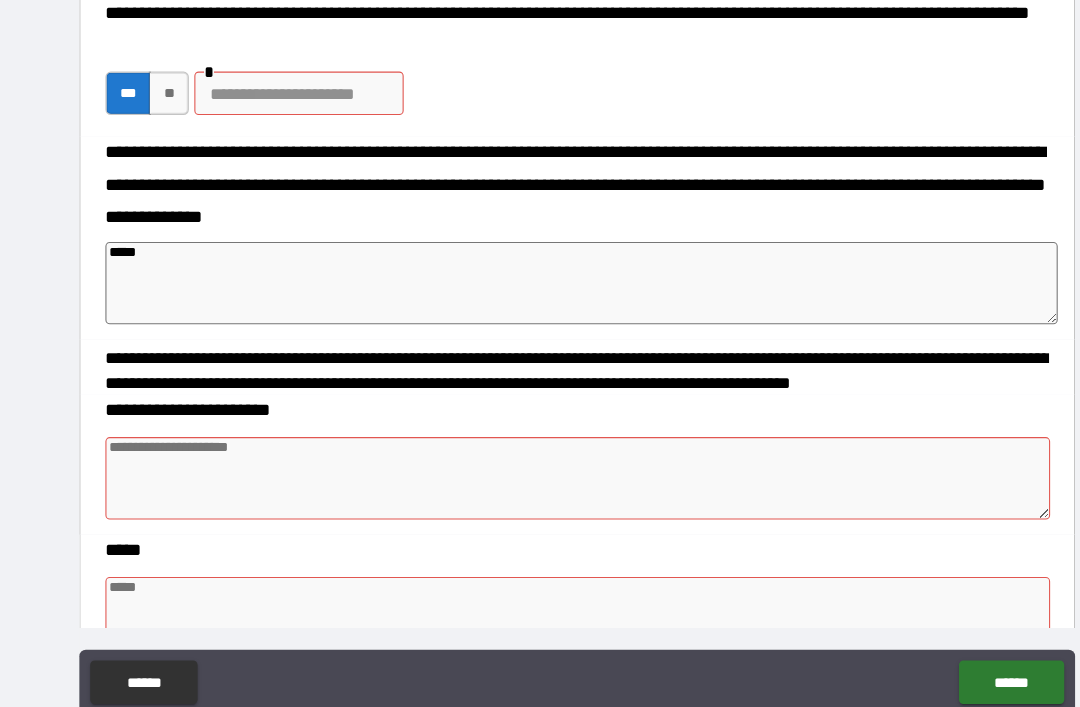 type on "*" 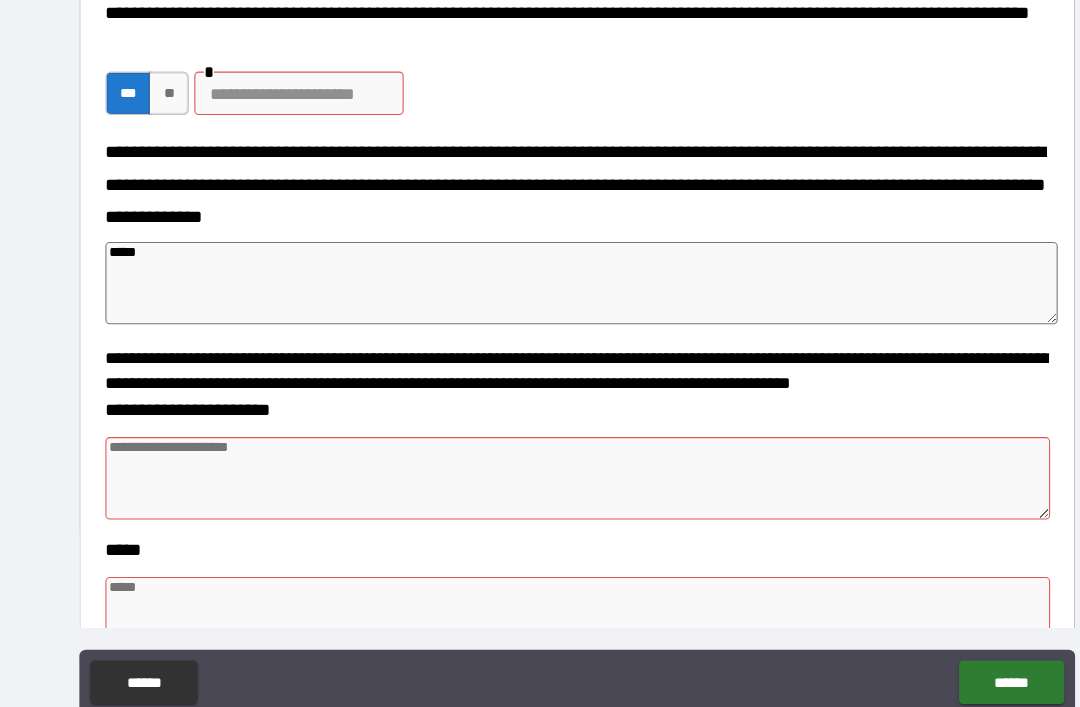 type on "*" 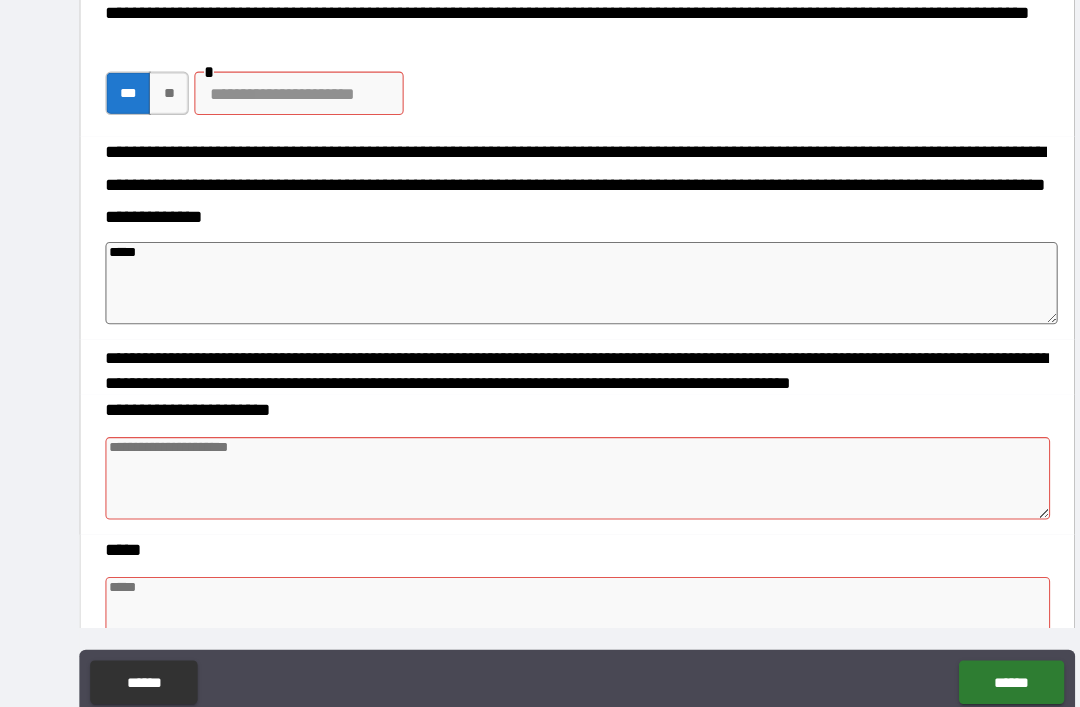 type on "*" 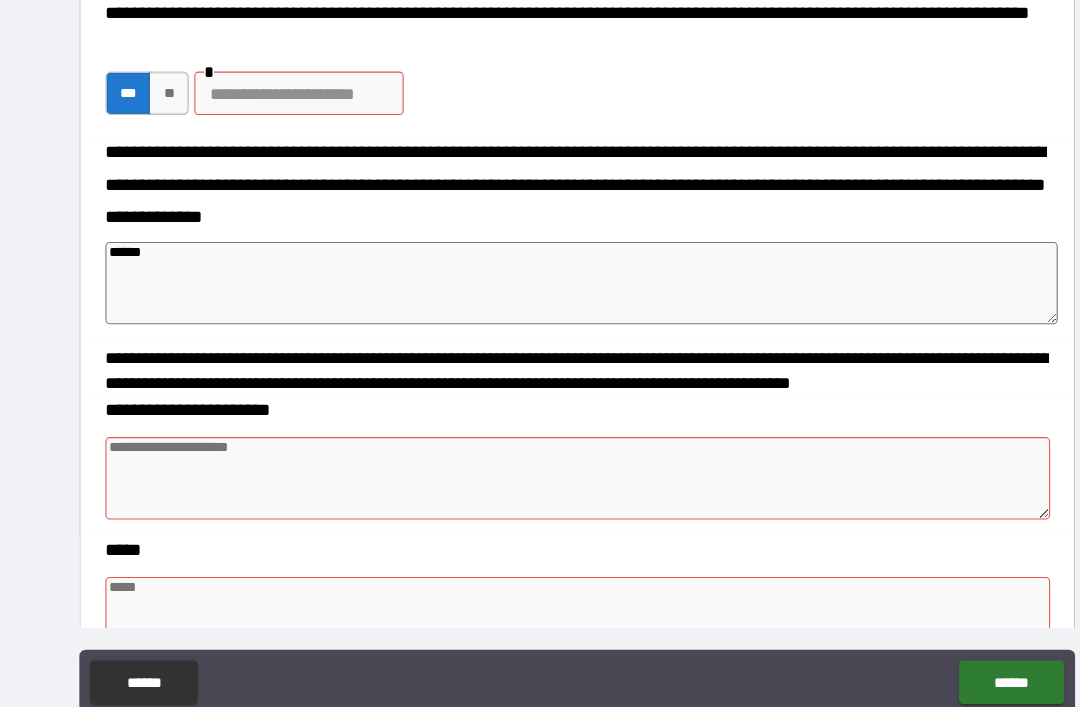 type on "*" 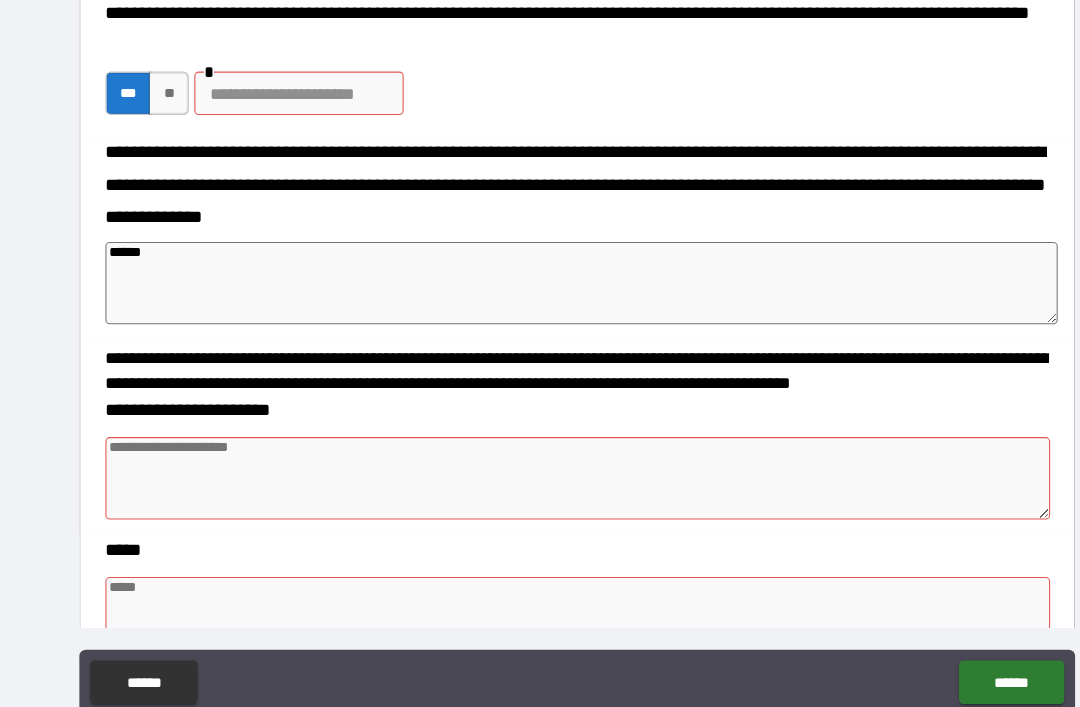 type on "*" 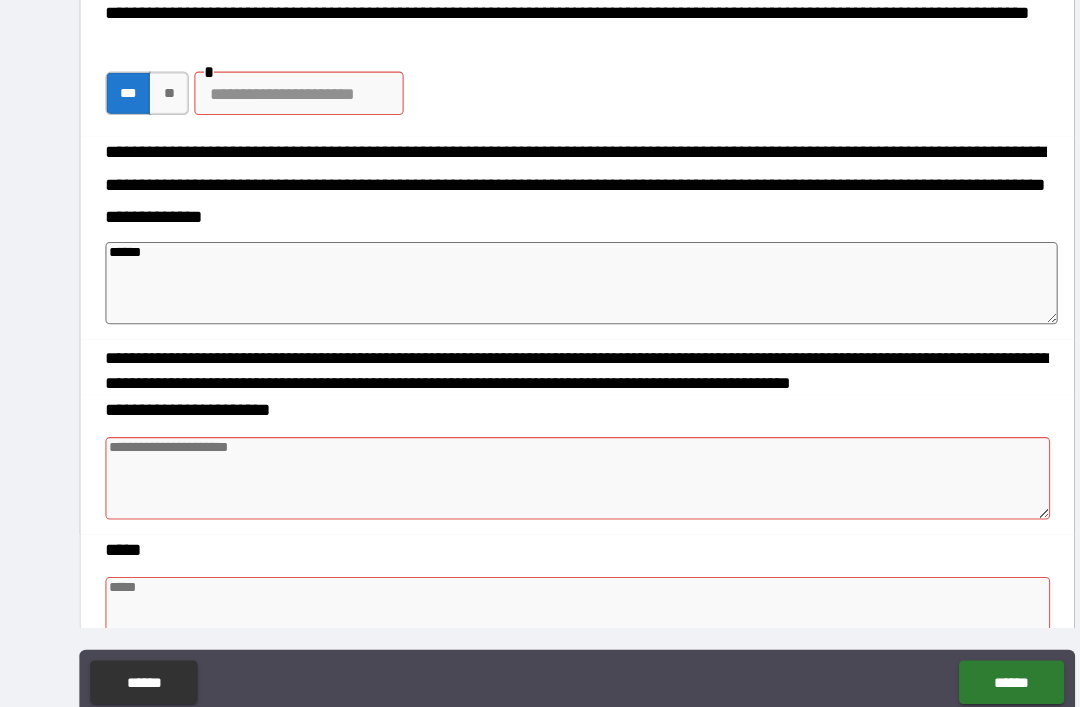 type on "*" 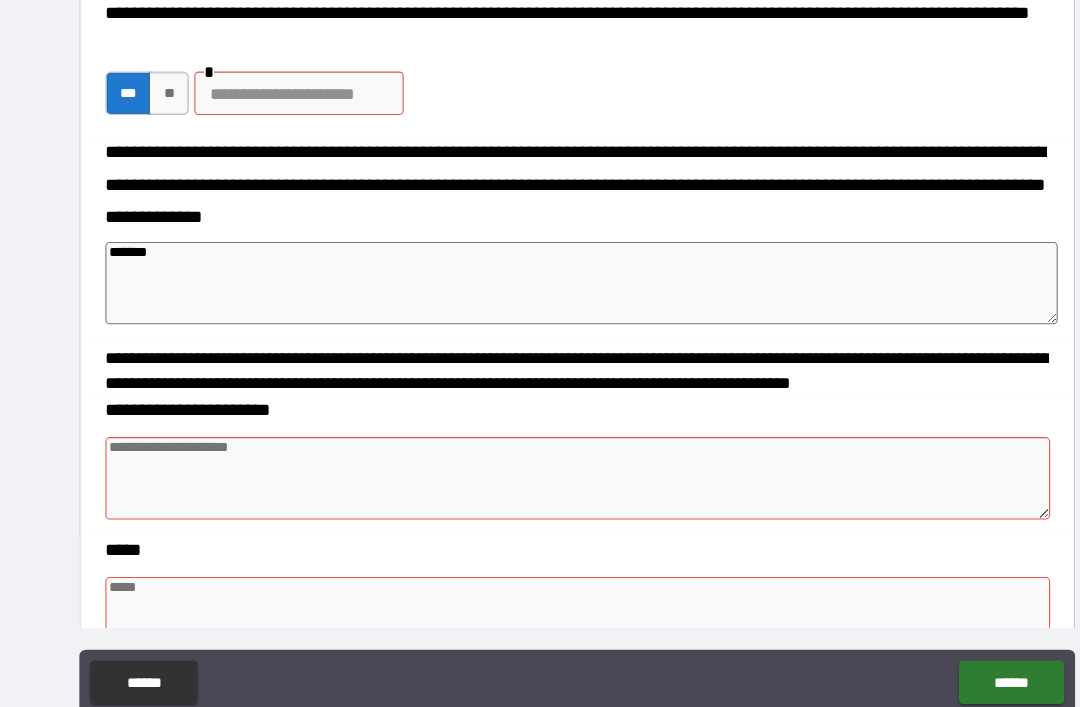 type on "*" 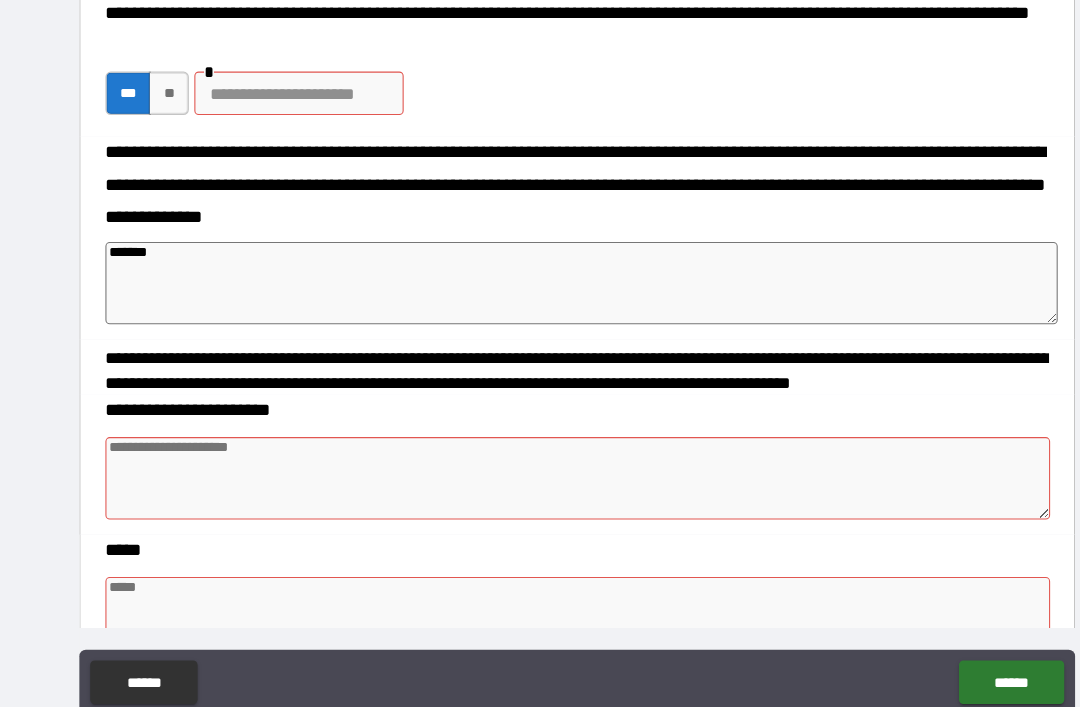 type on "*" 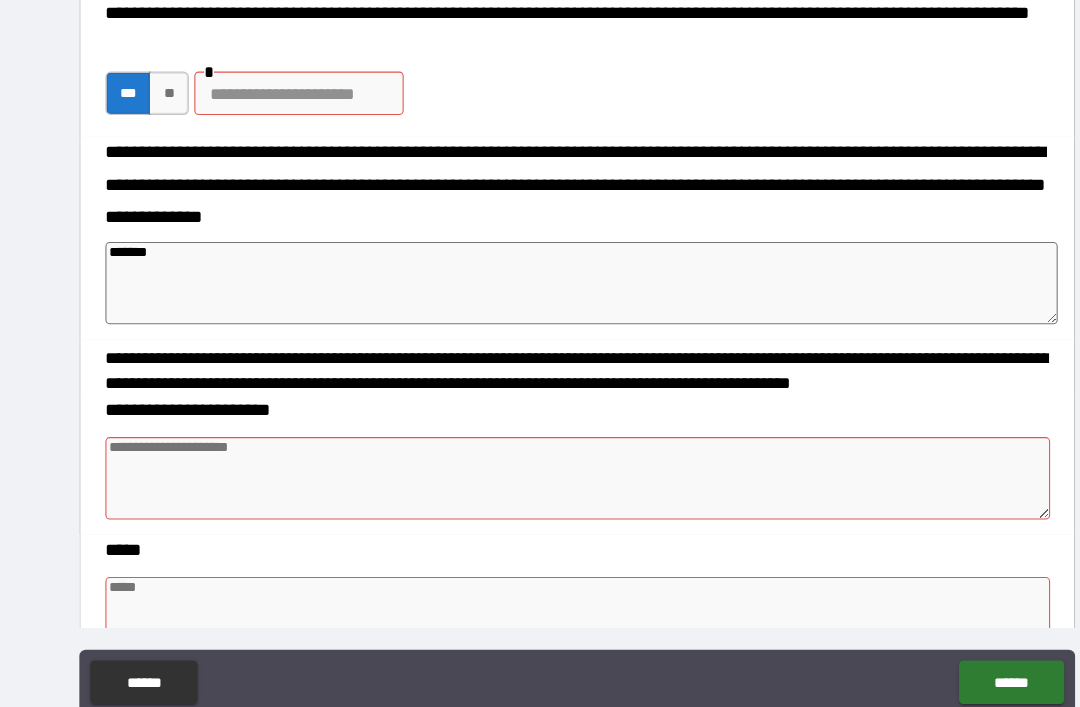 type 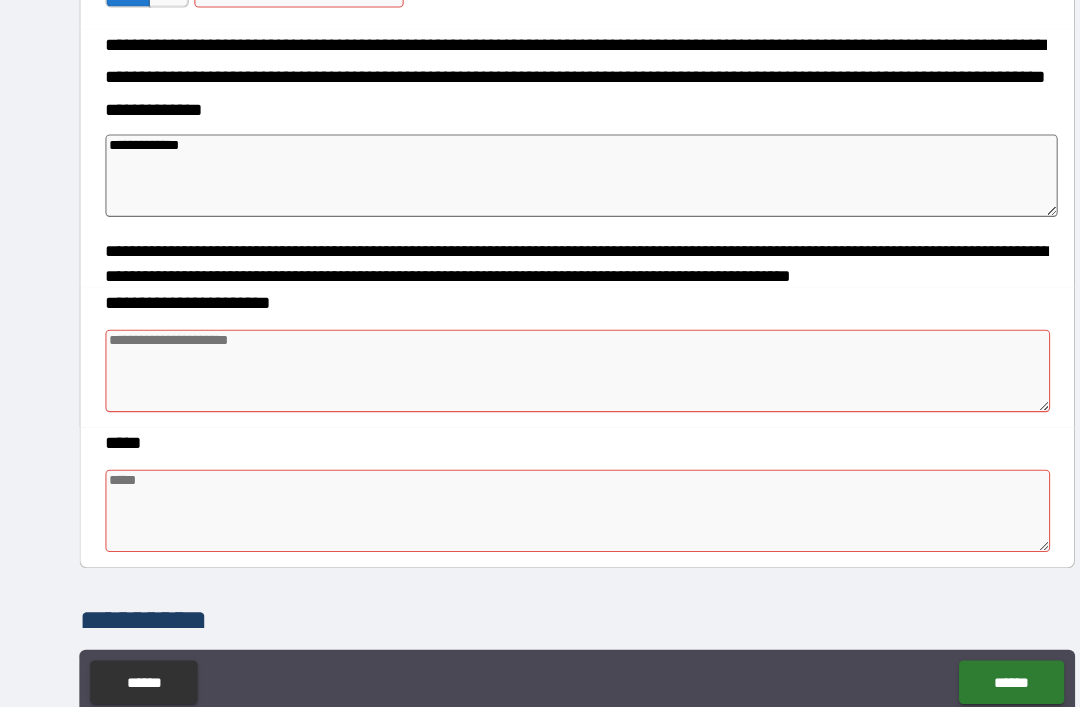 scroll, scrollTop: 561, scrollLeft: 0, axis: vertical 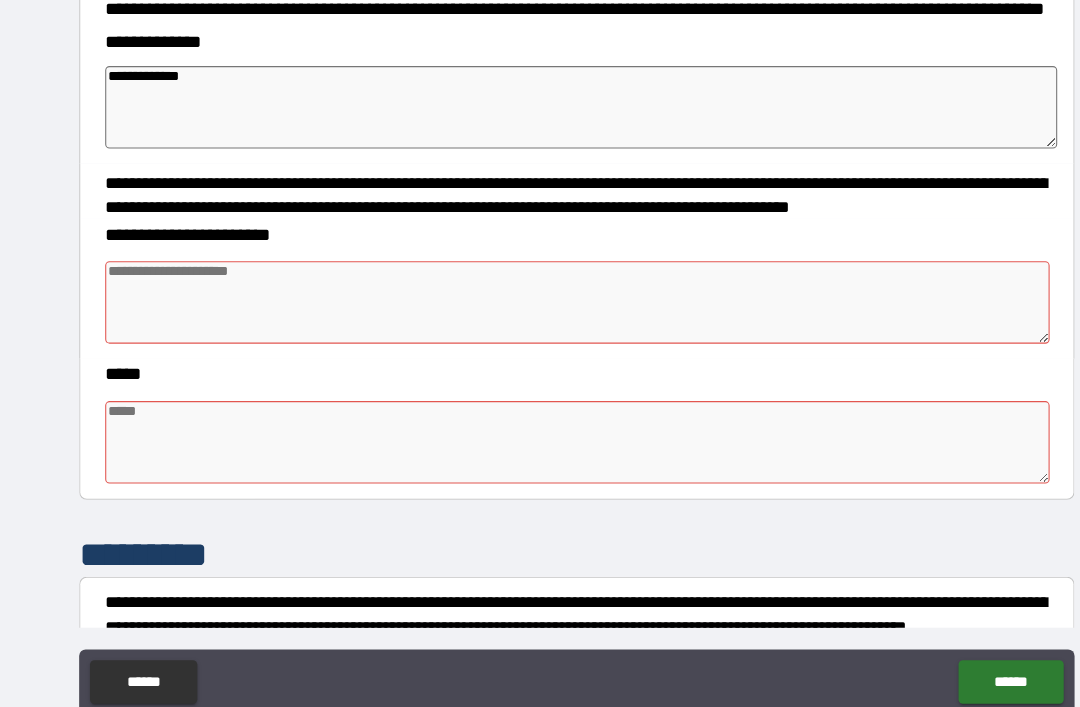 click at bounding box center (540, 279) 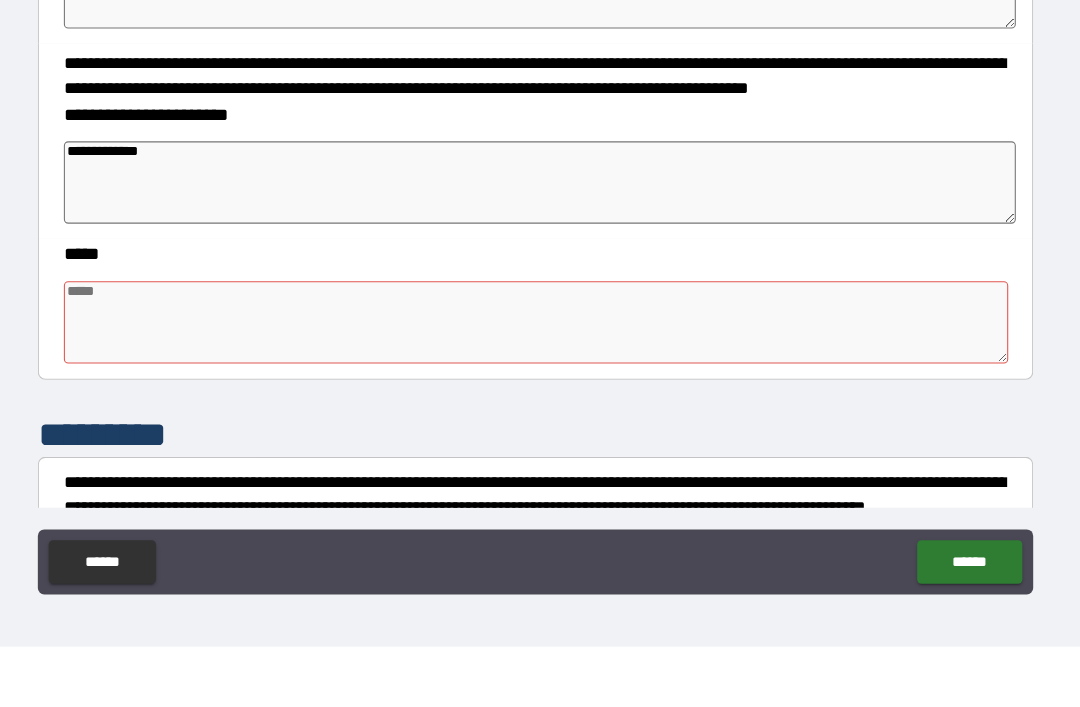 click at bounding box center (540, 408) 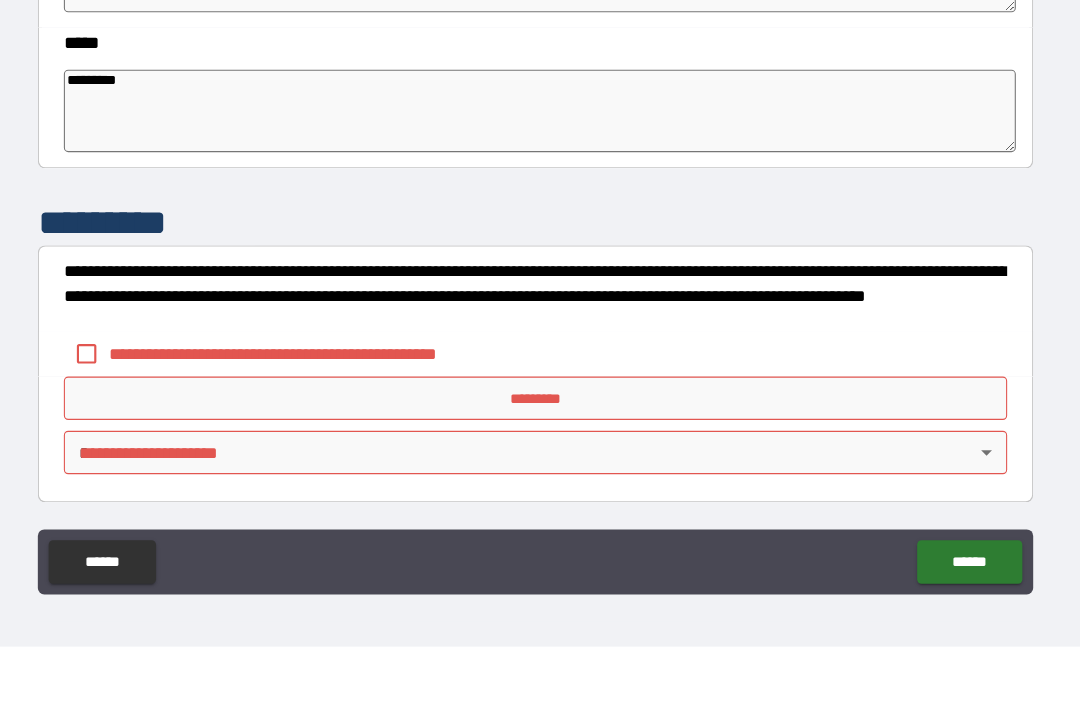 scroll, scrollTop: 756, scrollLeft: 0, axis: vertical 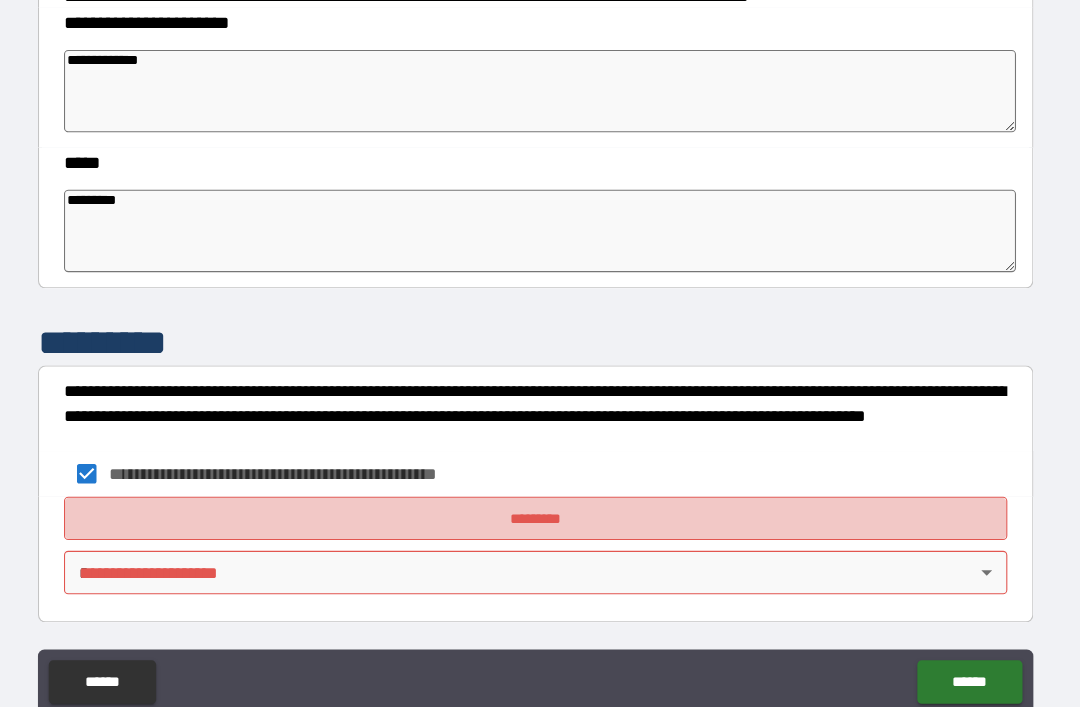 click on "*********" at bounding box center [540, 478] 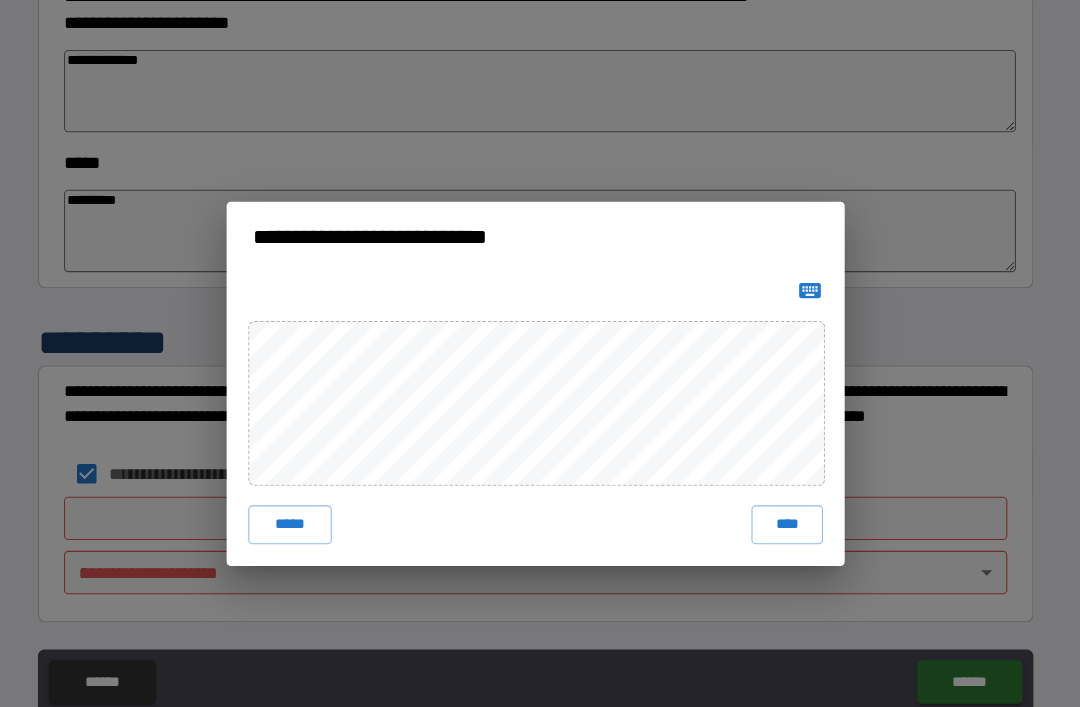 click on "****" at bounding box center (772, 484) 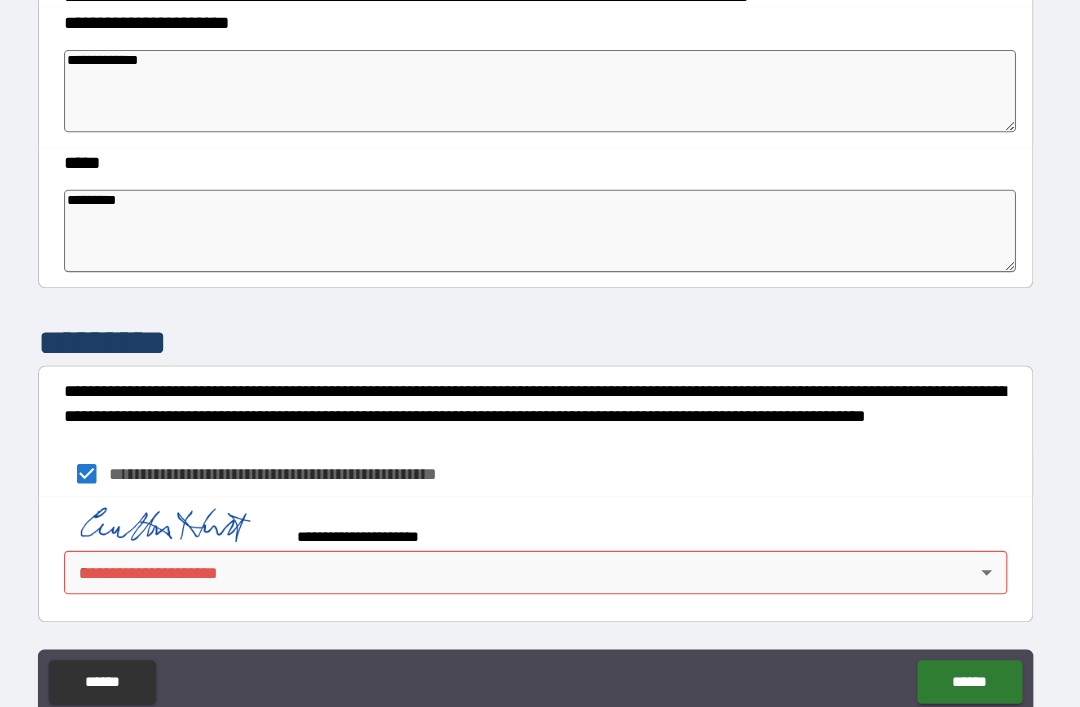 scroll, scrollTop: 746, scrollLeft: 0, axis: vertical 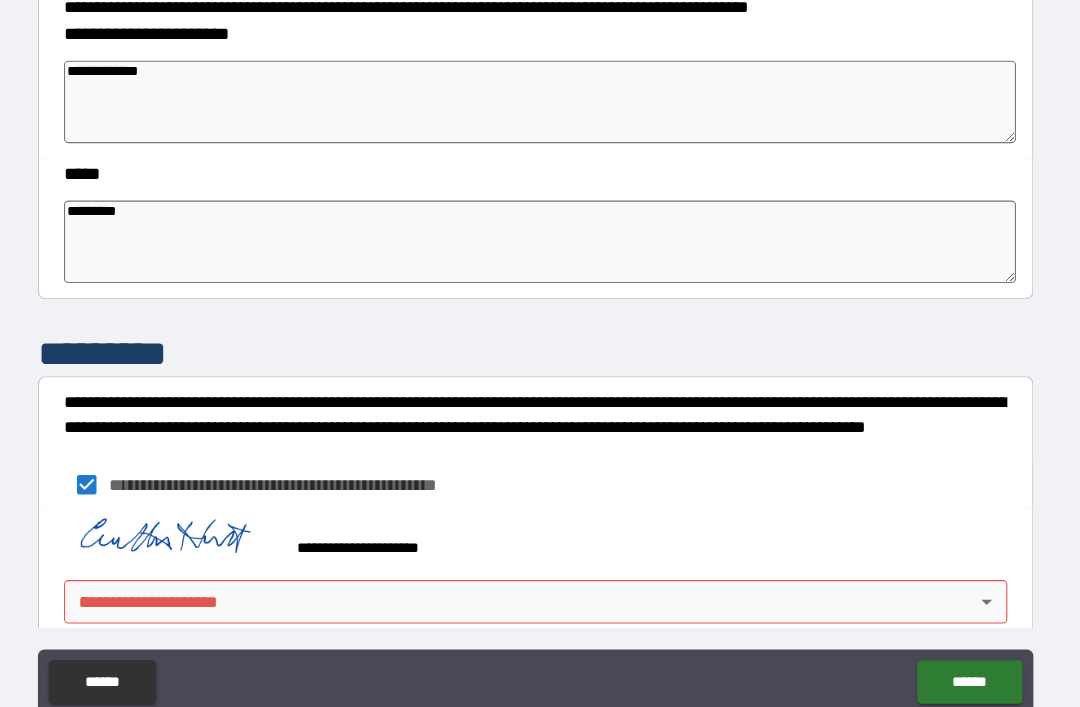 click on "**********" at bounding box center [540, 326] 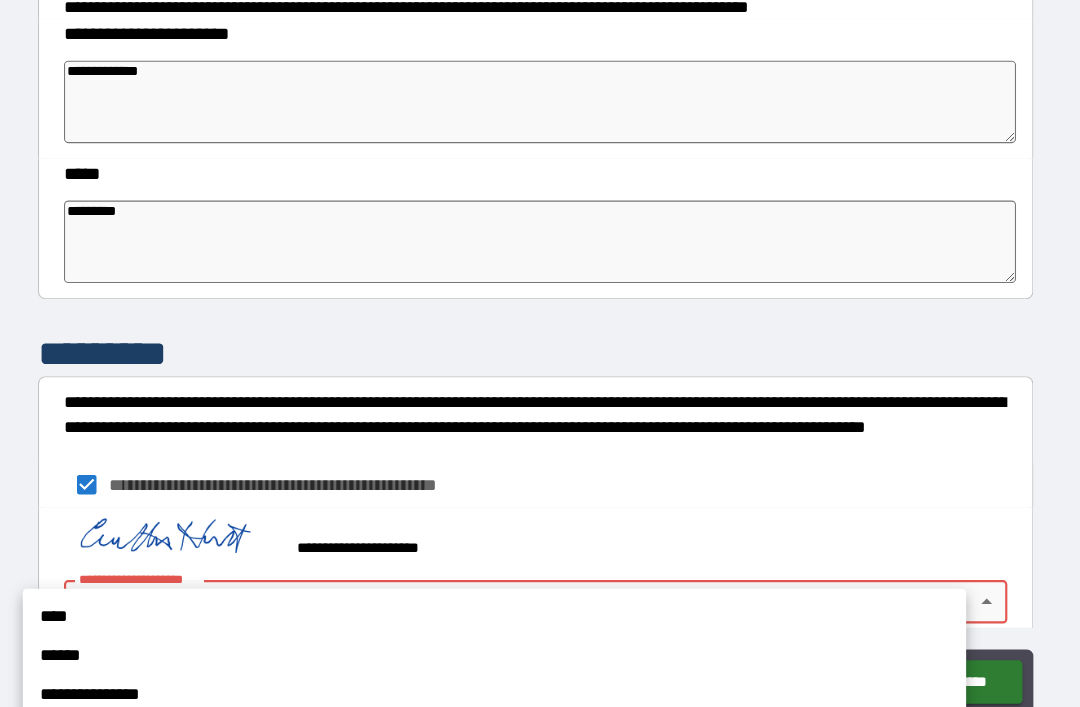 click on "**********" at bounding box center (502, 641) 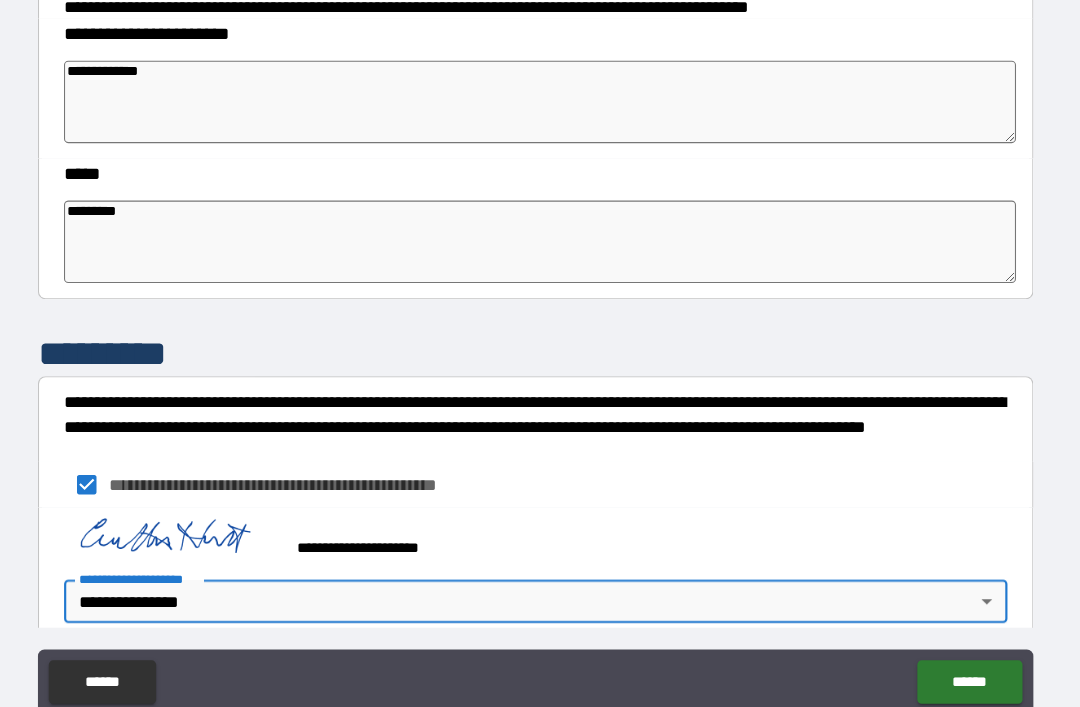 click on "******" at bounding box center [940, 629] 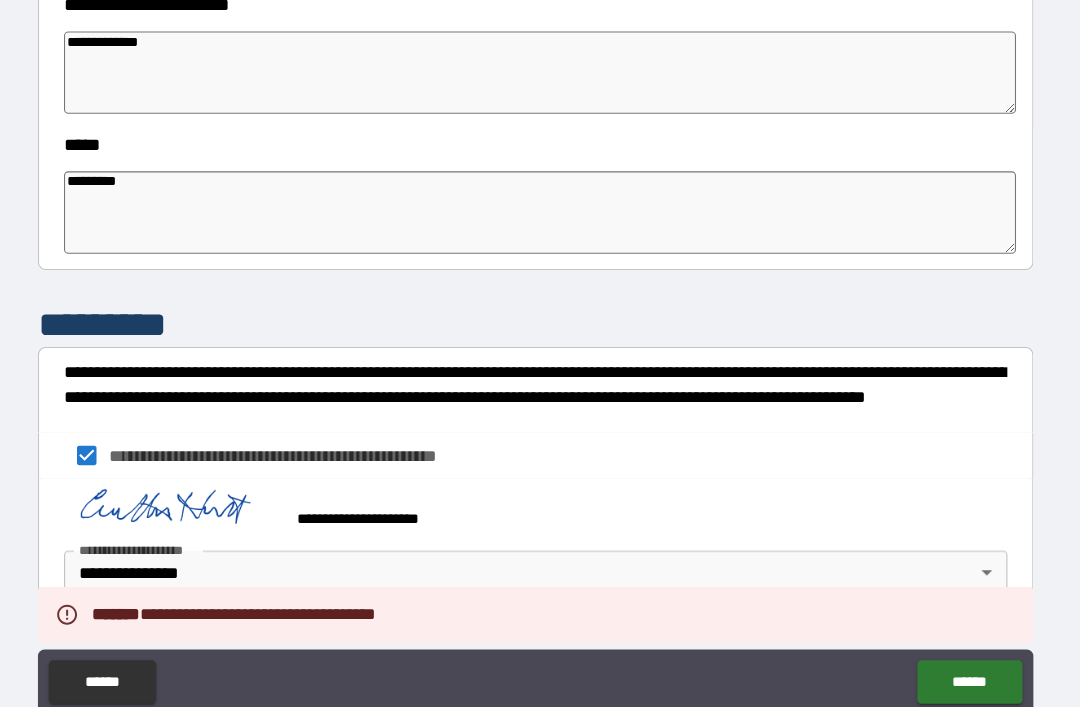scroll, scrollTop: 773, scrollLeft: 0, axis: vertical 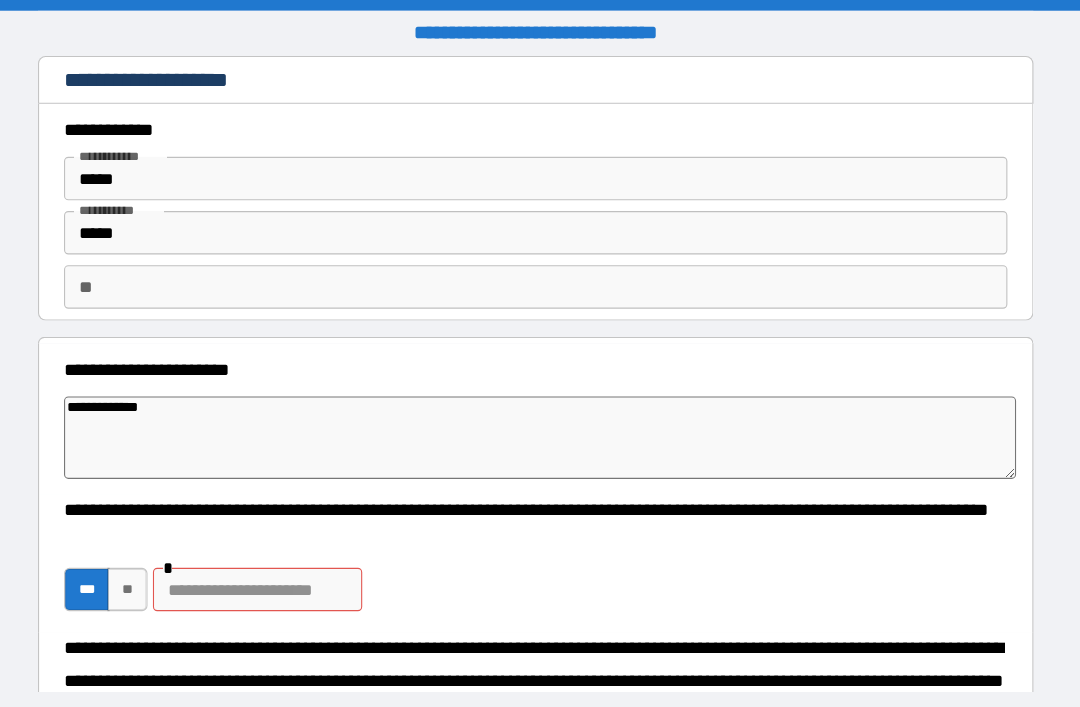 click at bounding box center (283, 544) 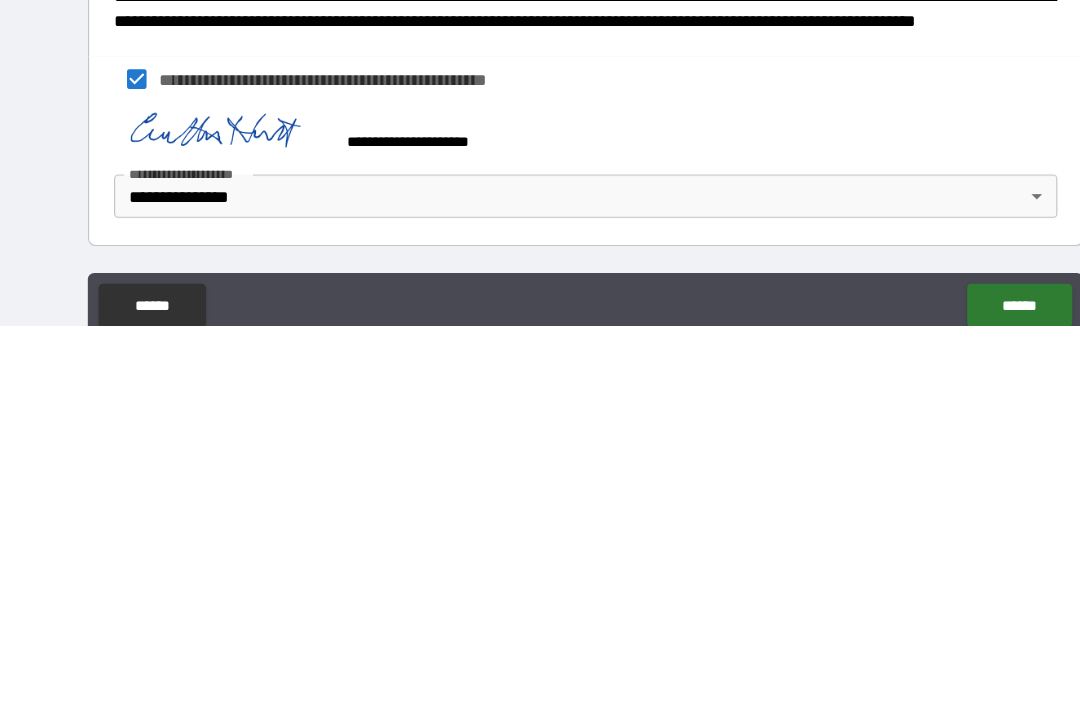 scroll, scrollTop: 773, scrollLeft: 0, axis: vertical 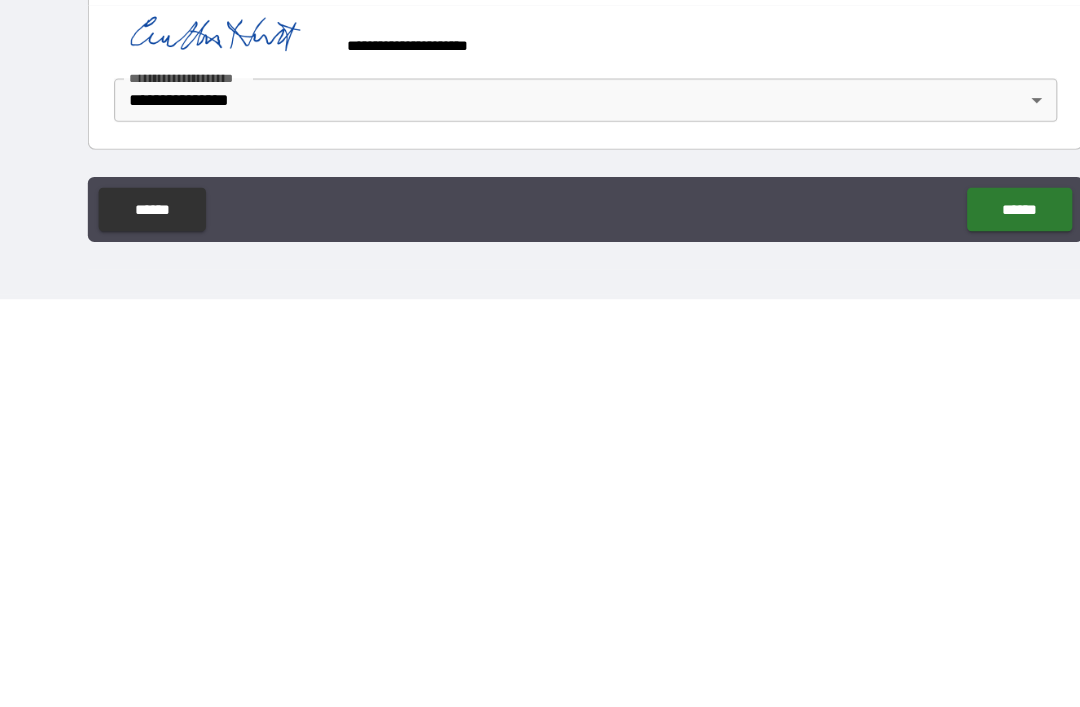 click on "******" at bounding box center (940, 624) 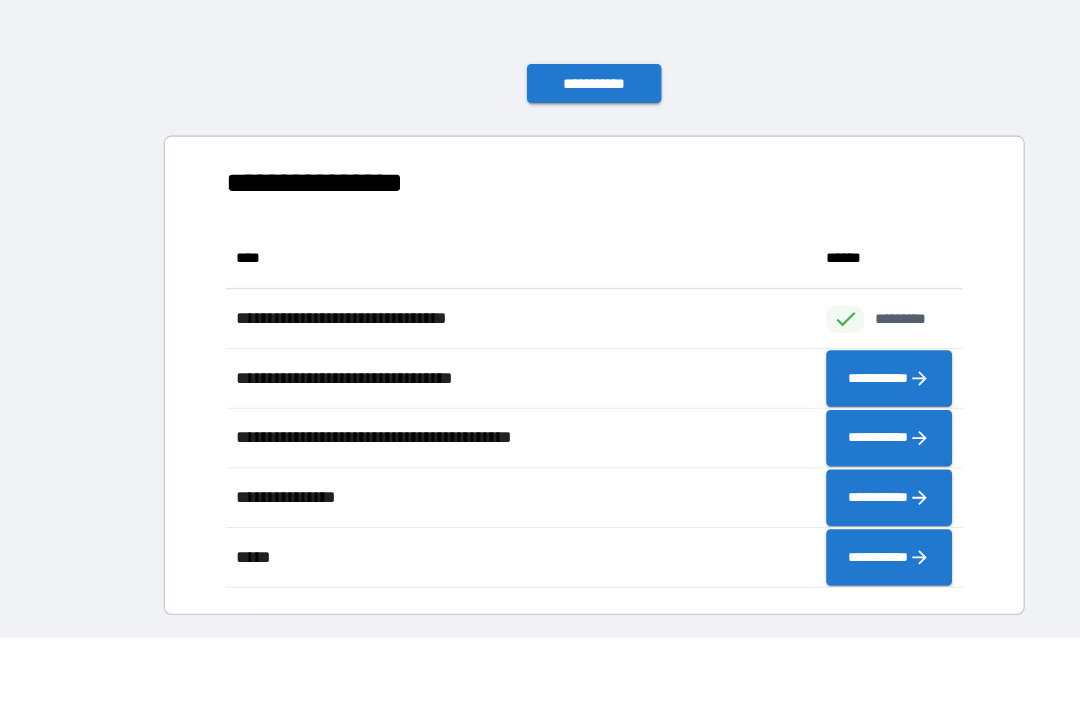 scroll, scrollTop: 1, scrollLeft: 1, axis: both 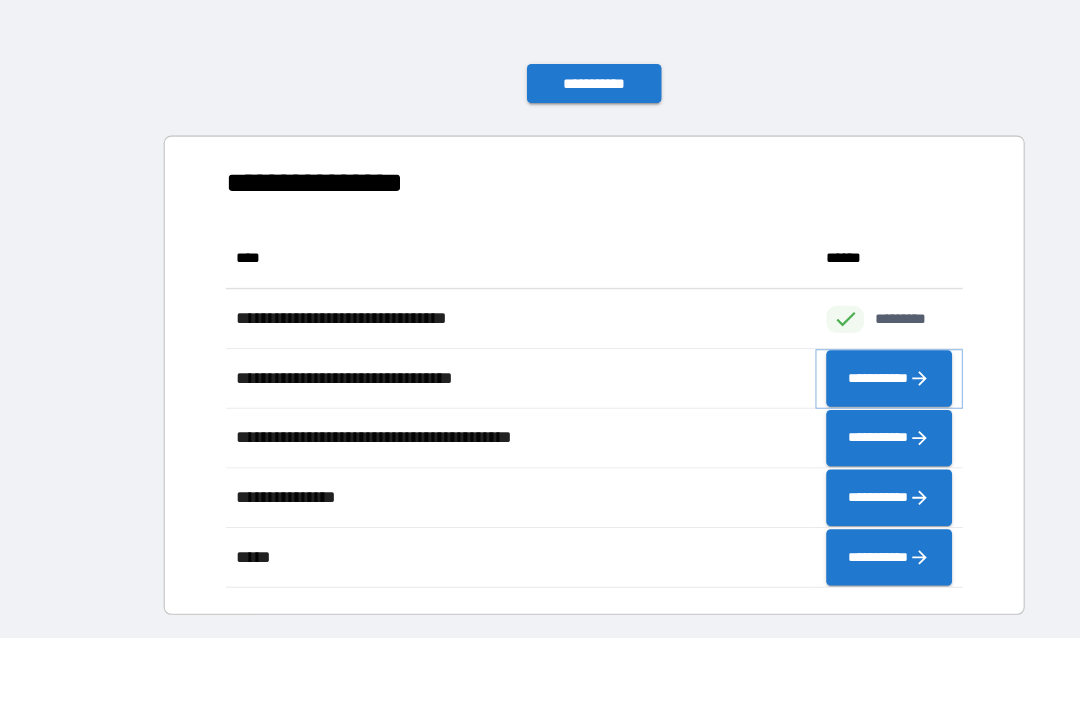 click on "**********" at bounding box center (820, 404) 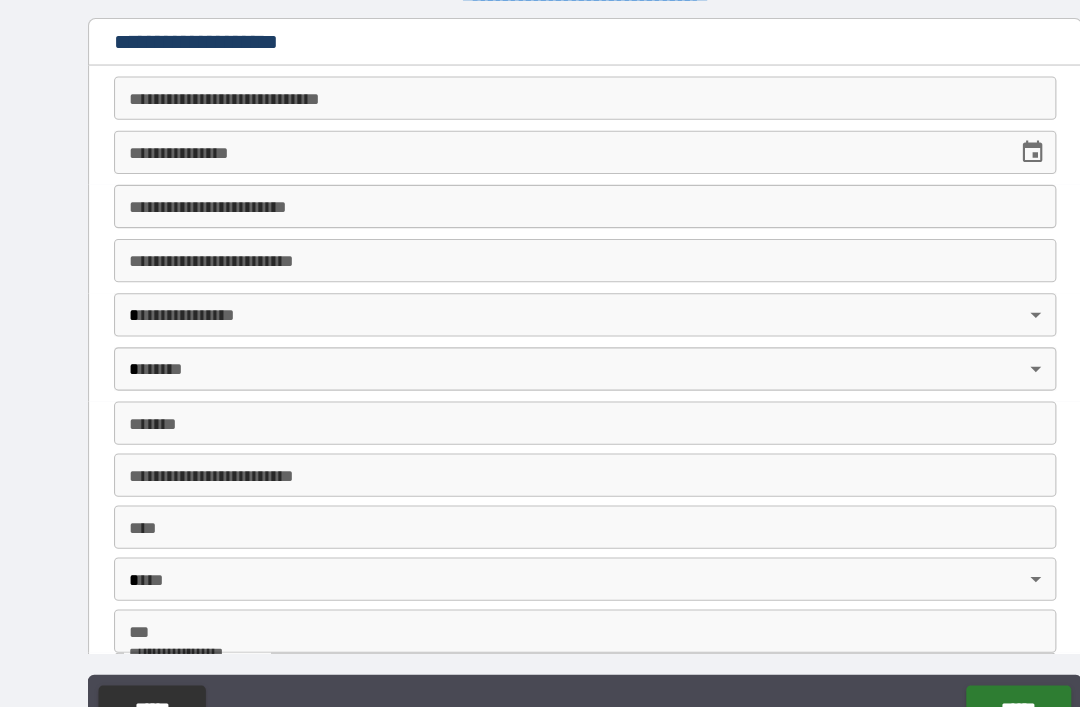 scroll, scrollTop: 0, scrollLeft: 0, axis: both 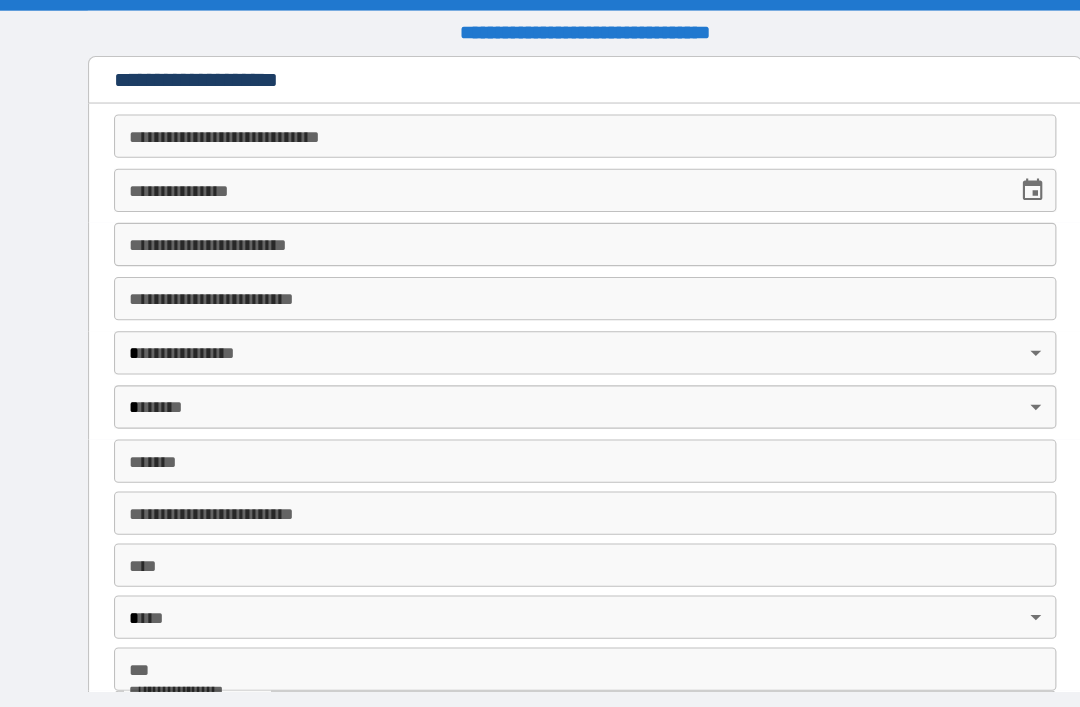 click on "**********" at bounding box center (540, 126) 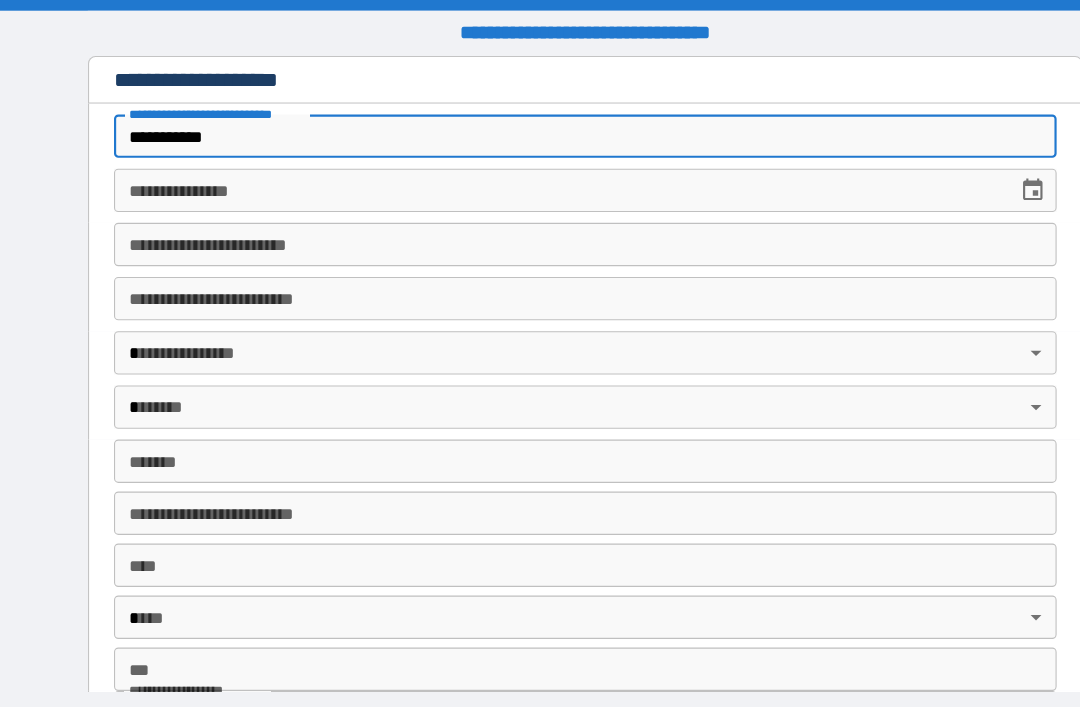 click on "**********" at bounding box center (540, 176) 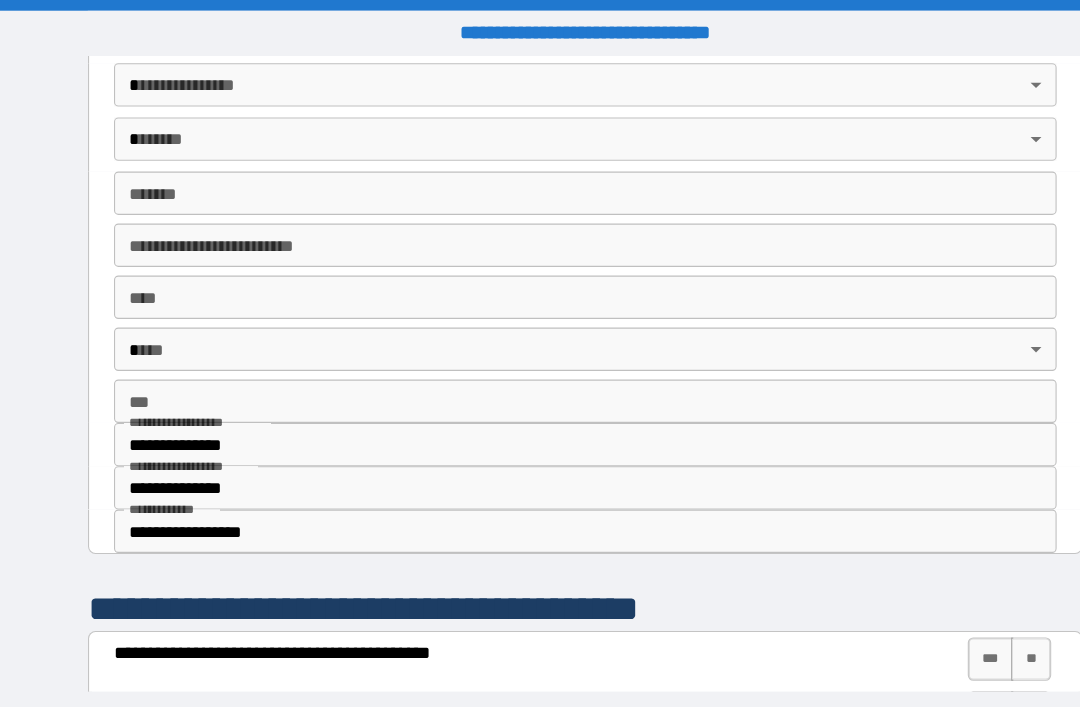 scroll, scrollTop: 249, scrollLeft: 0, axis: vertical 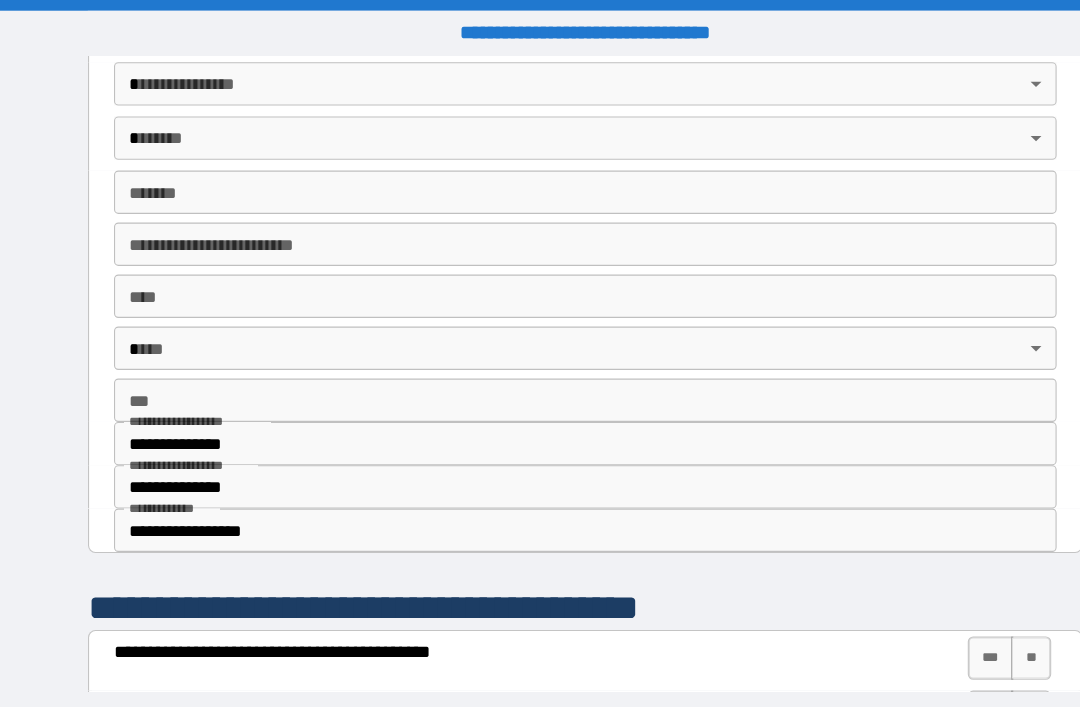 click on "**********" at bounding box center (540, 385) 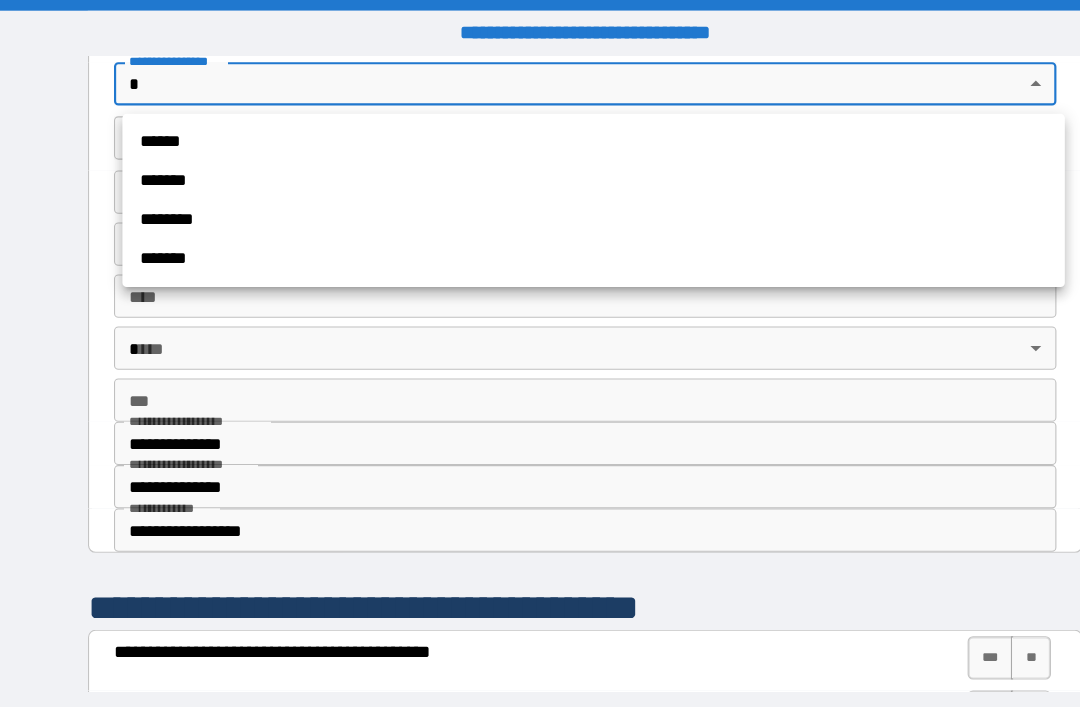 click on "******" at bounding box center (548, 131) 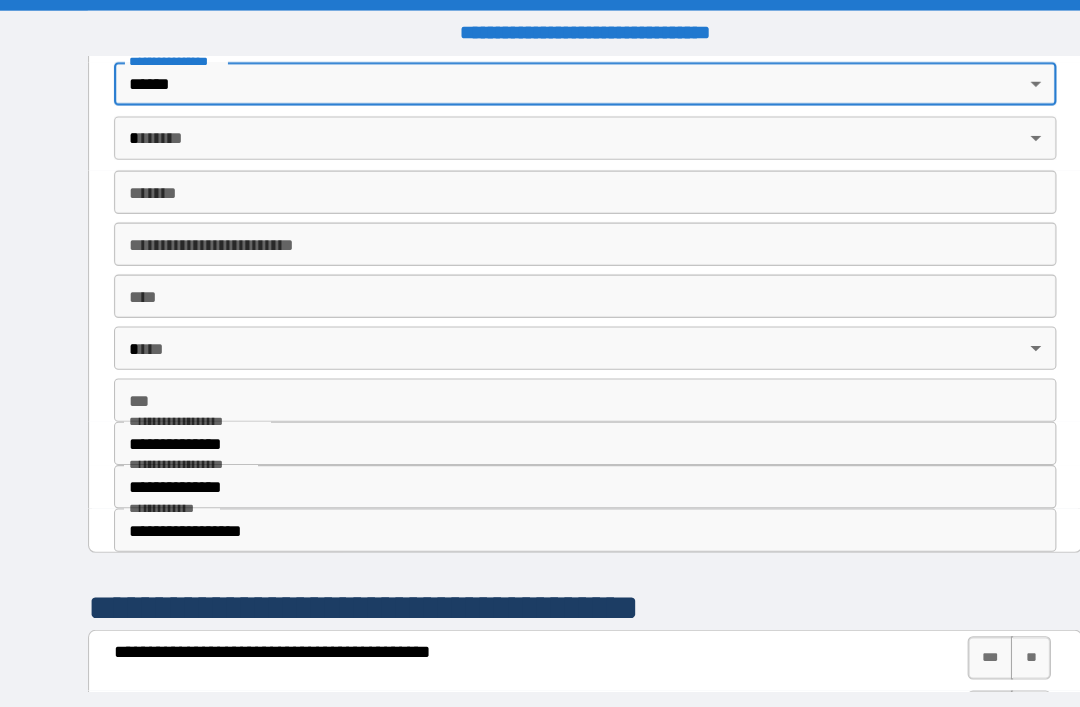 click on "**********" at bounding box center (540, 385) 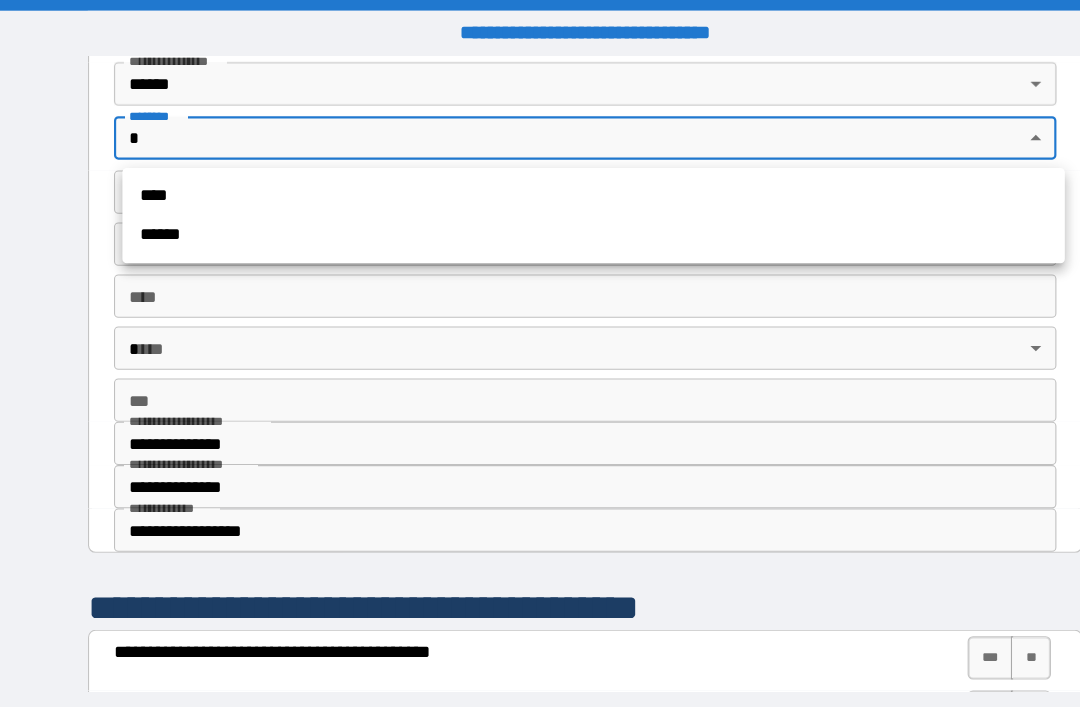 click on "******" at bounding box center (548, 217) 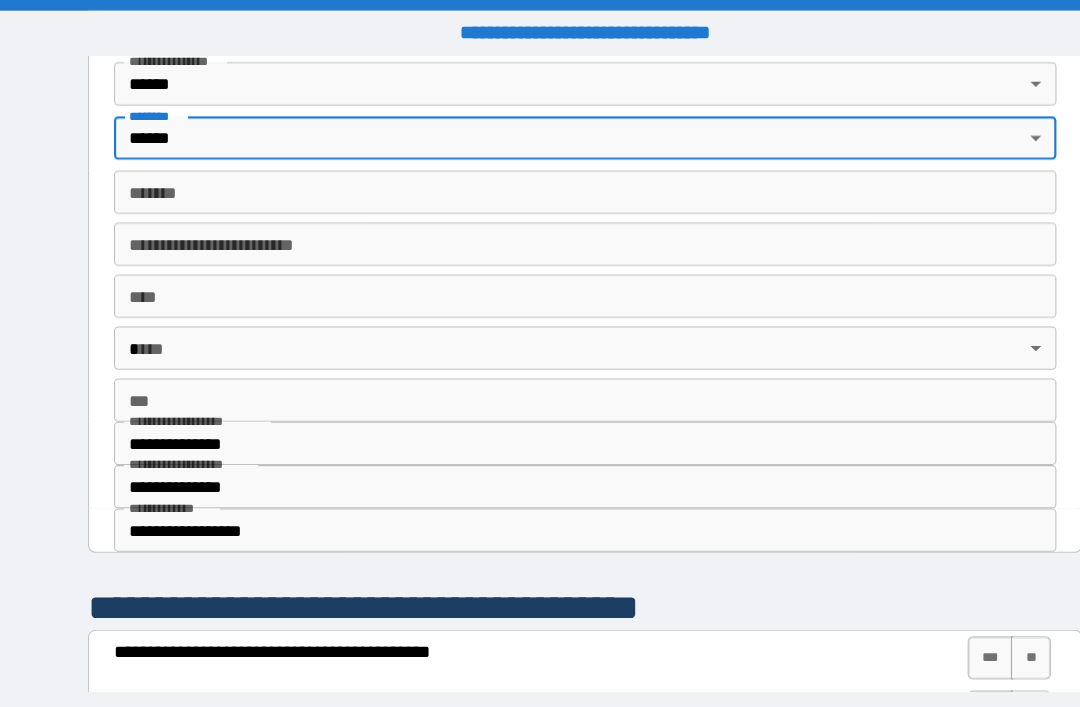 click on "******* *******" at bounding box center (540, 177) 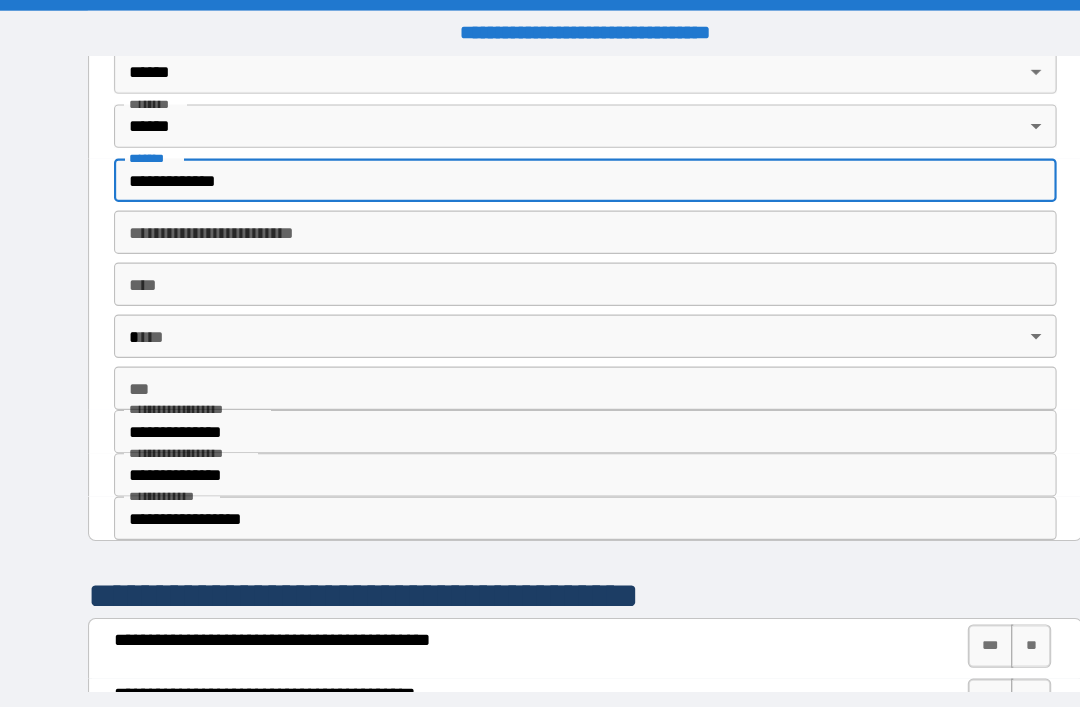 scroll, scrollTop: 270, scrollLeft: 0, axis: vertical 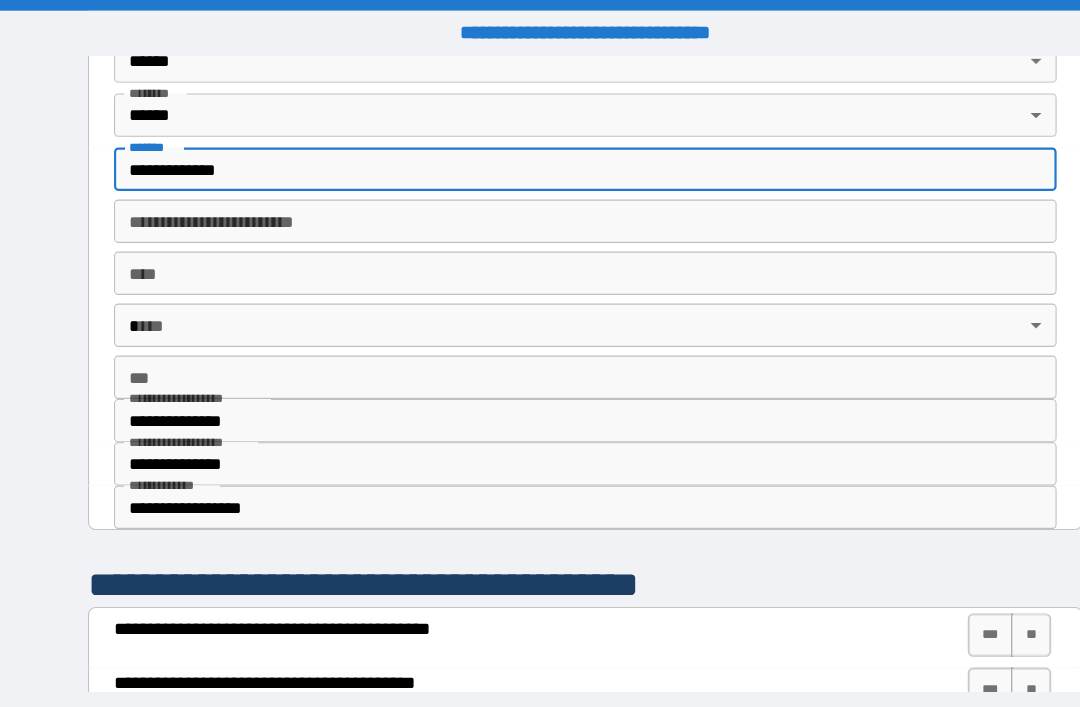 click on "**********" at bounding box center [540, 156] 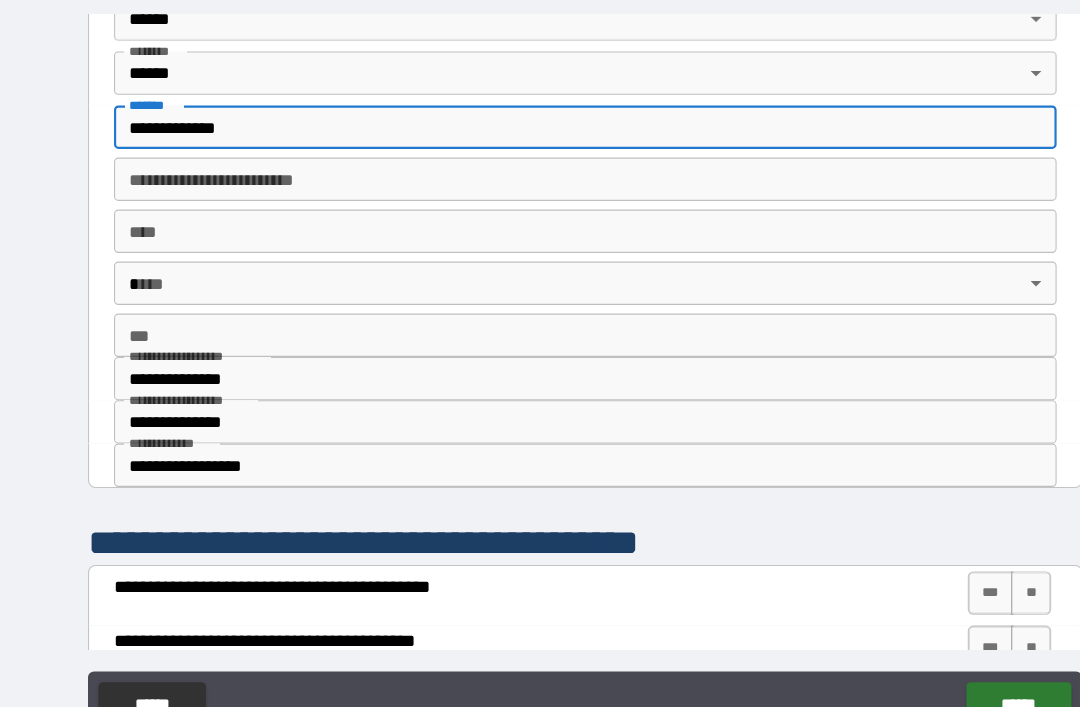 click on "****" at bounding box center [540, 252] 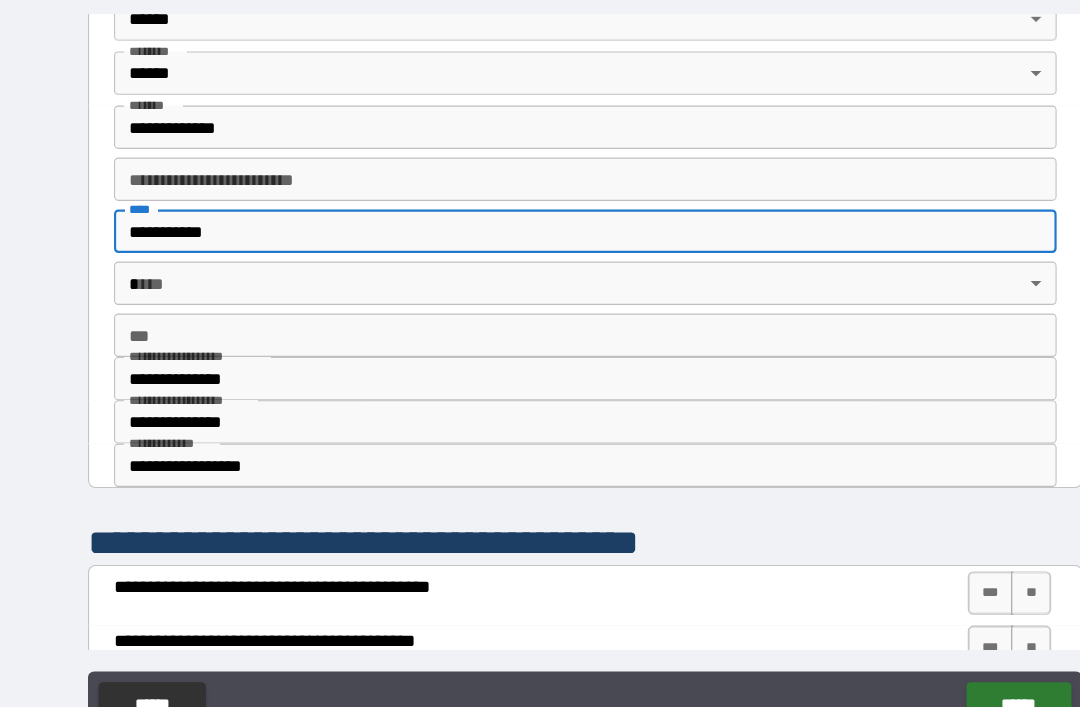 scroll, scrollTop: 337, scrollLeft: 0, axis: vertical 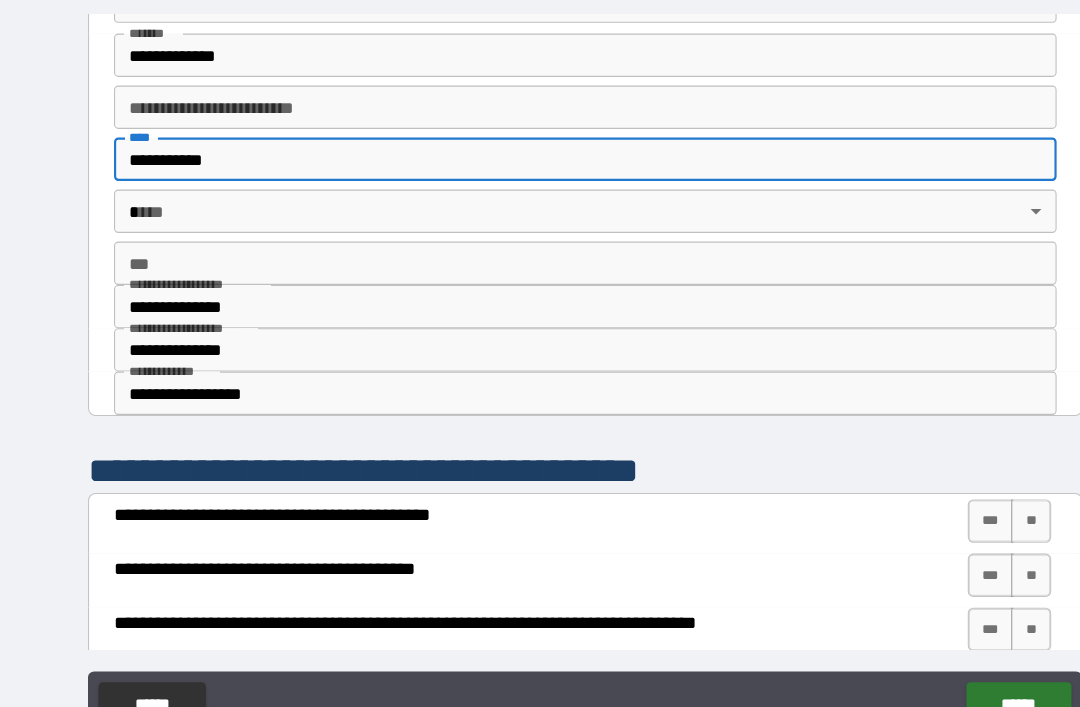 click on "**********" at bounding box center [540, 385] 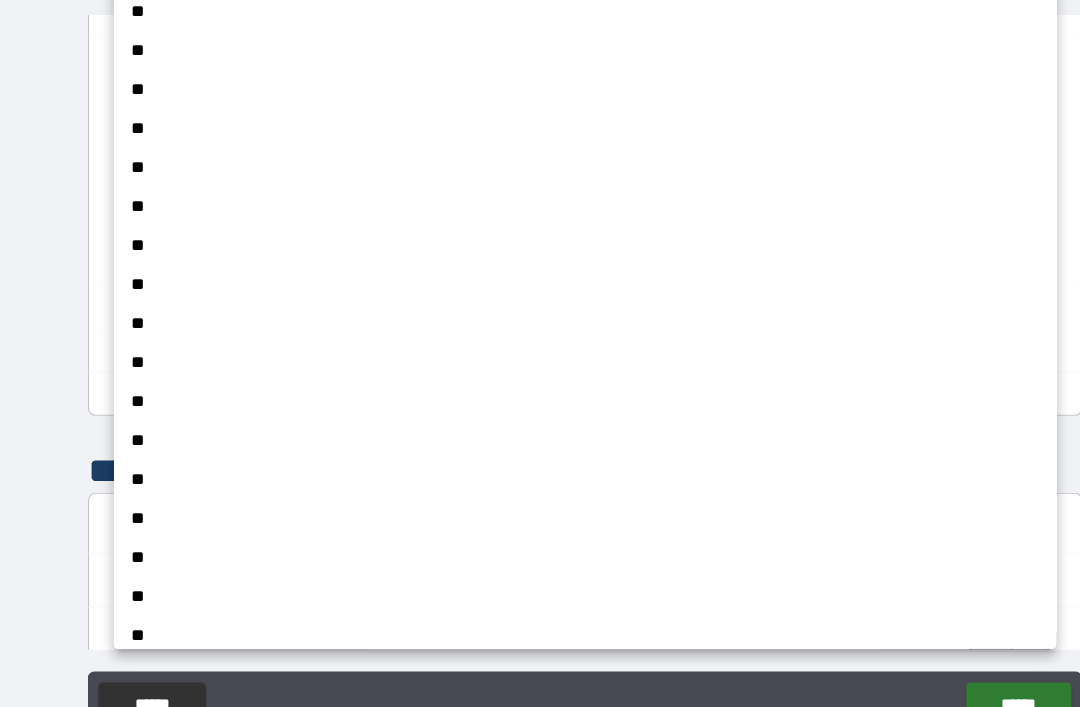 scroll, scrollTop: 983, scrollLeft: 0, axis: vertical 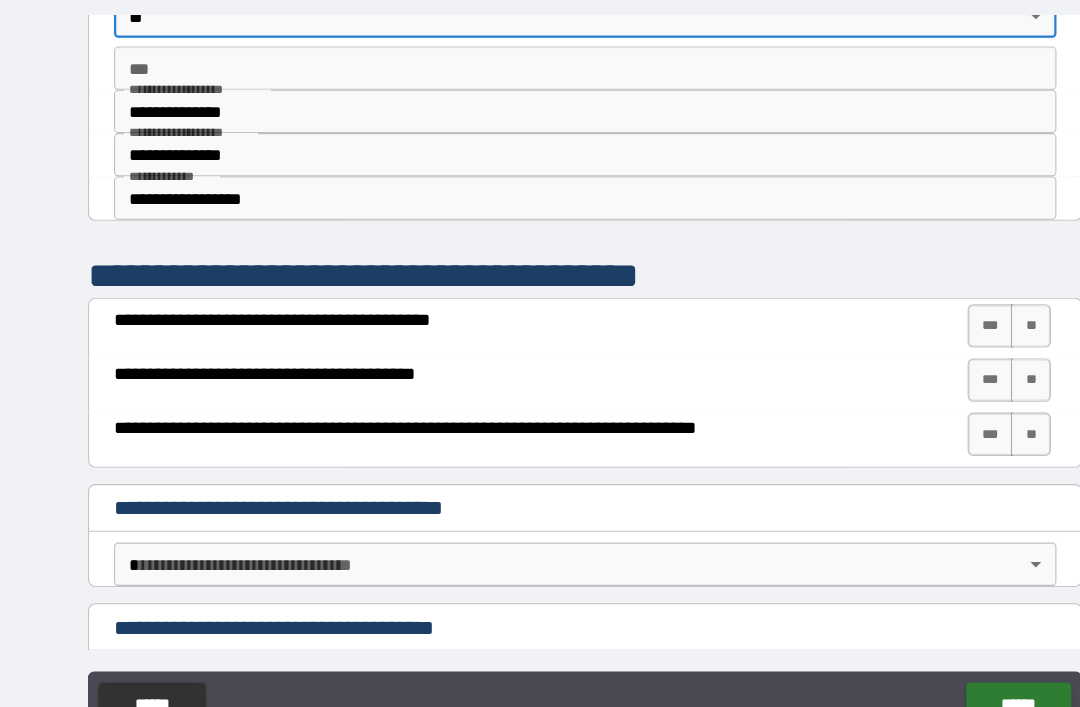 click on "***" at bounding box center (914, 339) 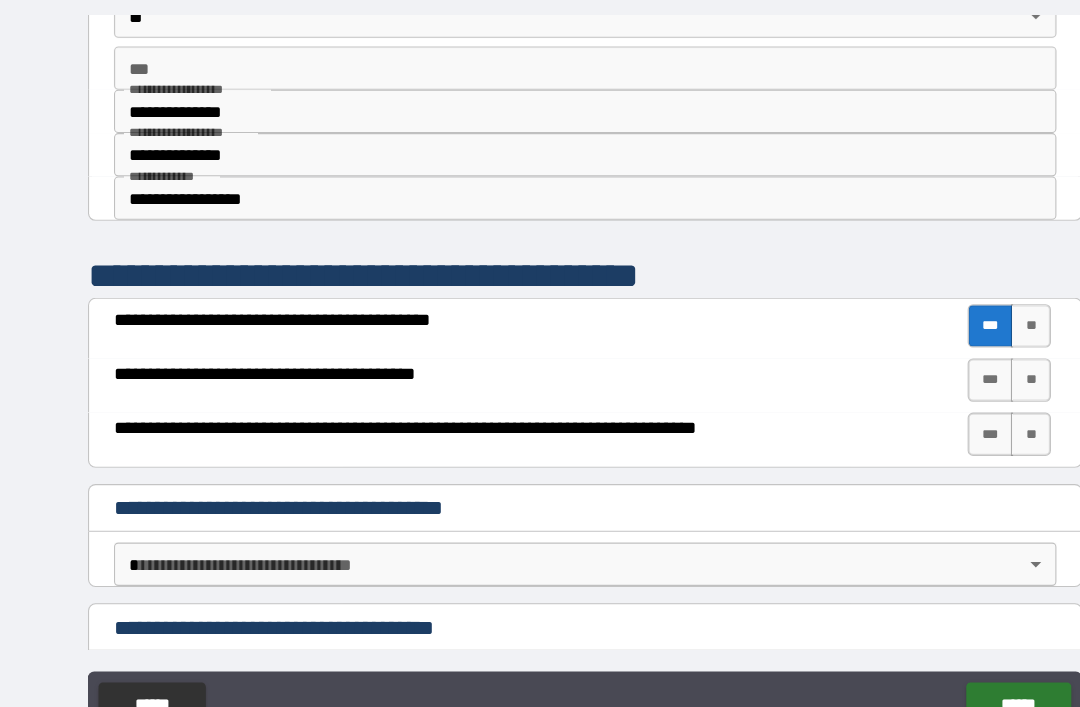 click on "***" at bounding box center (914, 389) 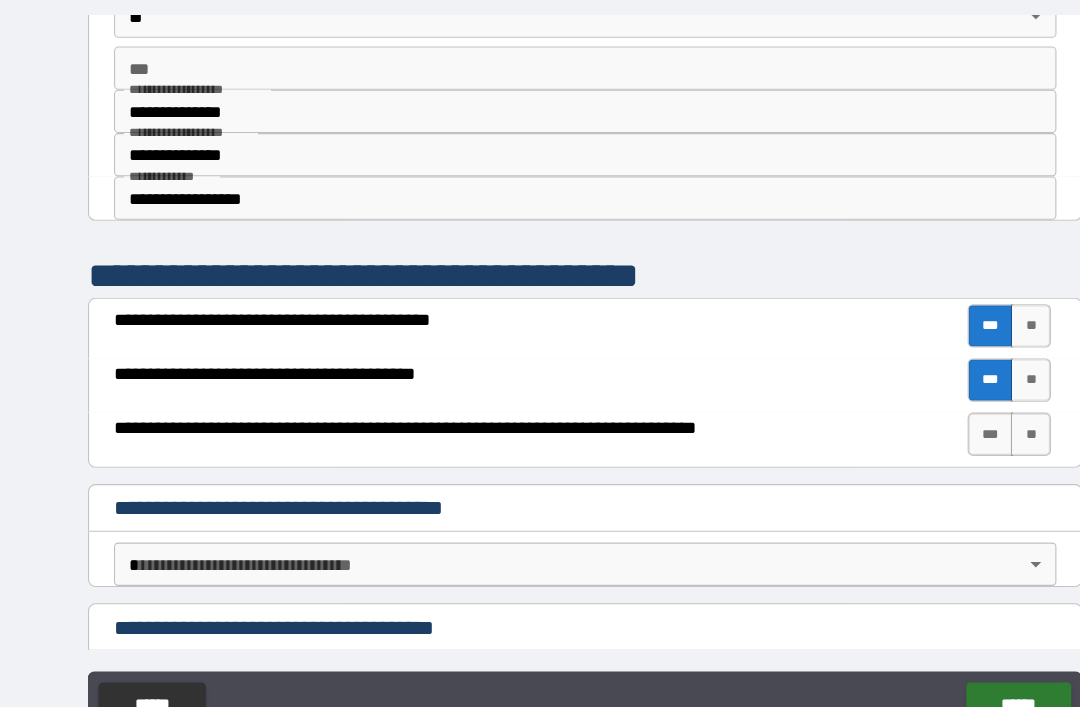click on "***" at bounding box center [914, 439] 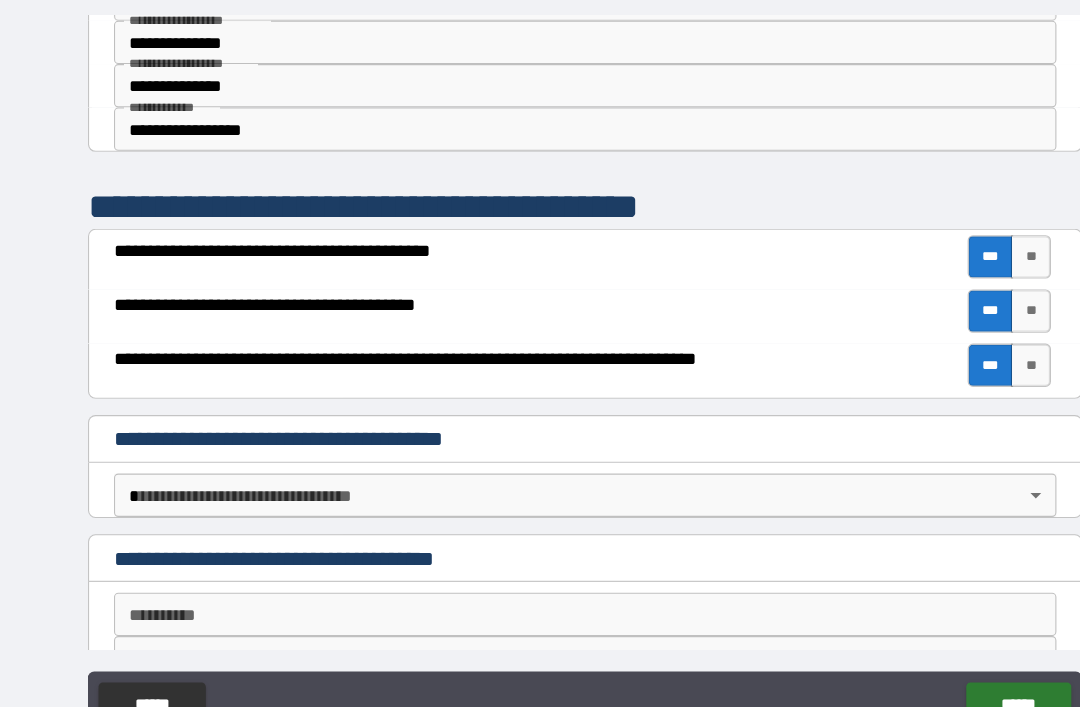 scroll, scrollTop: 600, scrollLeft: 0, axis: vertical 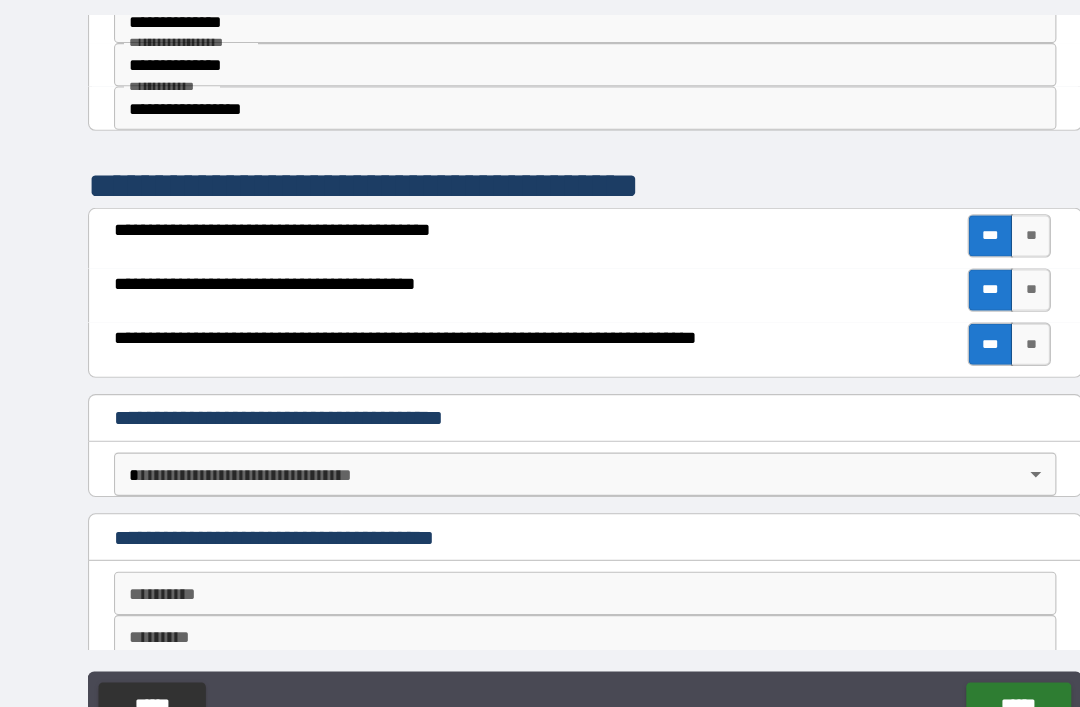 click on "**********" at bounding box center [540, 385] 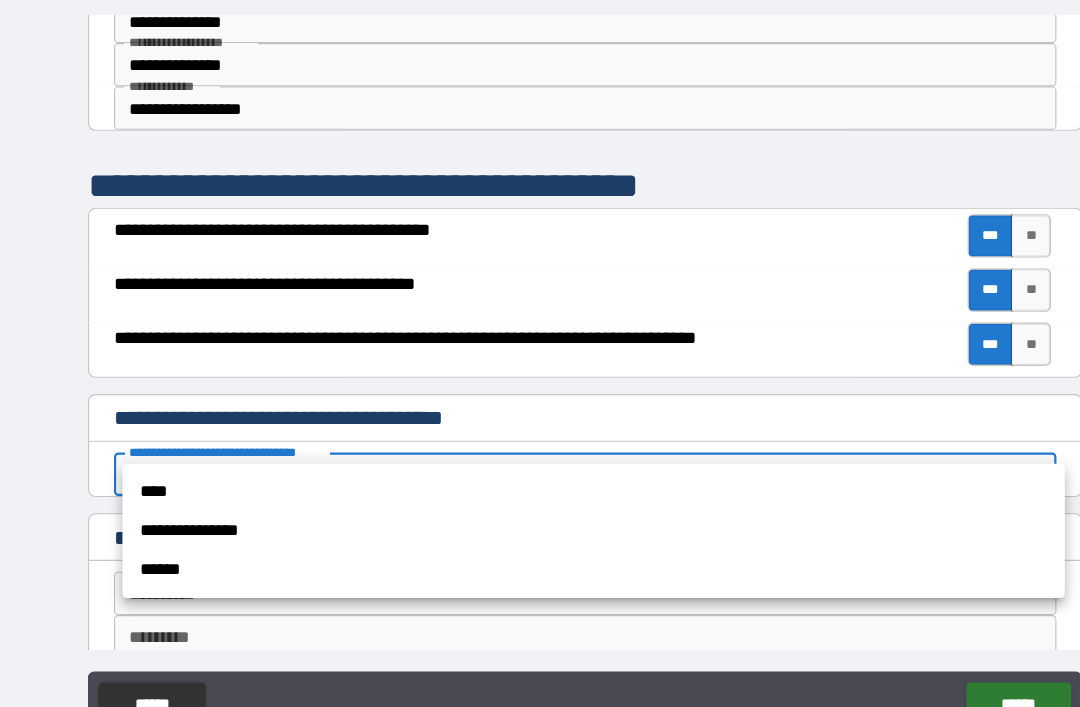 click on "**********" at bounding box center [548, 528] 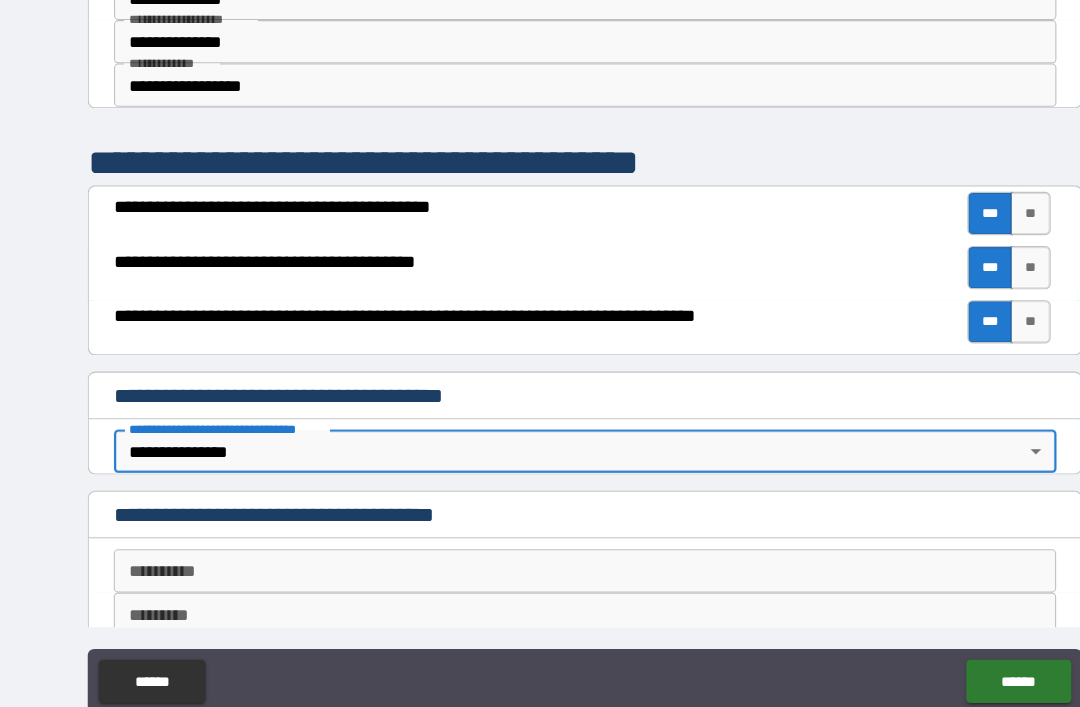 click on "**********" at bounding box center [540, 527] 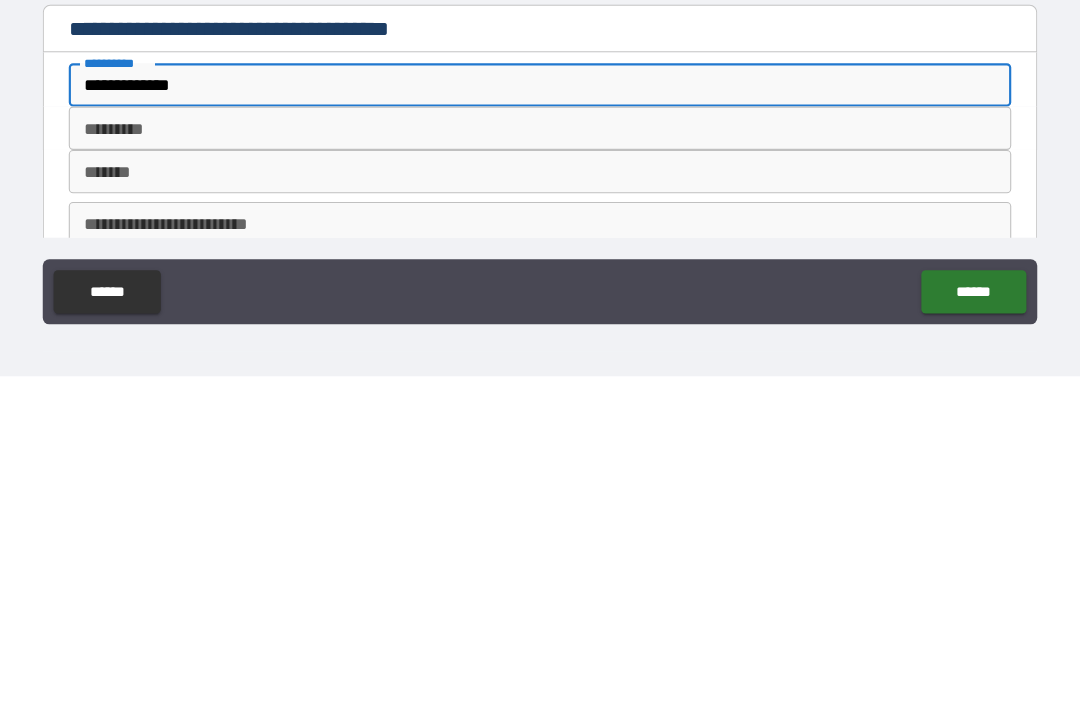scroll, scrollTop: 699, scrollLeft: 0, axis: vertical 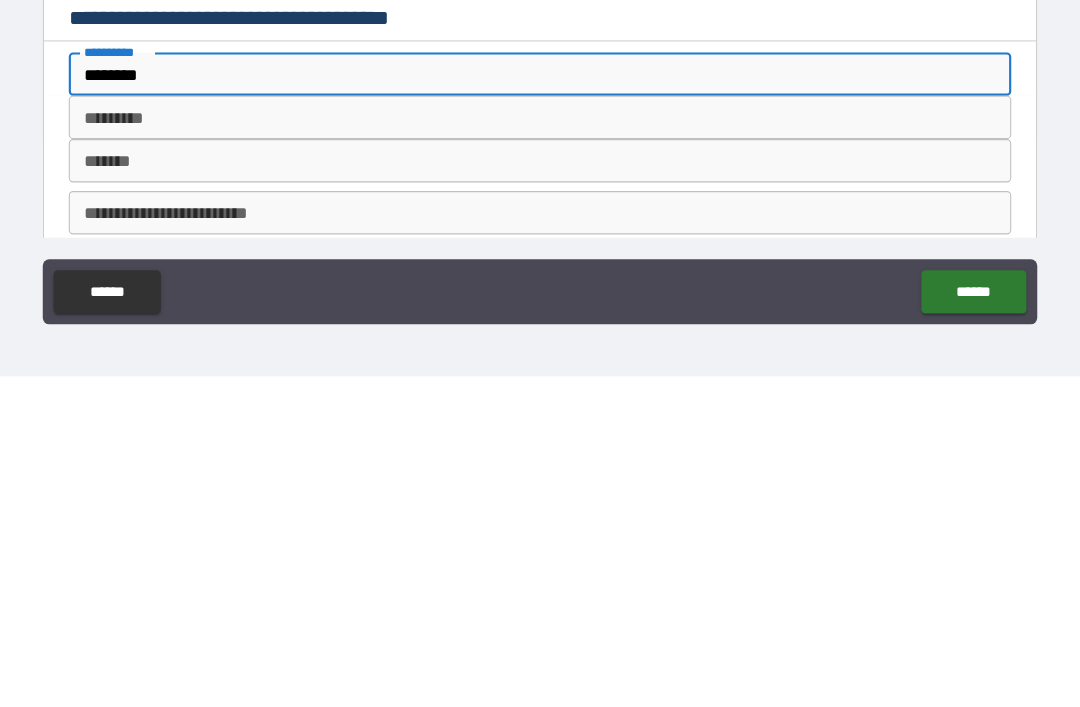 click on "*******" at bounding box center [540, 508] 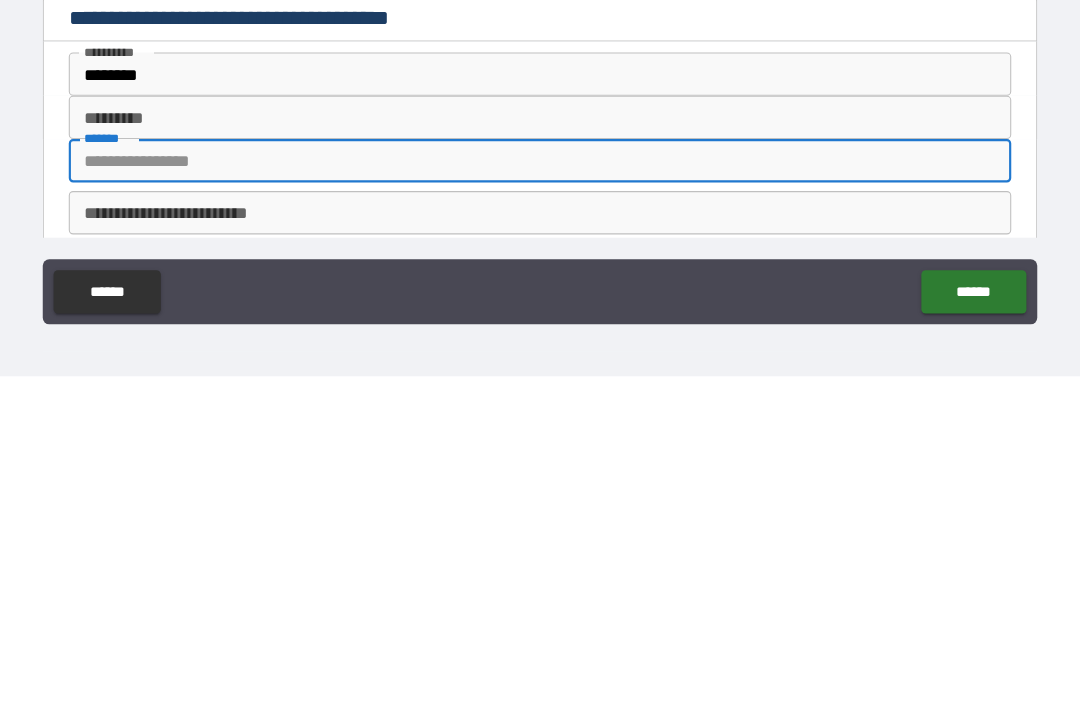 click on "********* *********" at bounding box center [540, 468] 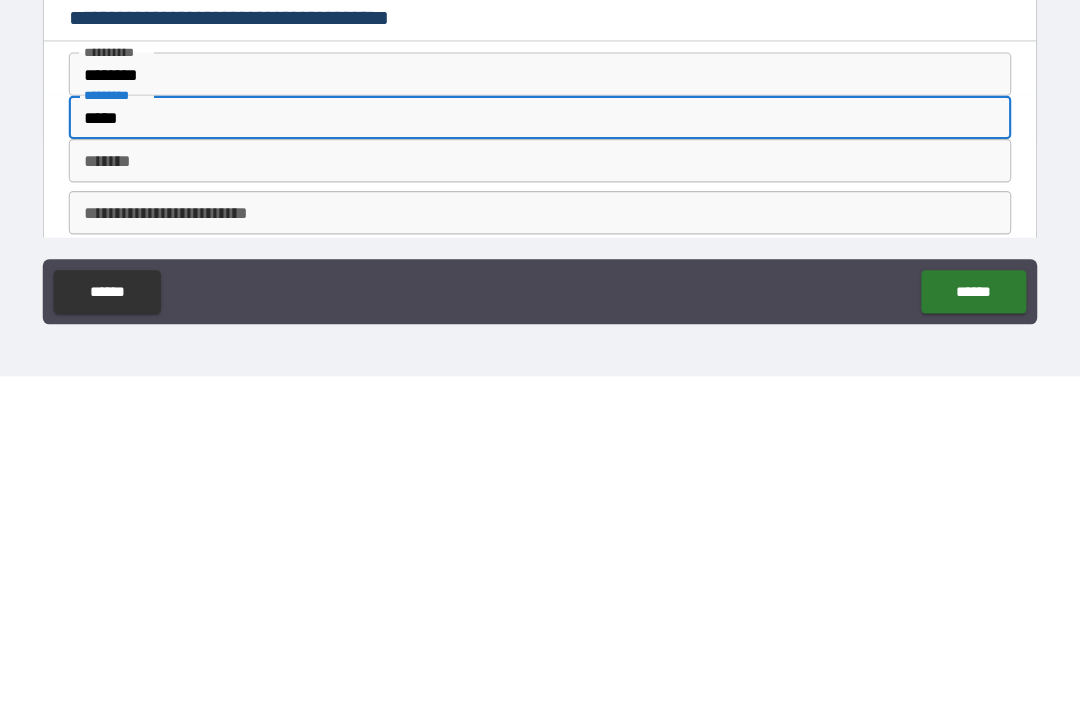 click on "******* *******" at bounding box center [540, 508] 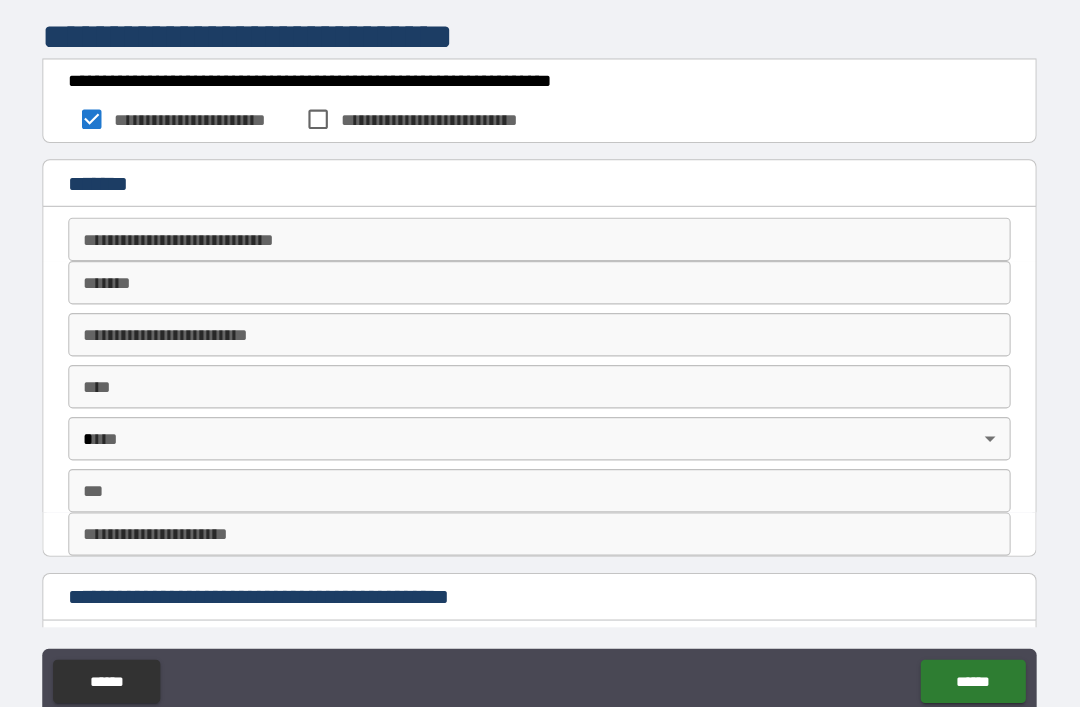 scroll, scrollTop: 1441, scrollLeft: 0, axis: vertical 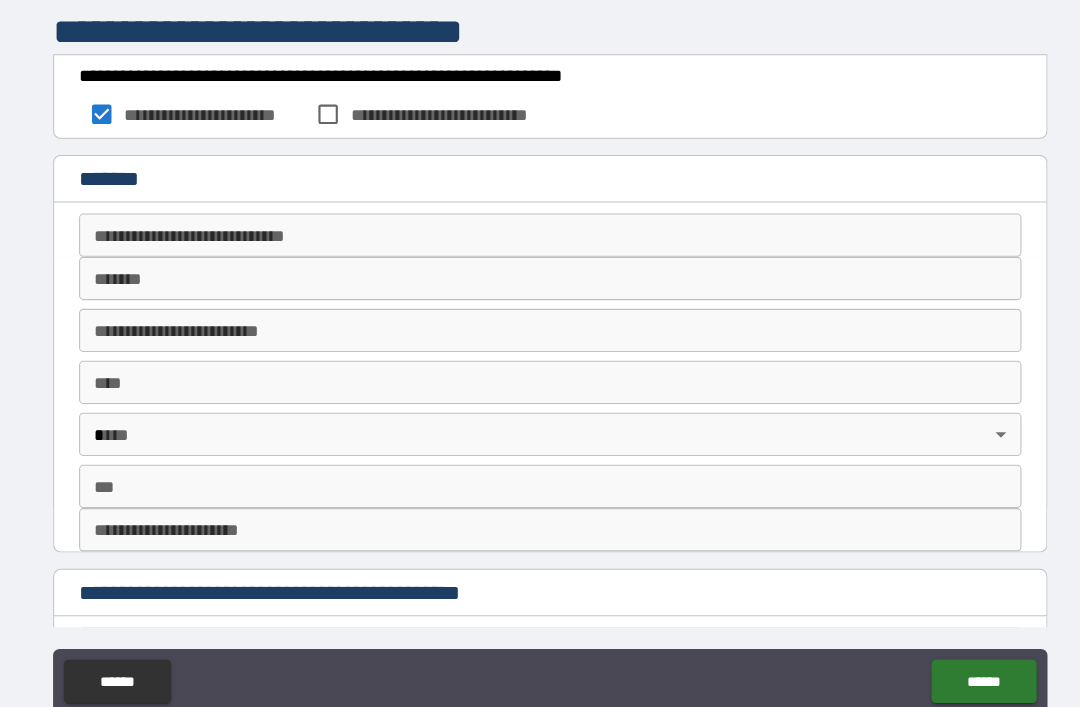 click on "**********" at bounding box center (540, 217) 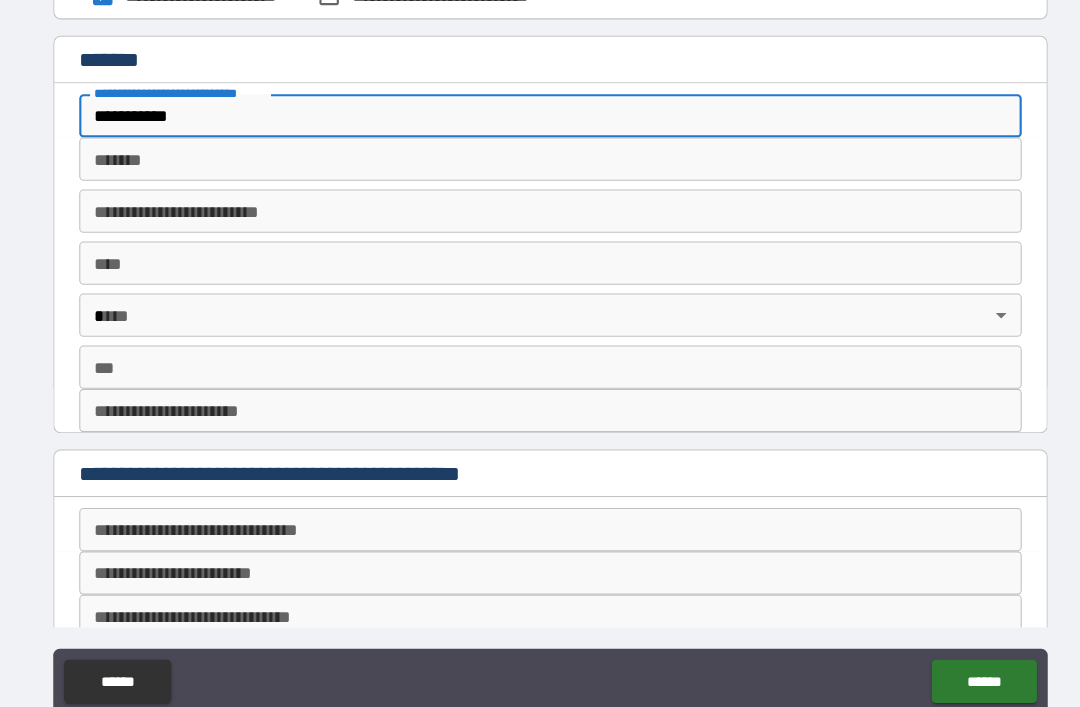 scroll, scrollTop: 1549, scrollLeft: 0, axis: vertical 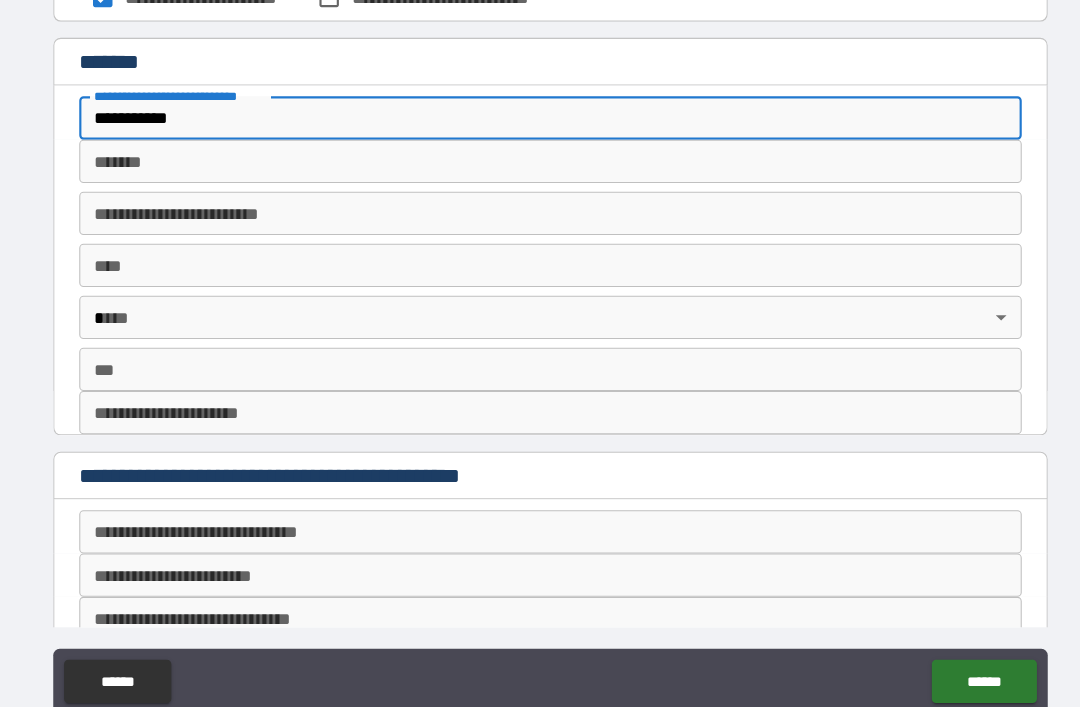 click on "******* *******" at bounding box center [540, 149] 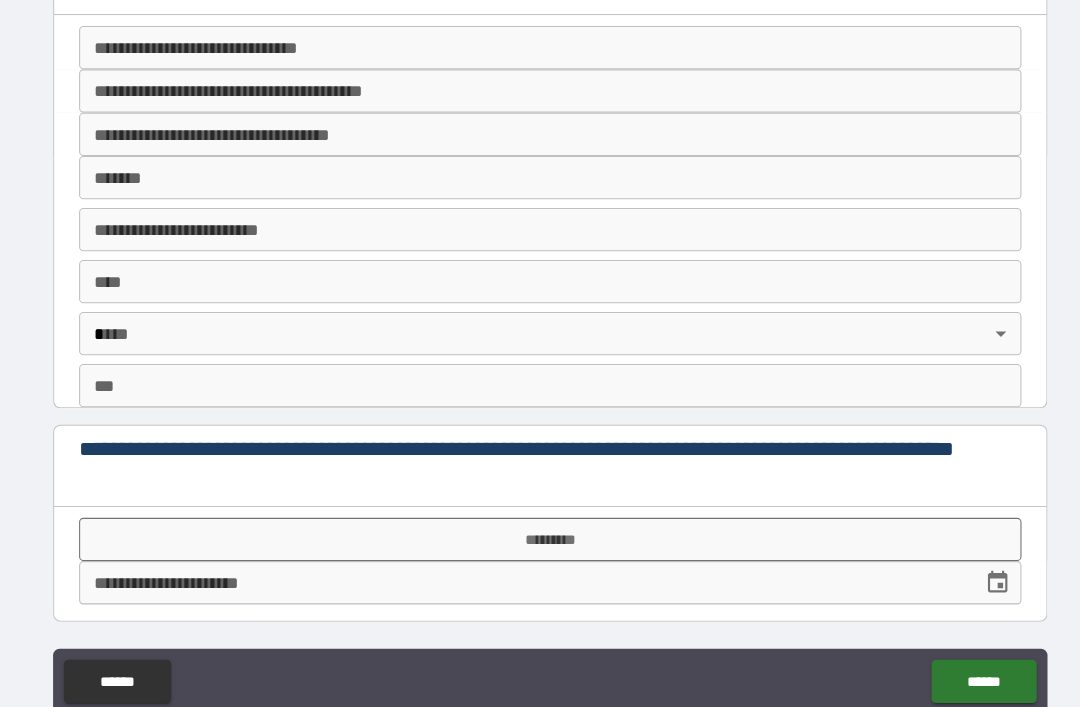 scroll, scrollTop: 2801, scrollLeft: 0, axis: vertical 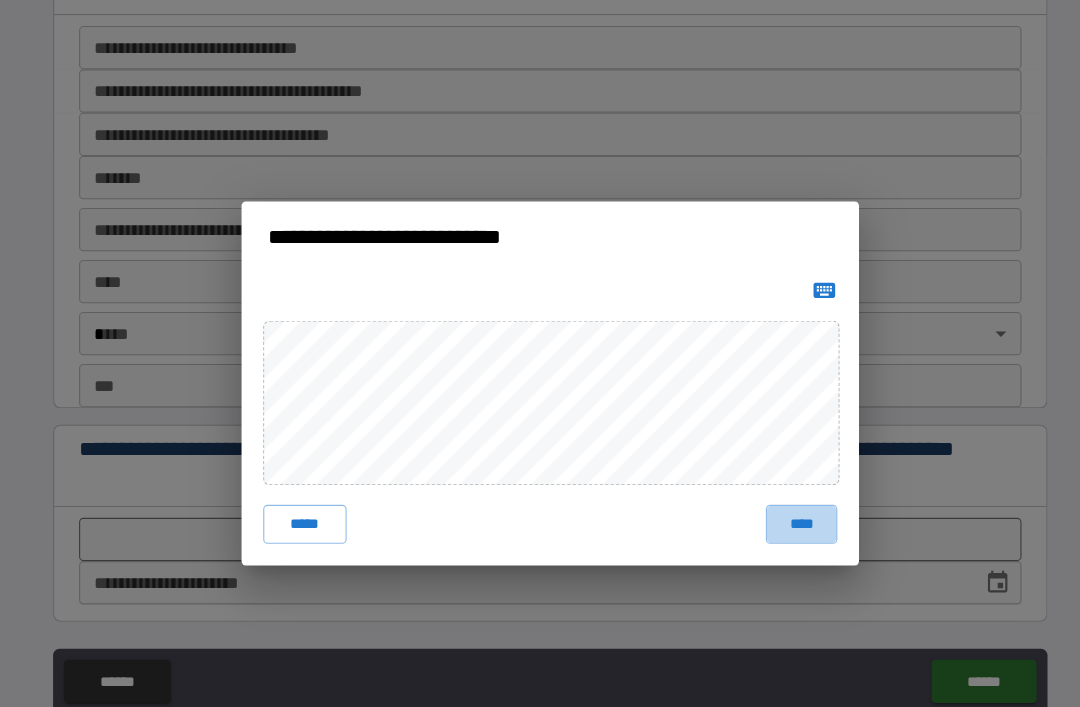 click on "****" at bounding box center [772, 484] 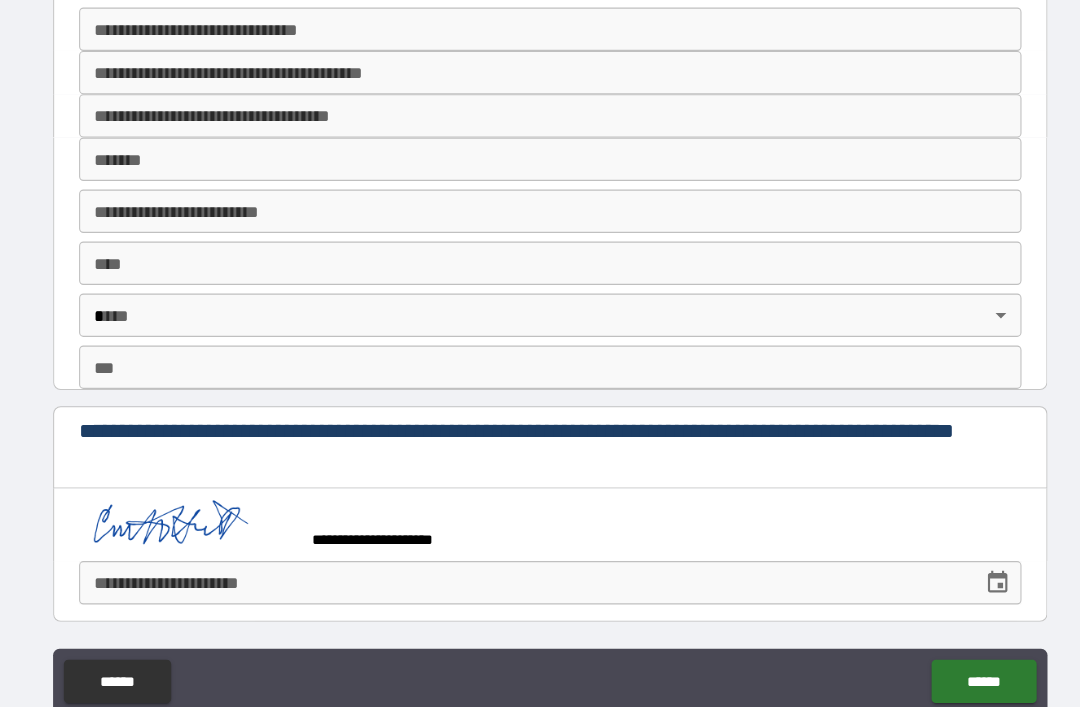 scroll, scrollTop: 2818, scrollLeft: 0, axis: vertical 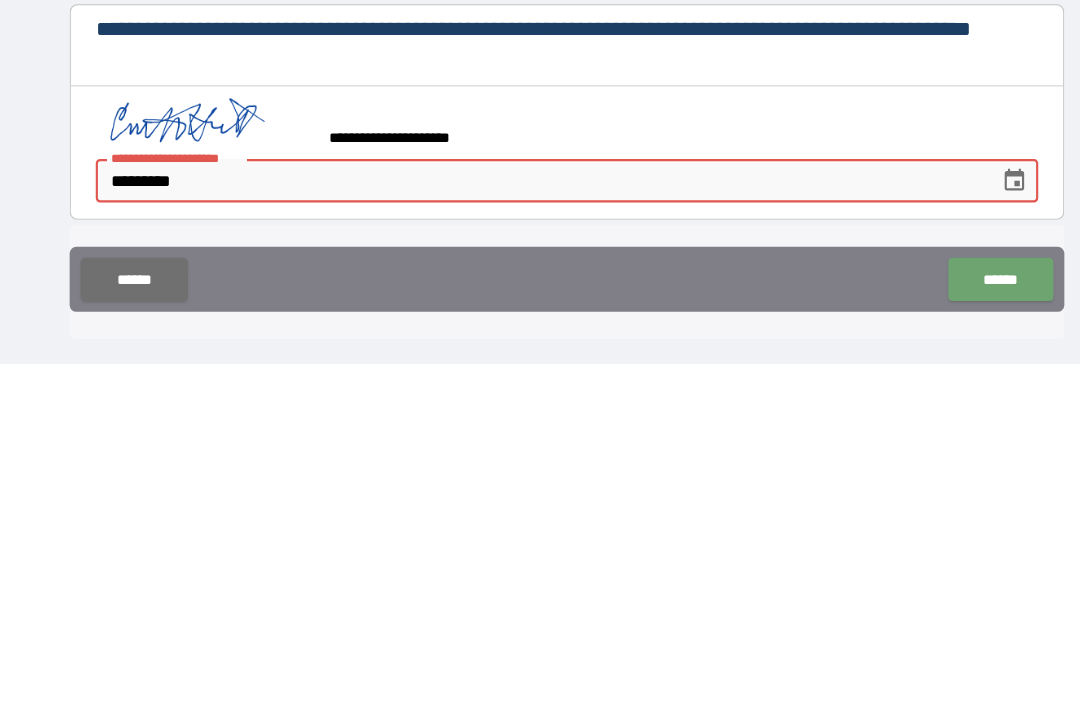 click on "******" at bounding box center [940, 629] 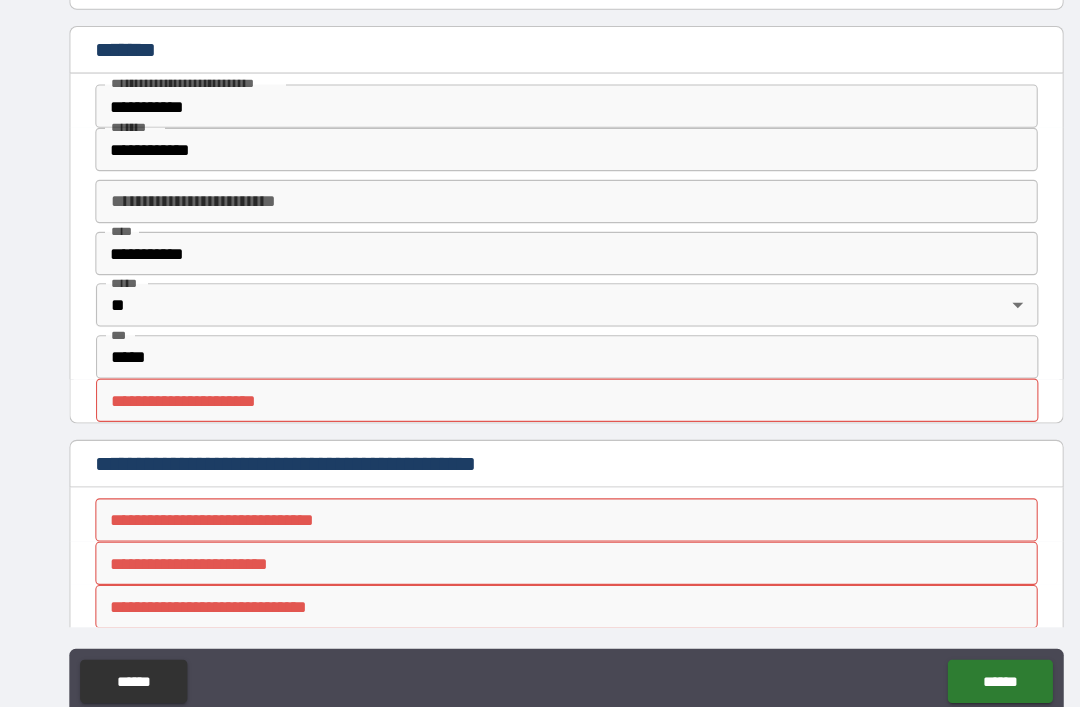 scroll, scrollTop: 1577, scrollLeft: 0, axis: vertical 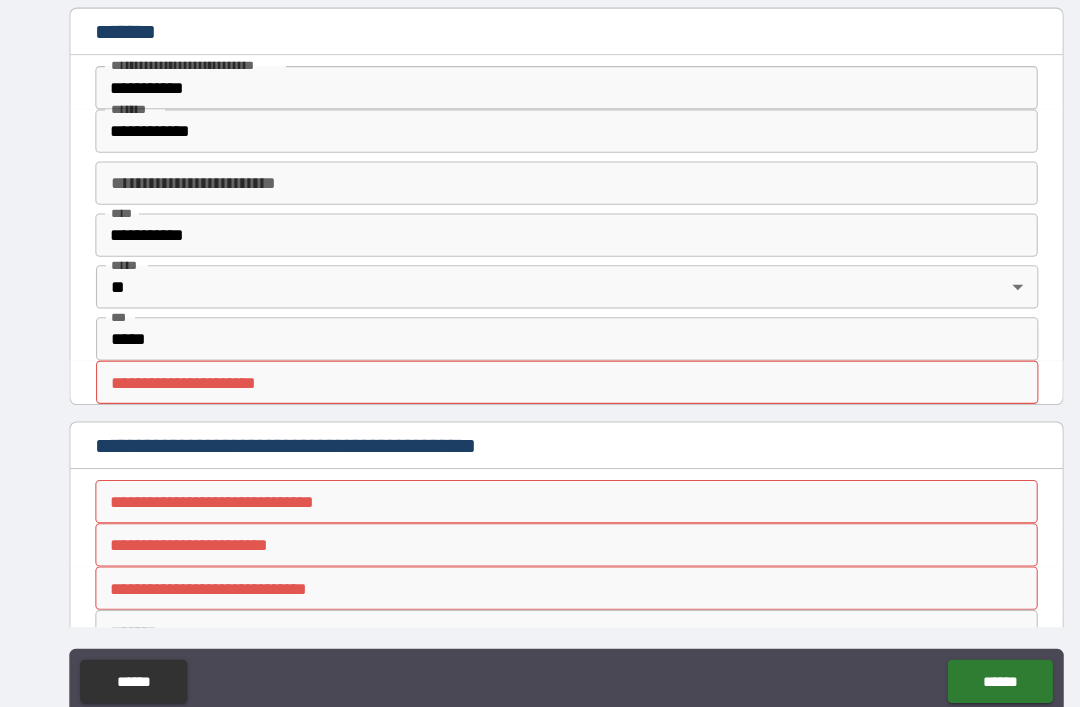 click on "**********" at bounding box center (540, 353) 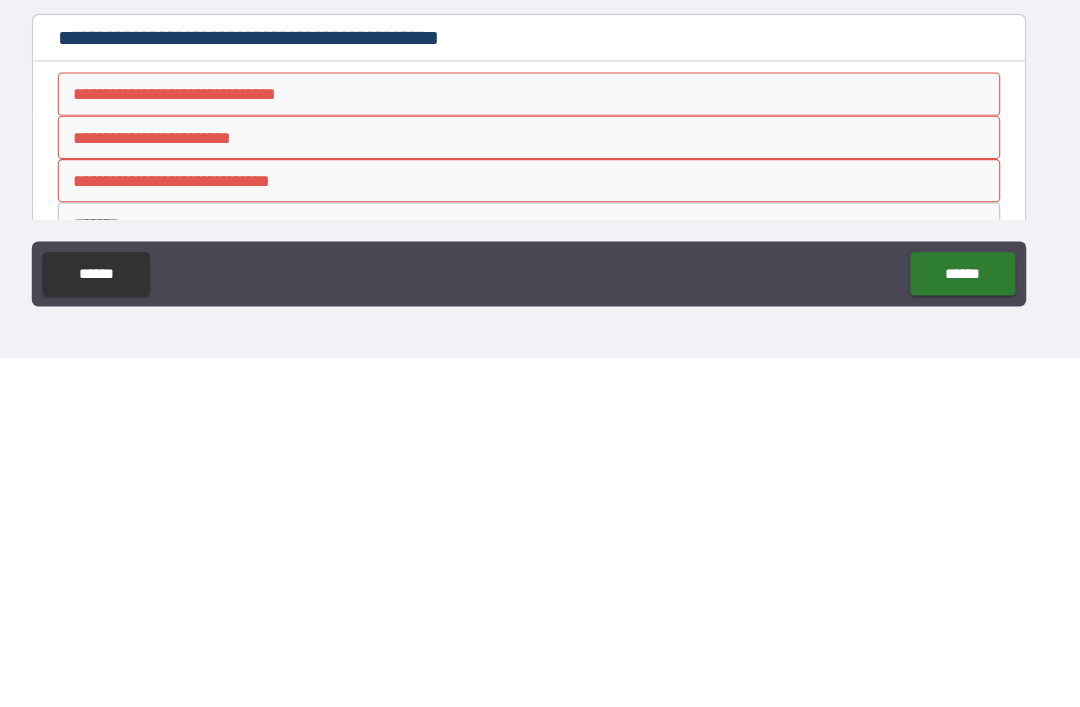 scroll, scrollTop: 64, scrollLeft: 0, axis: vertical 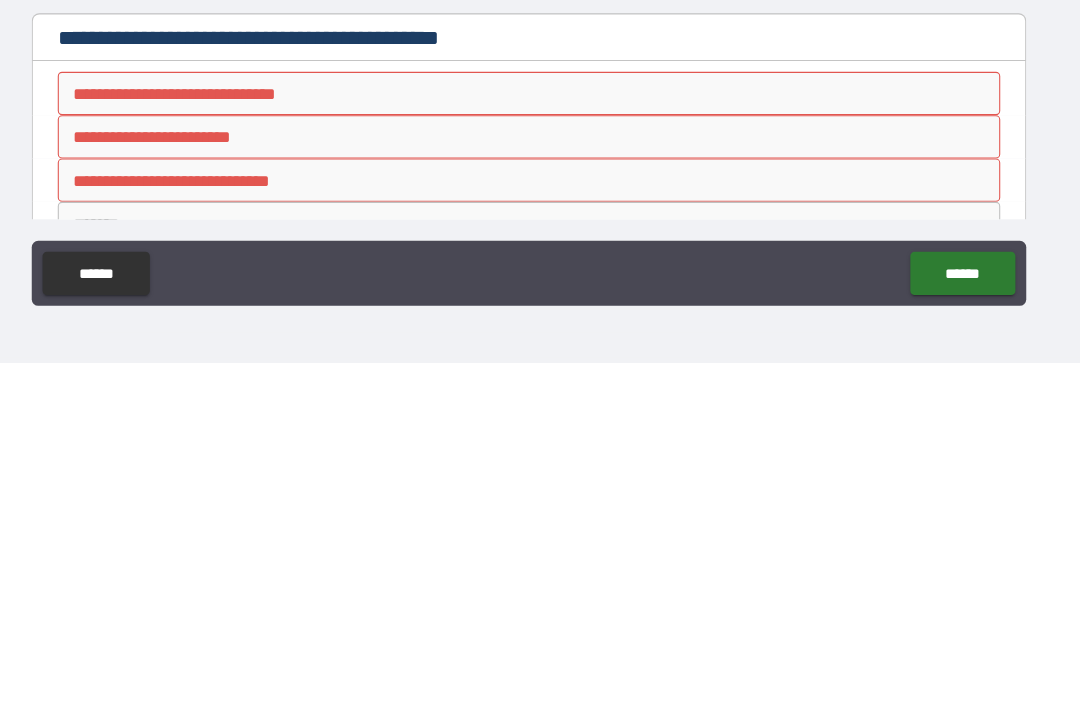 click on "**********" at bounding box center (540, 458) 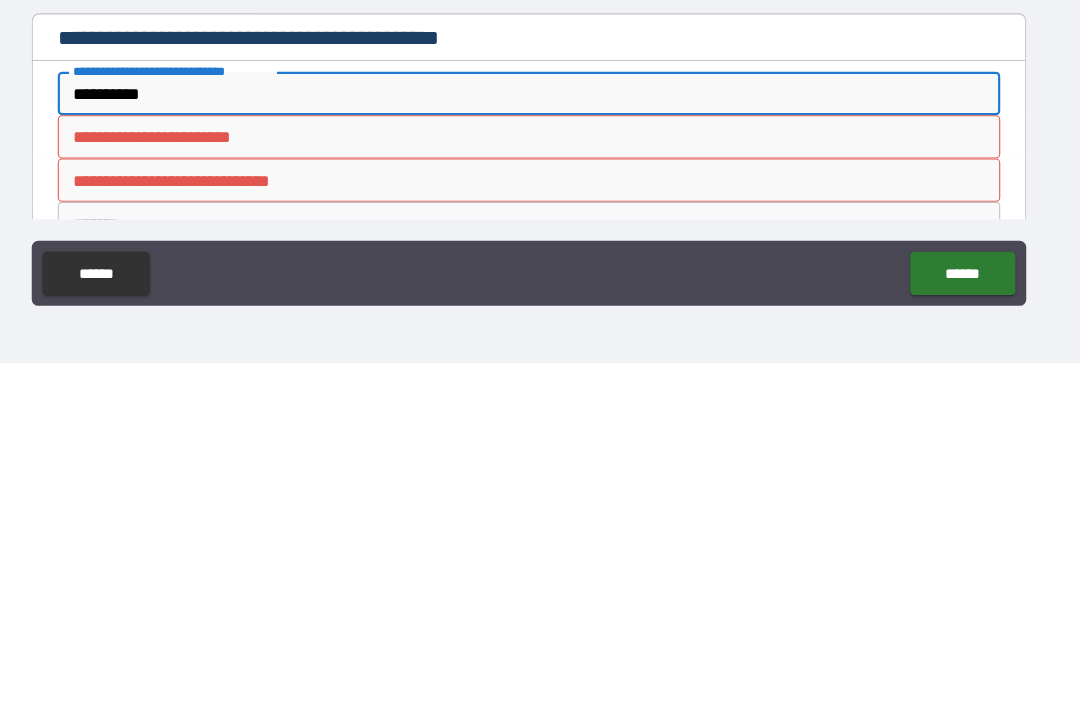 click on "**********" at bounding box center (540, 498) 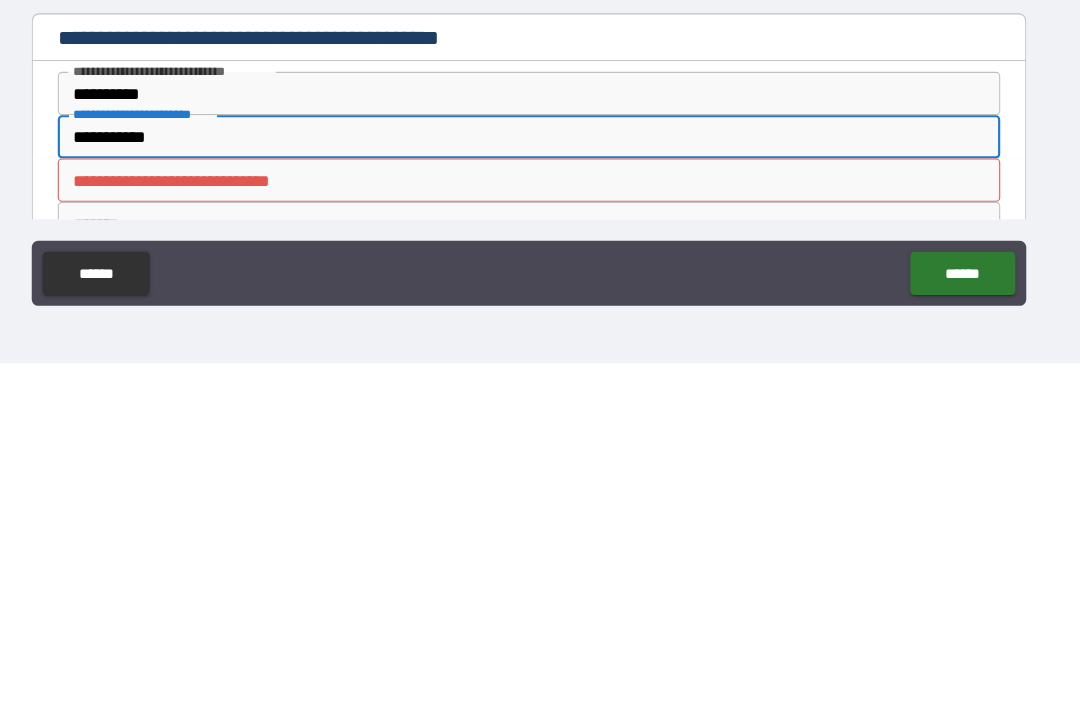 click on "**********" at bounding box center [540, 538] 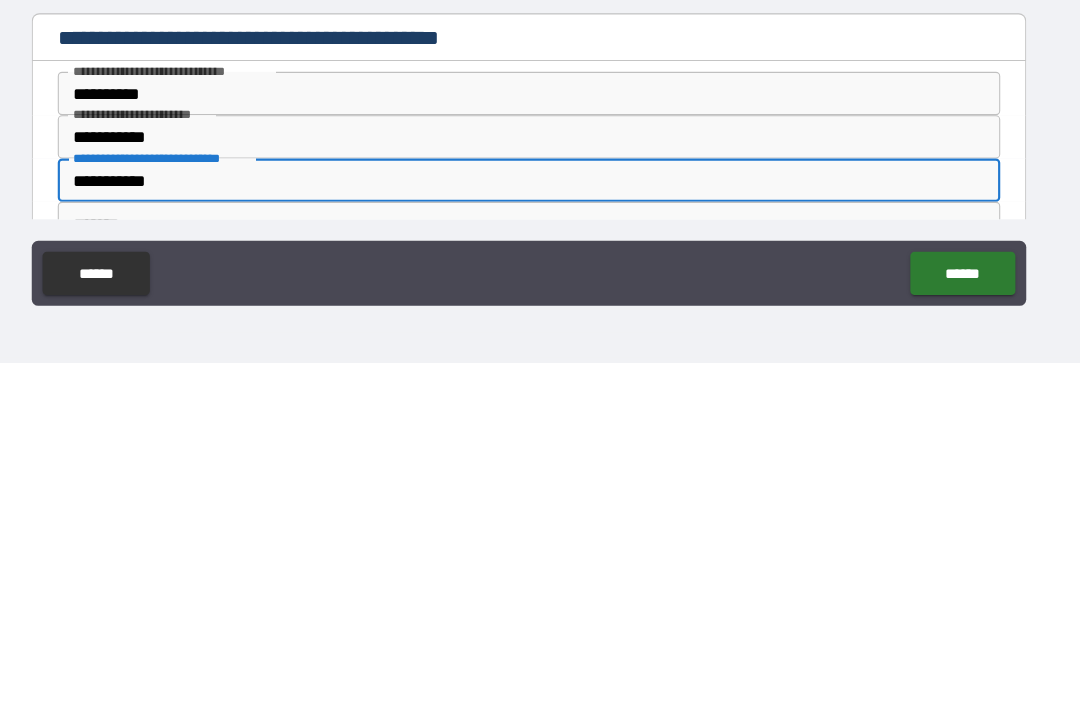 click on "******" at bounding box center (940, 624) 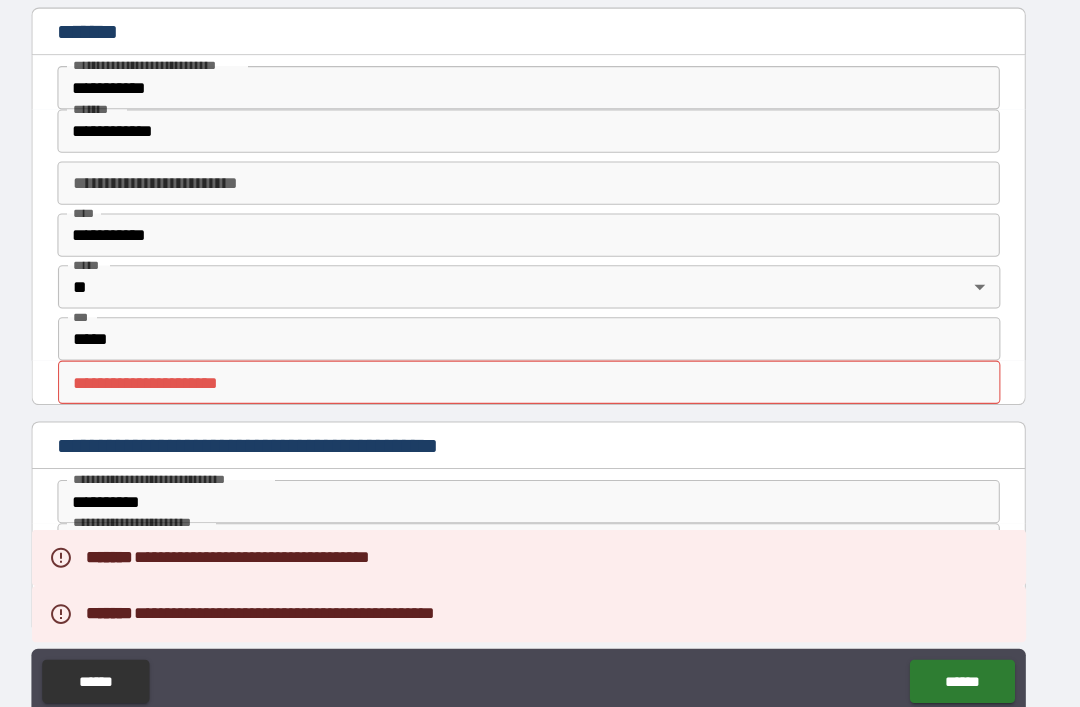 click on "**********" at bounding box center (540, 353) 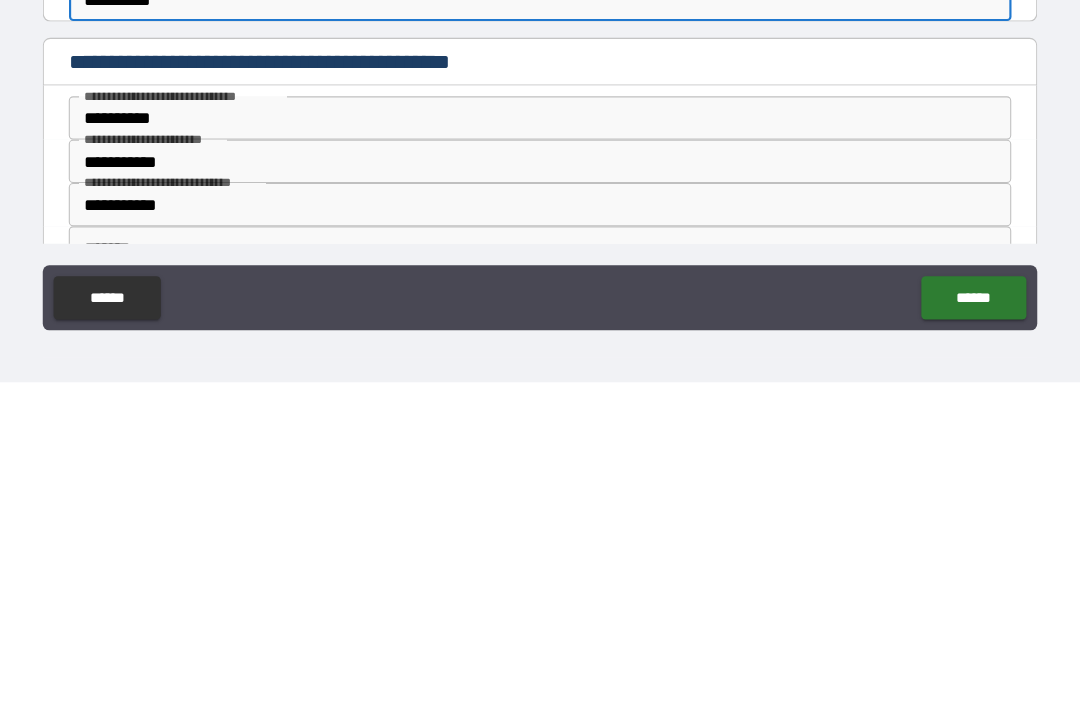 scroll, scrollTop: 64, scrollLeft: 0, axis: vertical 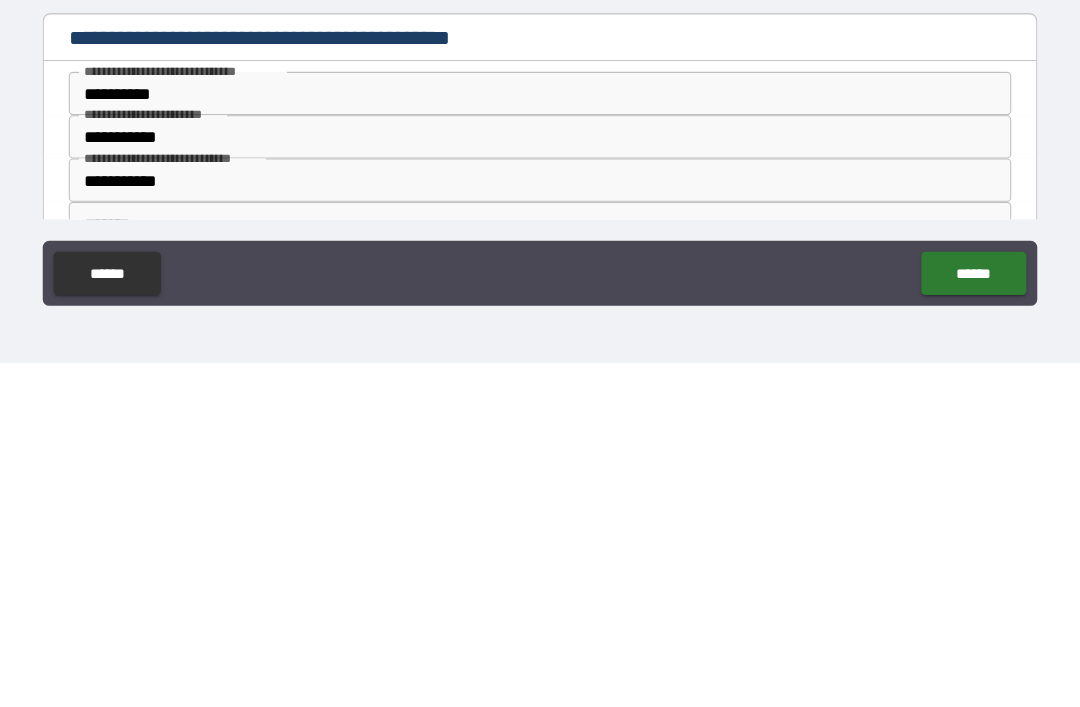 click on "******" at bounding box center (940, 624) 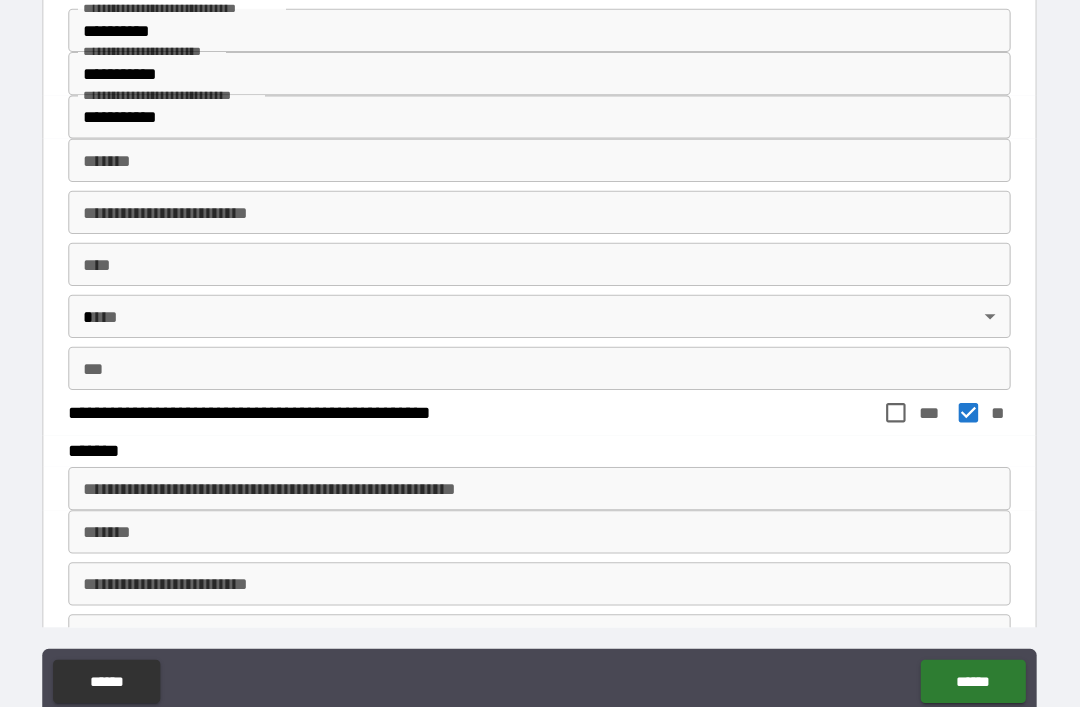 scroll, scrollTop: 2013, scrollLeft: 0, axis: vertical 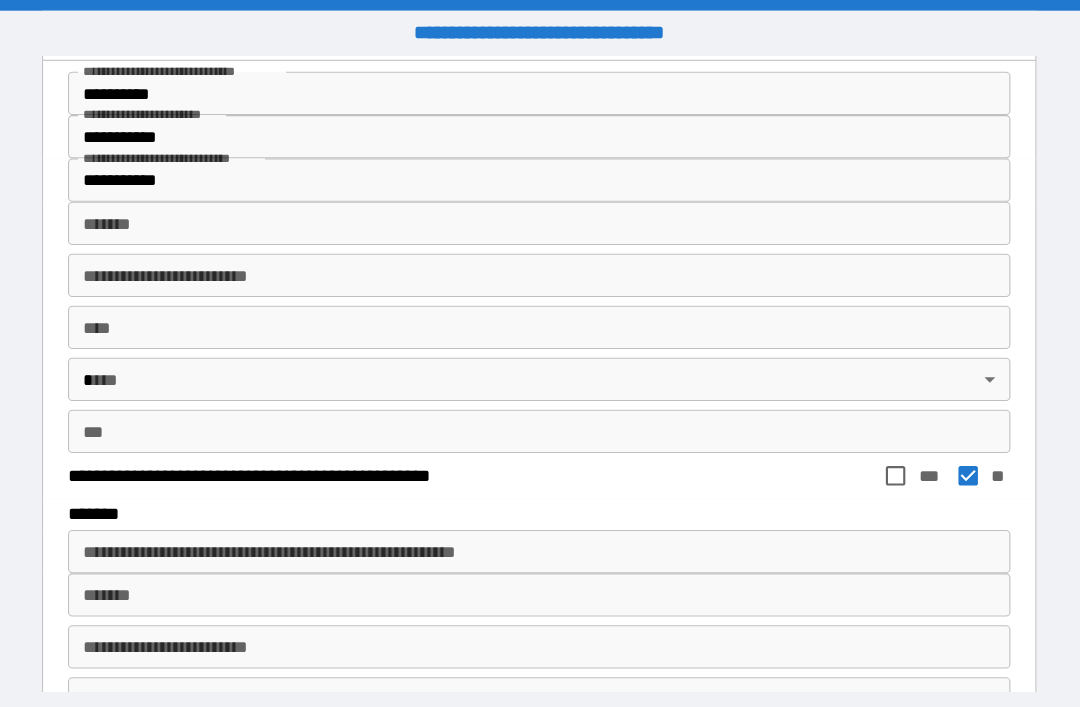 click on "**********" at bounding box center [540, 86] 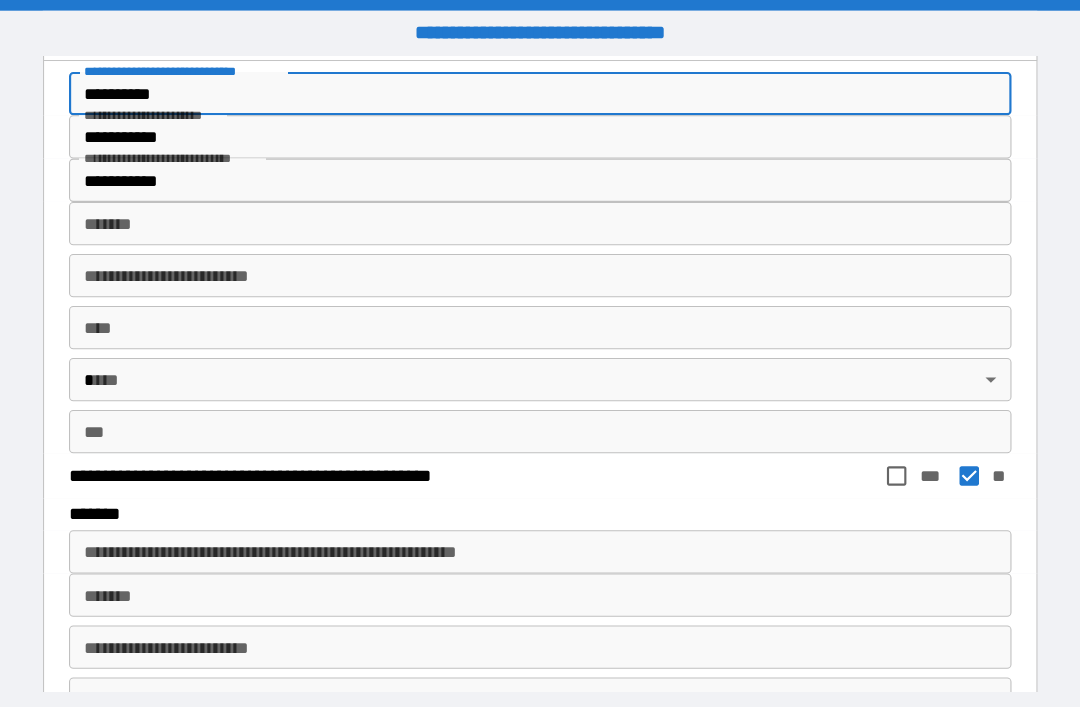 click on "**********" at bounding box center (540, 86) 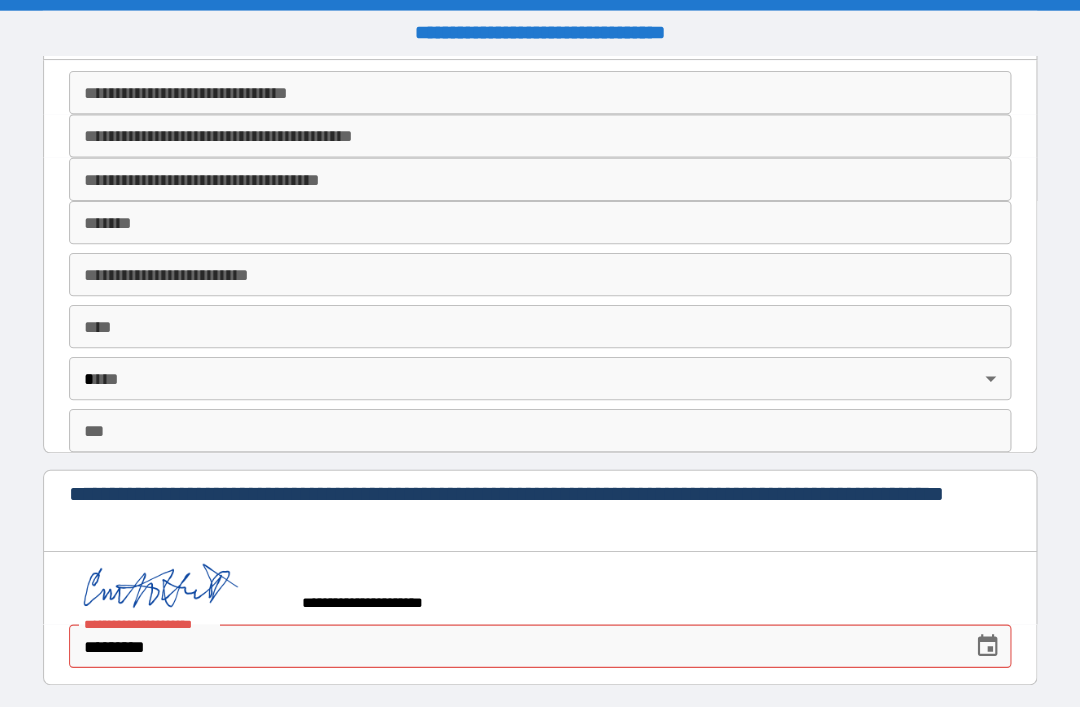 scroll, scrollTop: 2818, scrollLeft: 0, axis: vertical 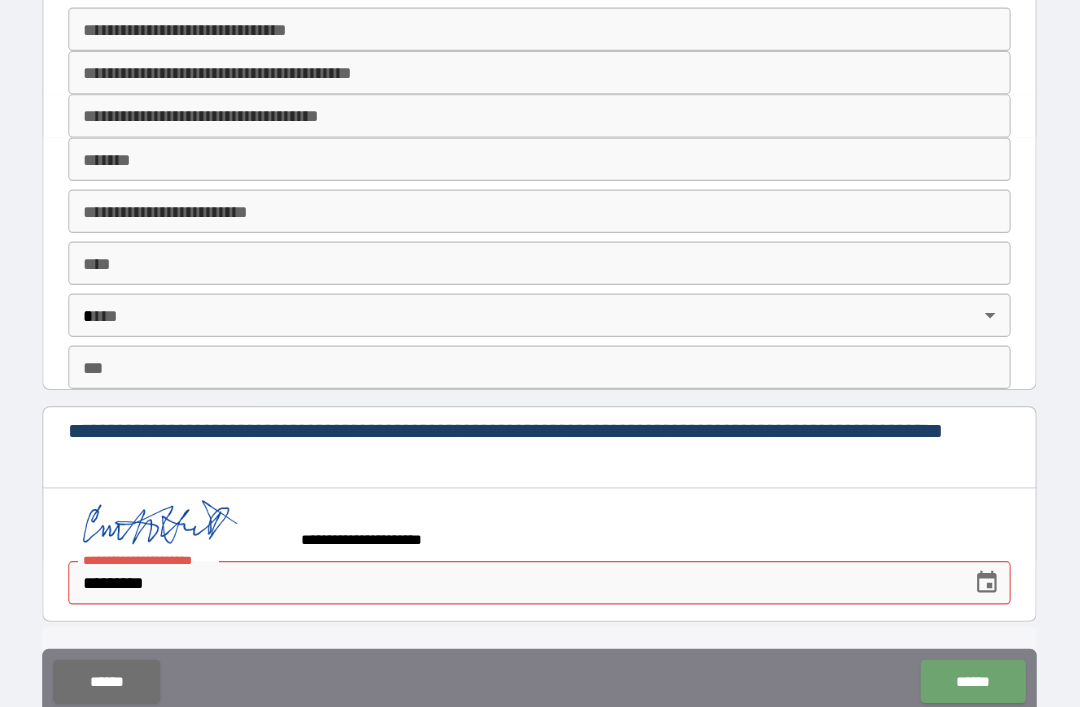 click on "******" at bounding box center [940, 629] 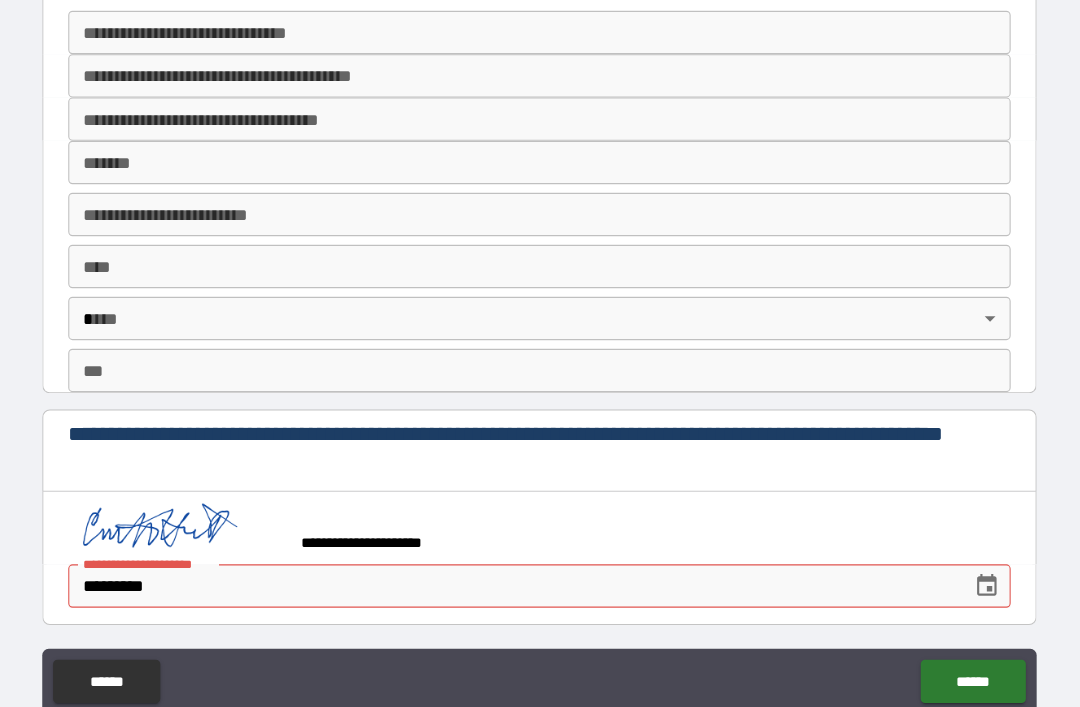 scroll, scrollTop: 2814, scrollLeft: 0, axis: vertical 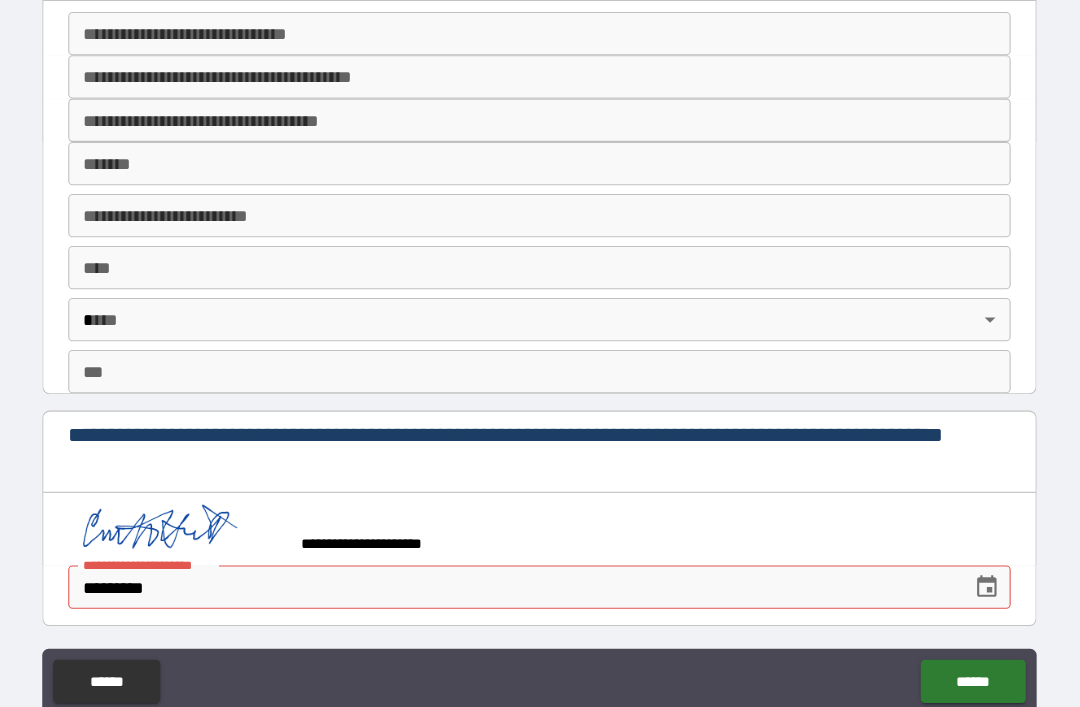 click on "*********" at bounding box center (515, 542) 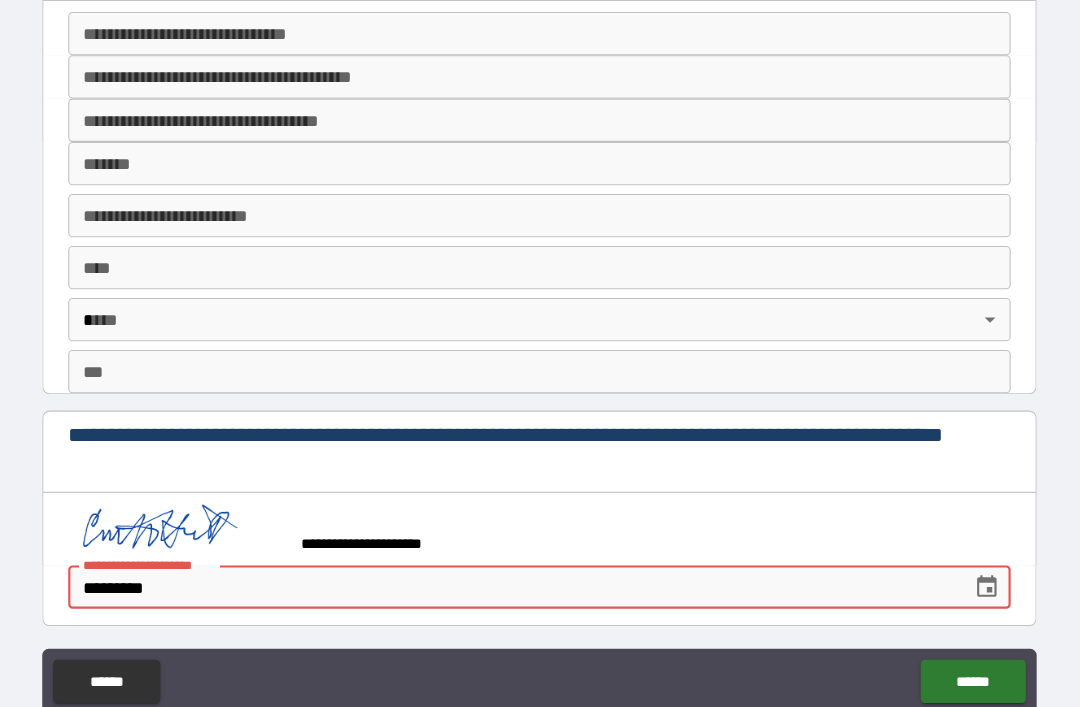 scroll, scrollTop: 61, scrollLeft: 0, axis: vertical 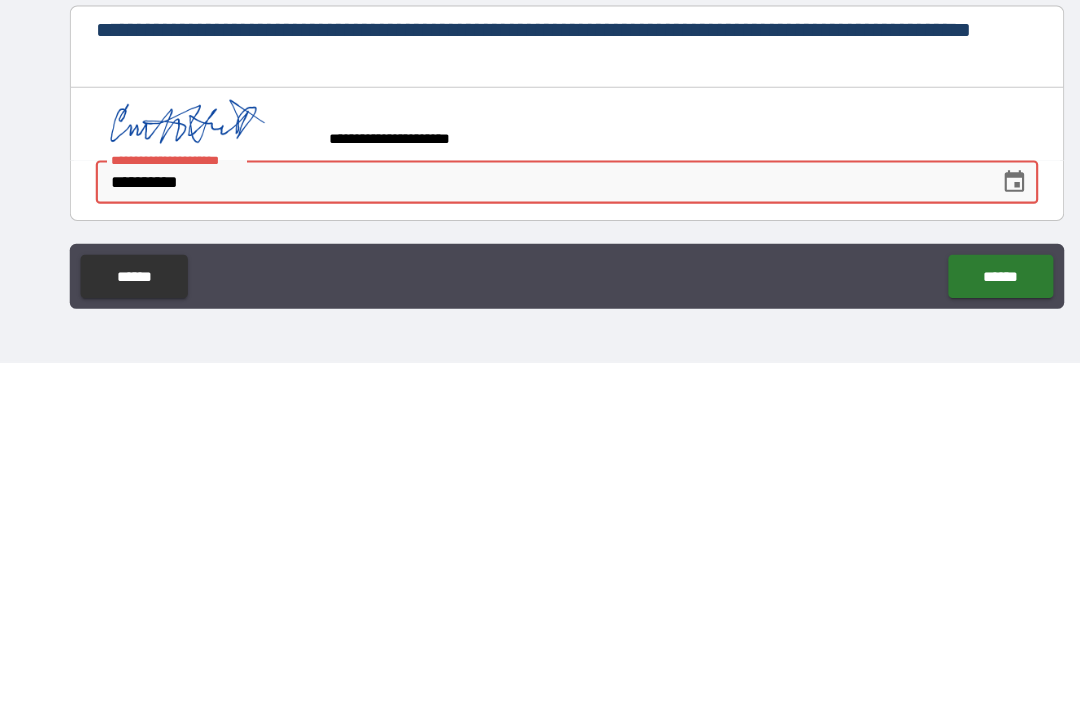 click on "******" at bounding box center (940, 627) 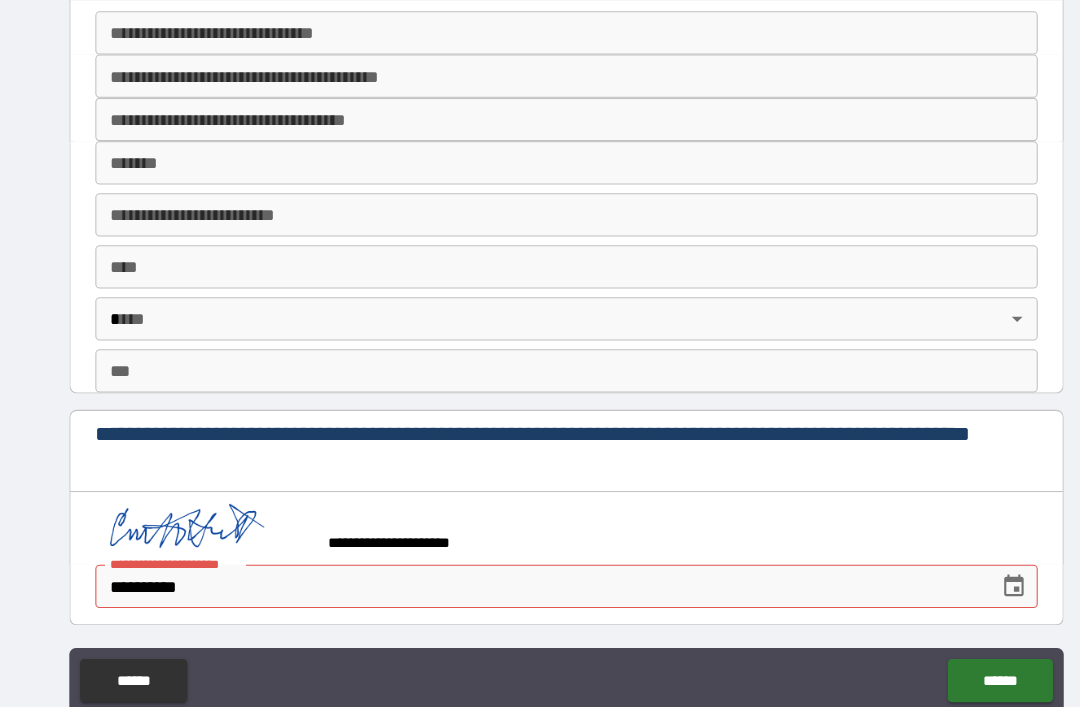 scroll, scrollTop: 59, scrollLeft: 0, axis: vertical 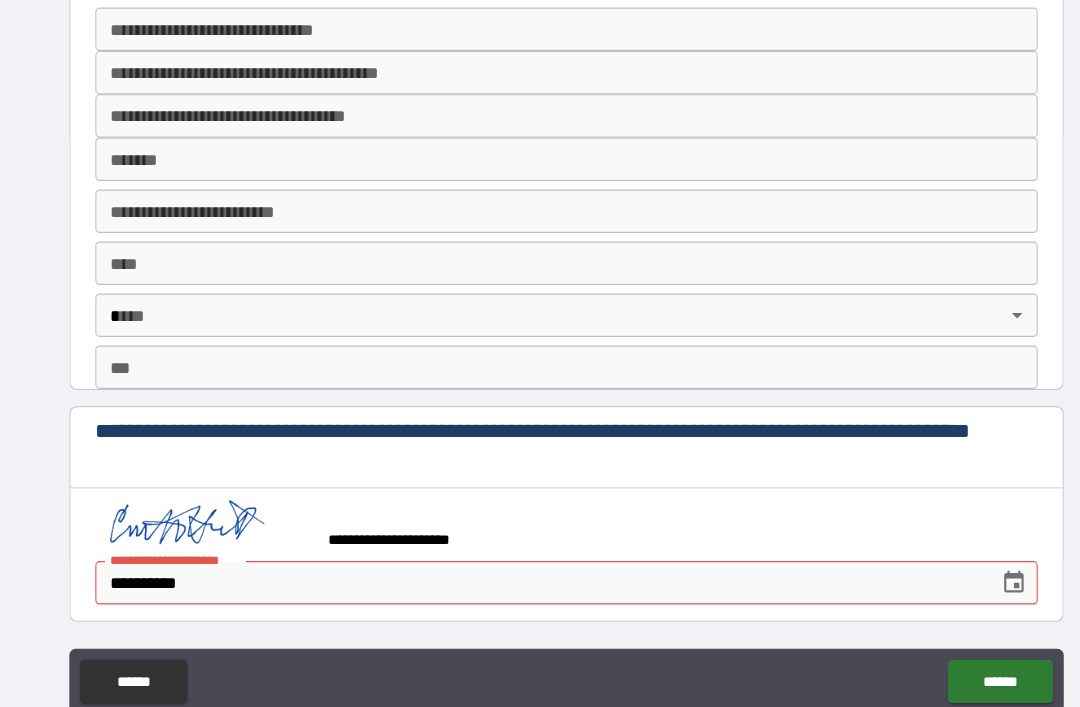 click on "**********" at bounding box center [515, 538] 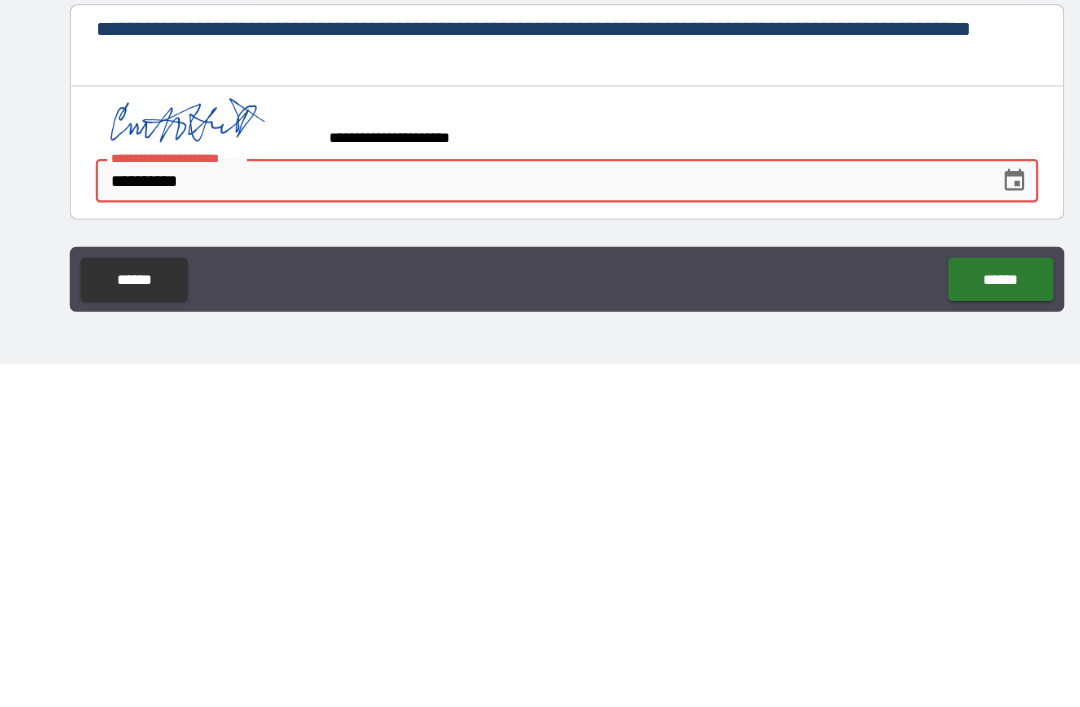 click on "**********" at bounding box center [515, 538] 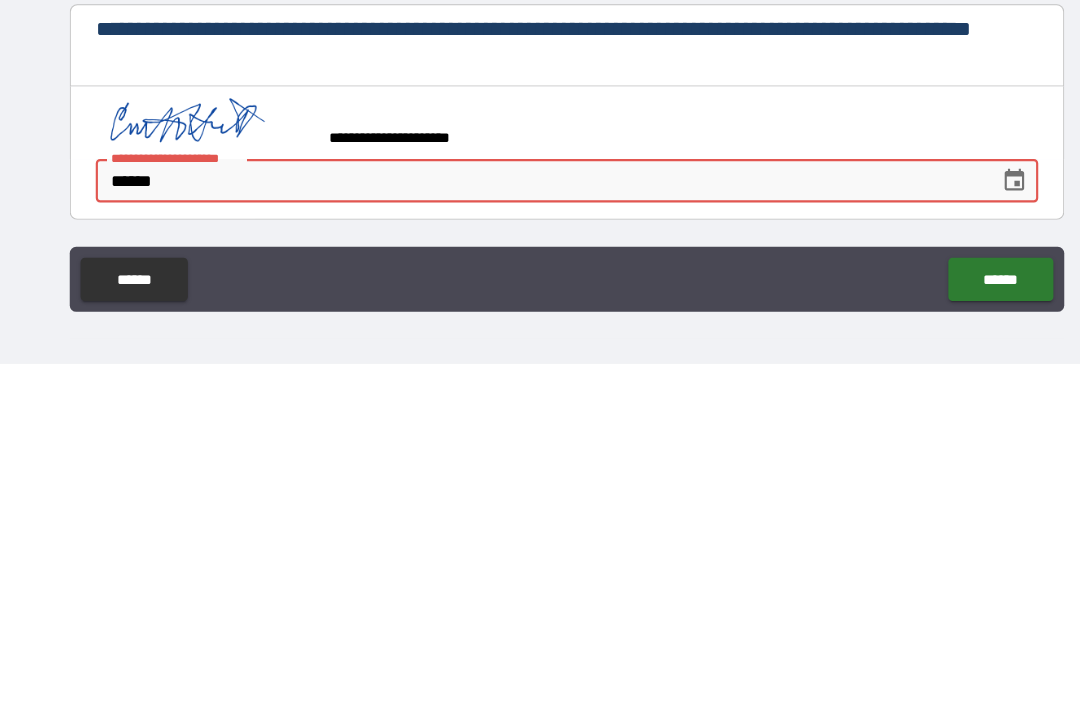 click on "******" at bounding box center [515, 538] 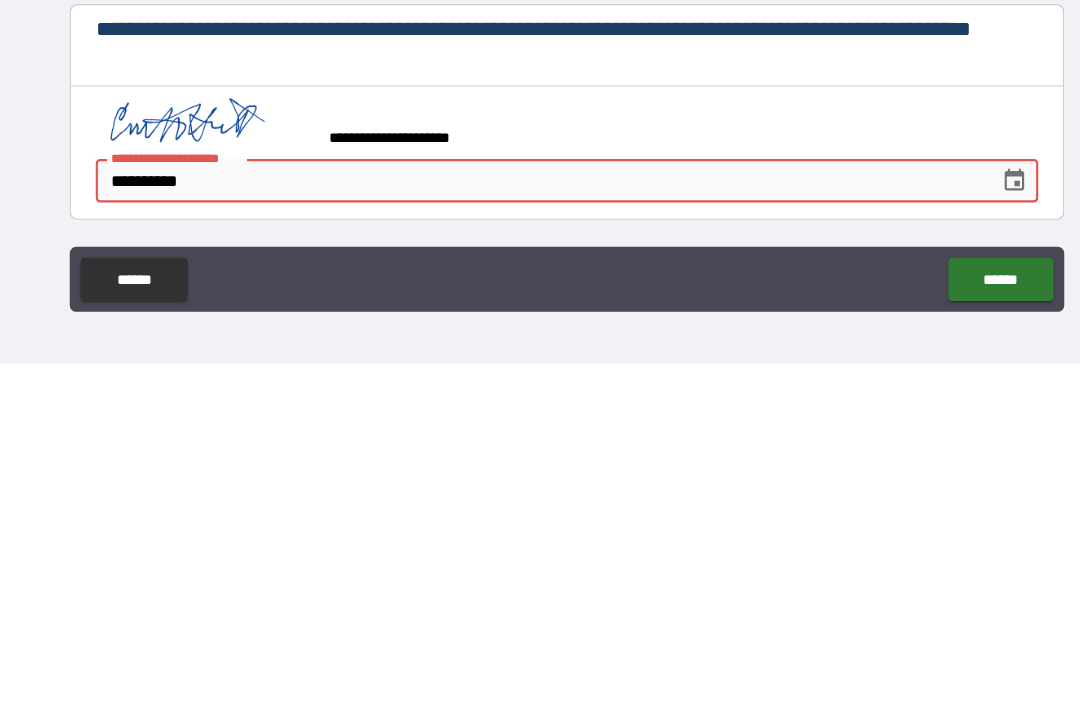 click on "******" at bounding box center [940, 629] 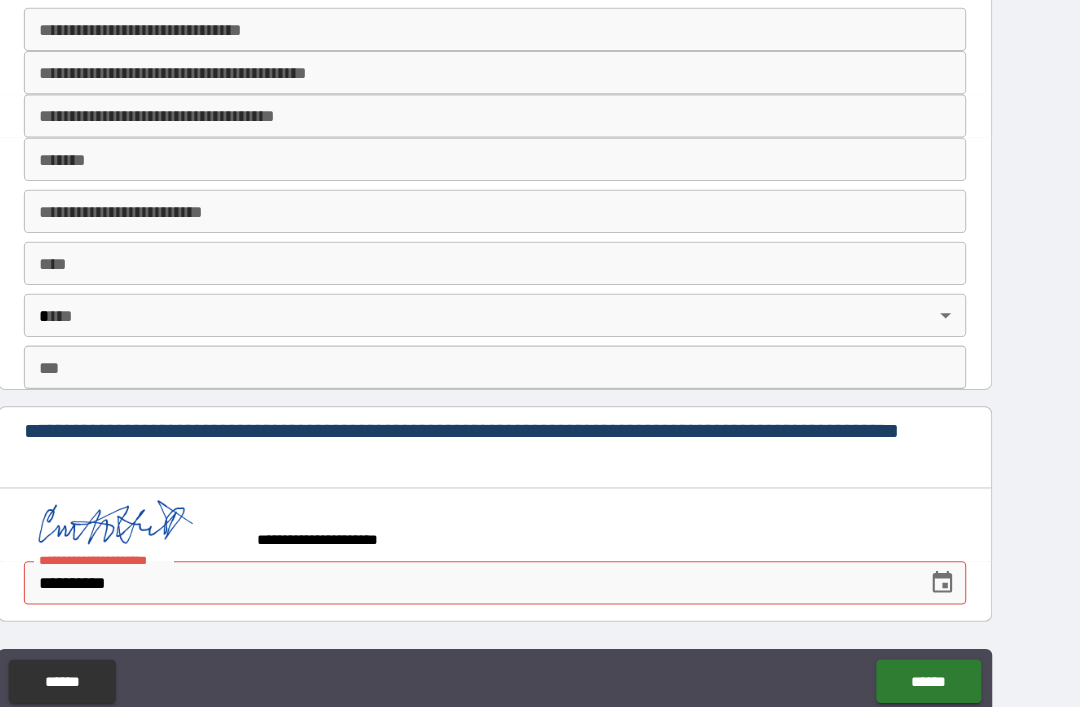 scroll, scrollTop: 59, scrollLeft: 0, axis: vertical 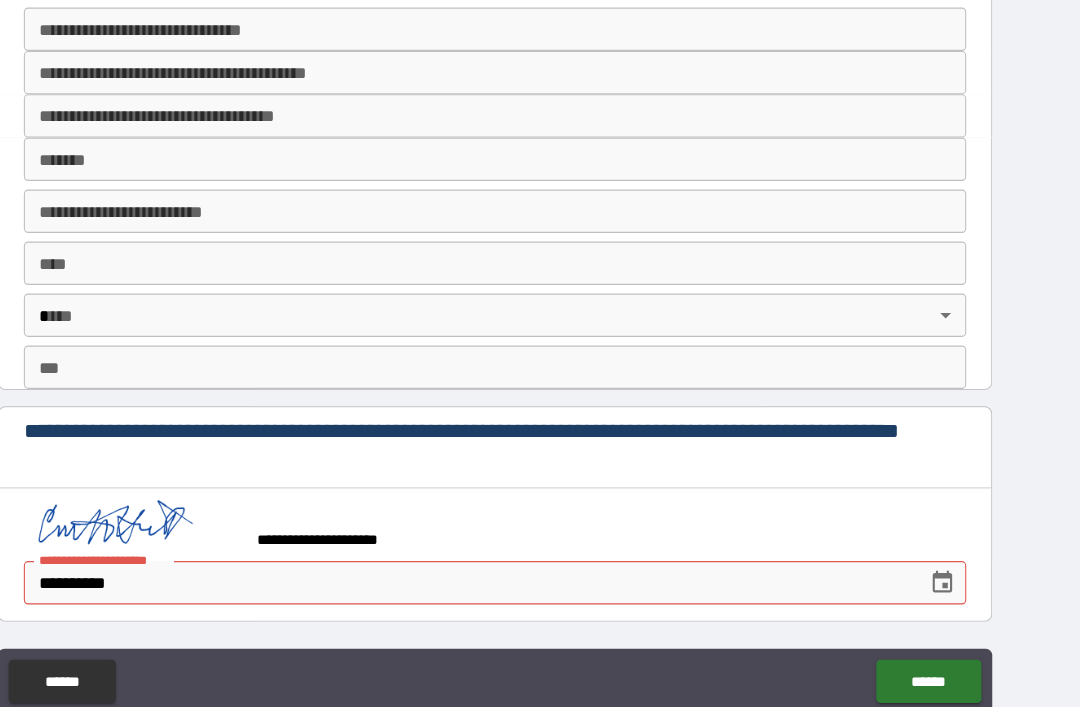 click 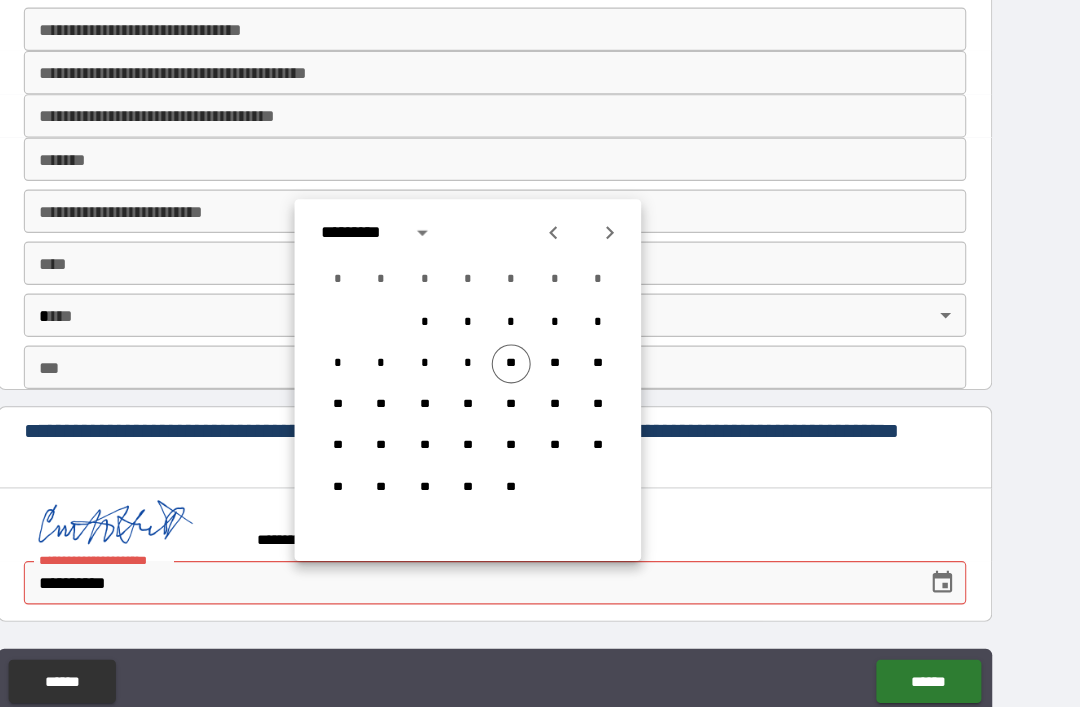 click on "**" at bounding box center (555, 336) 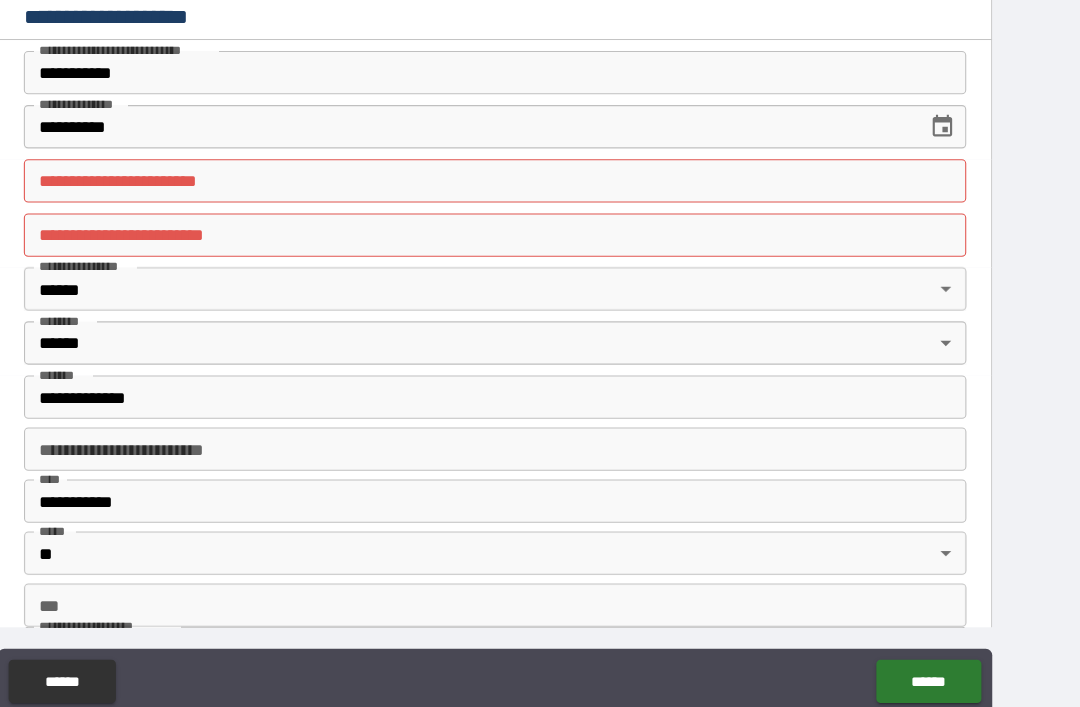 scroll, scrollTop: 0, scrollLeft: 0, axis: both 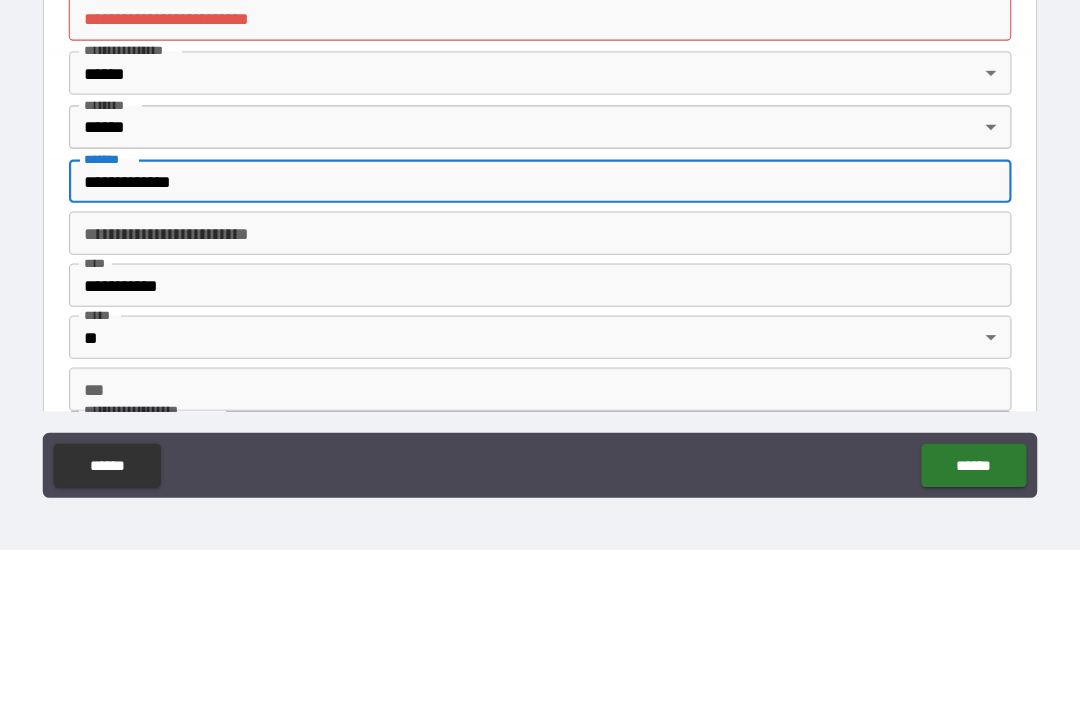 click on "**********" at bounding box center [540, 367] 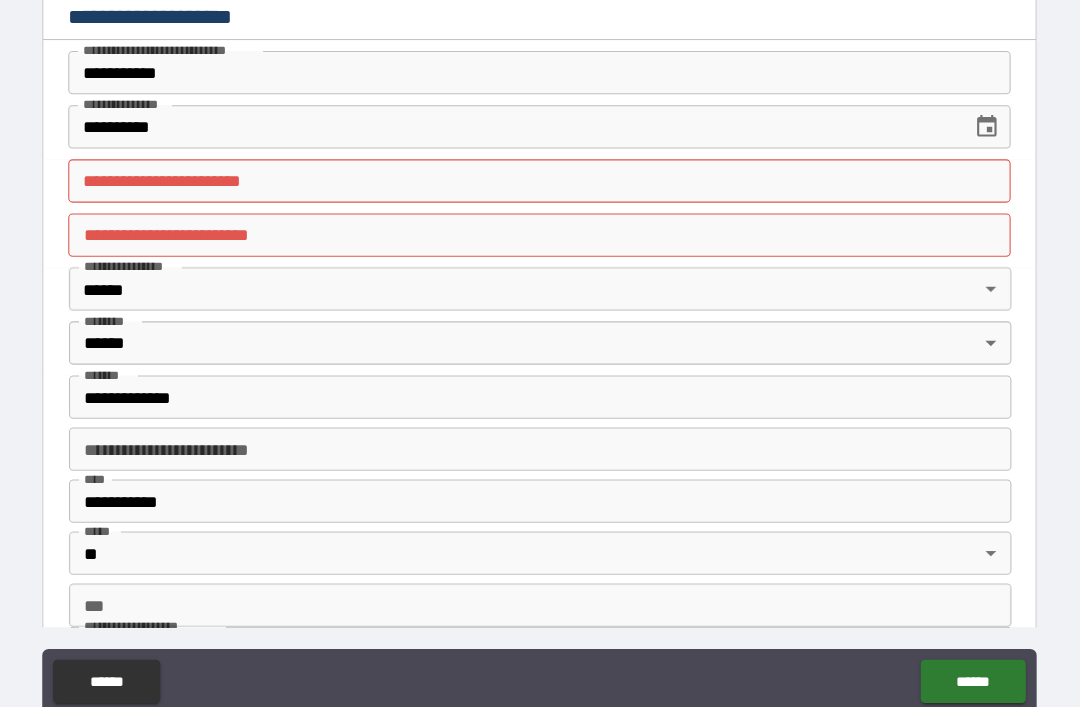 scroll, scrollTop: 59, scrollLeft: 0, axis: vertical 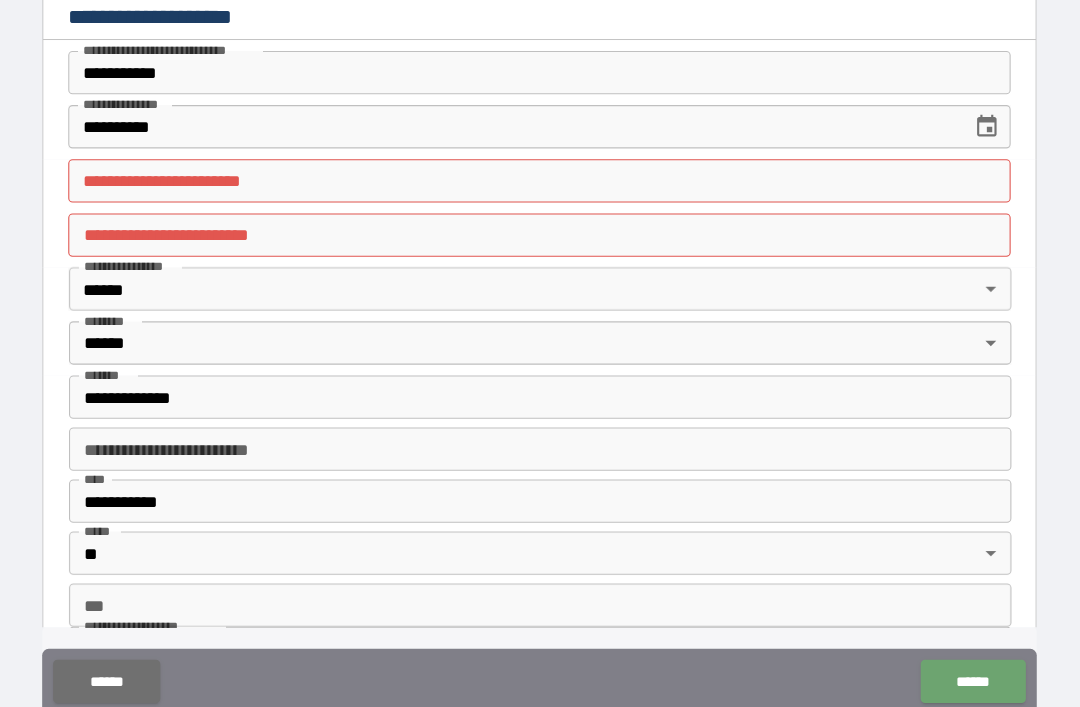 click on "******" at bounding box center (940, 629) 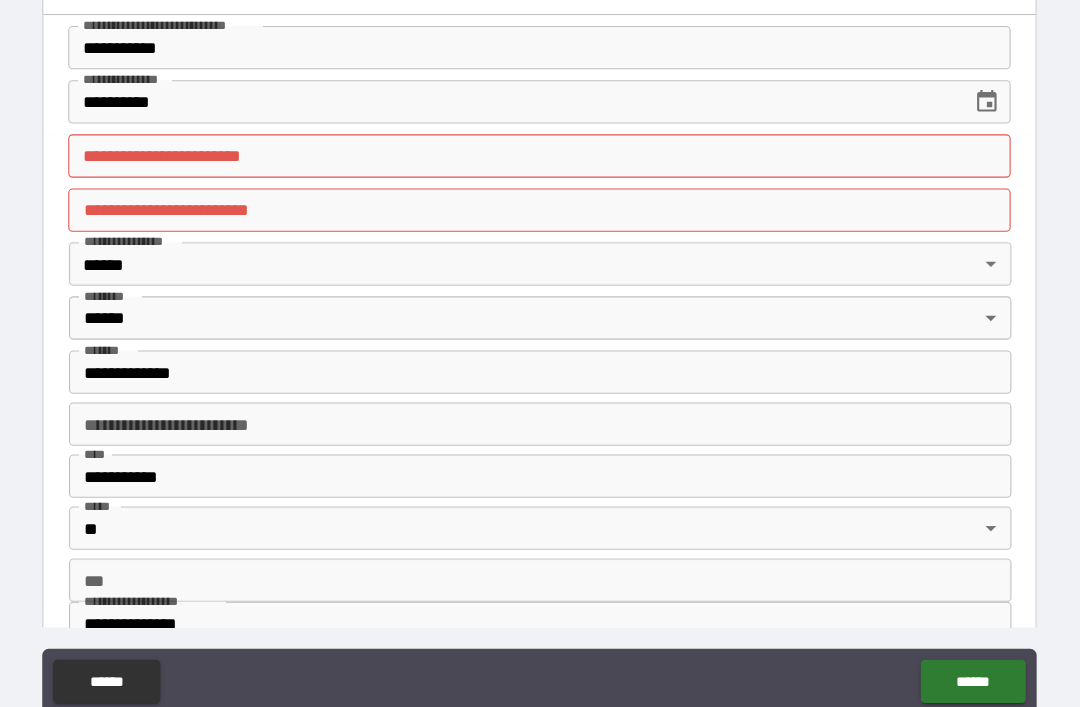 scroll, scrollTop: 17, scrollLeft: 0, axis: vertical 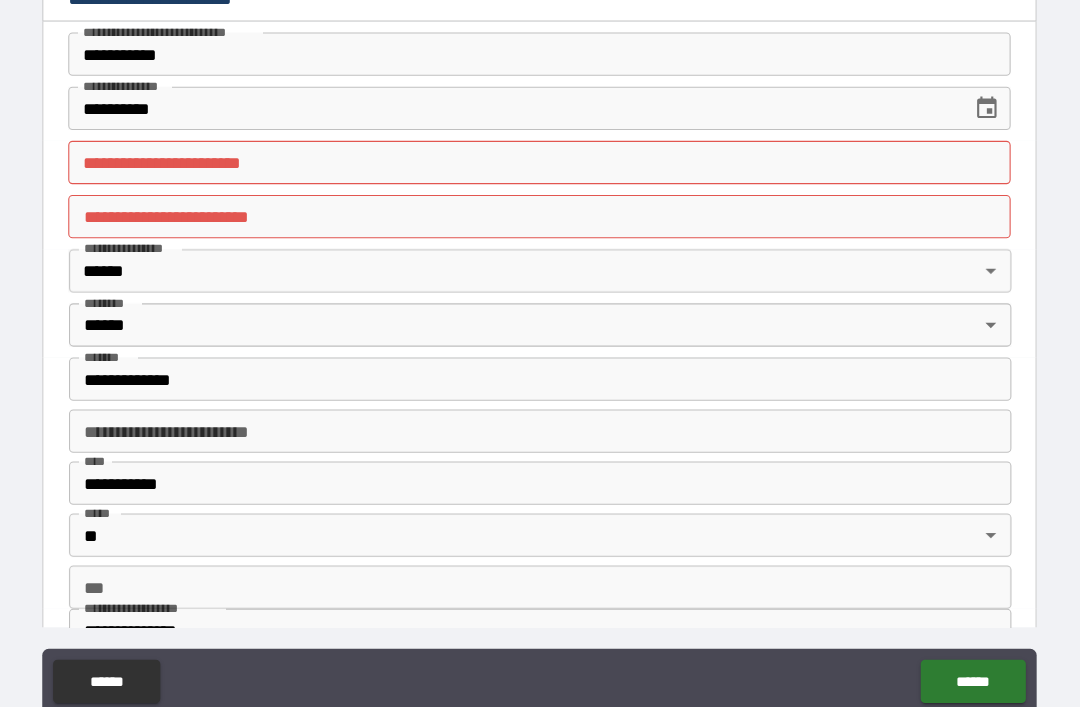 click on "**********" at bounding box center (515, 100) 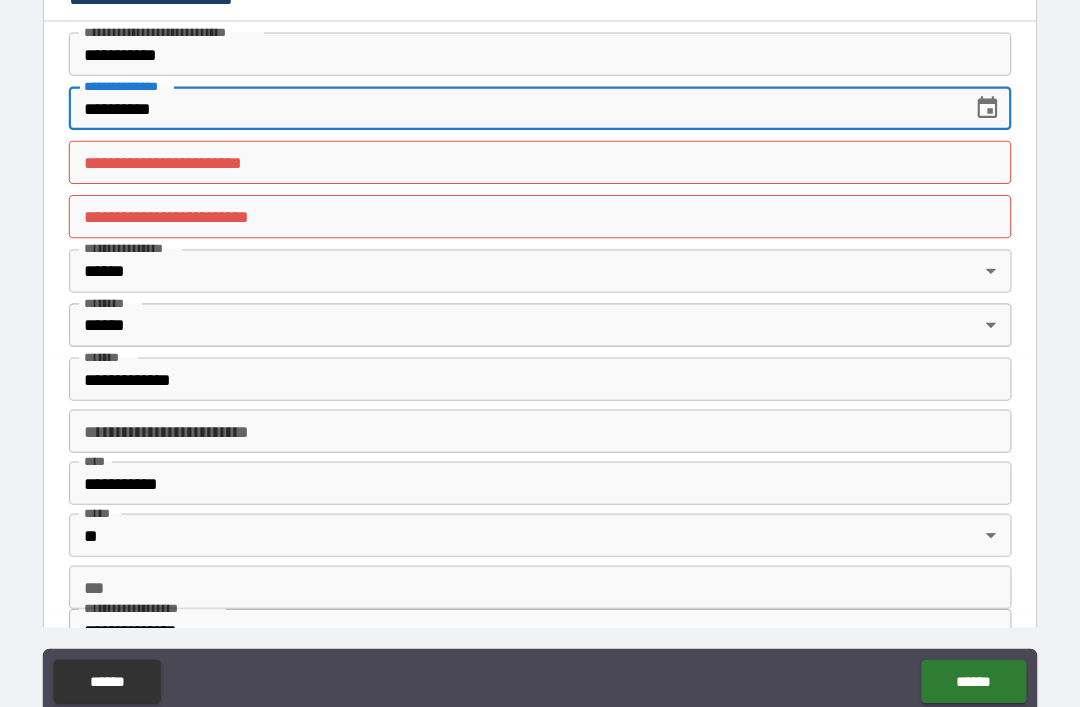 click on "**********" at bounding box center [515, 100] 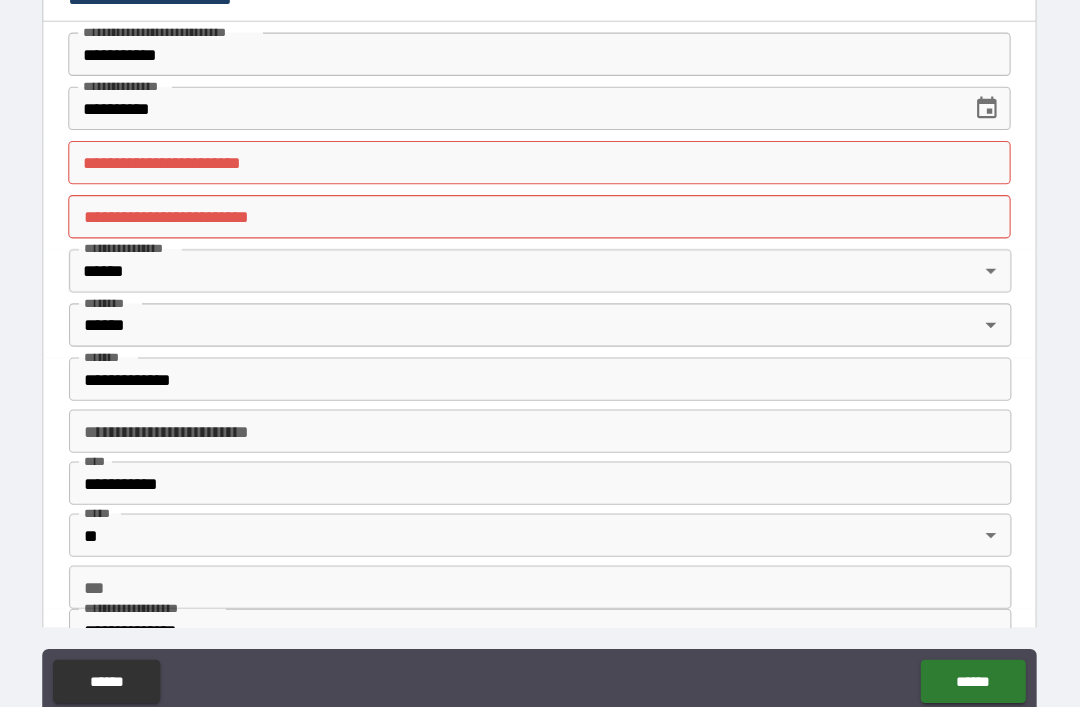 click on "**********" at bounding box center (540, 329) 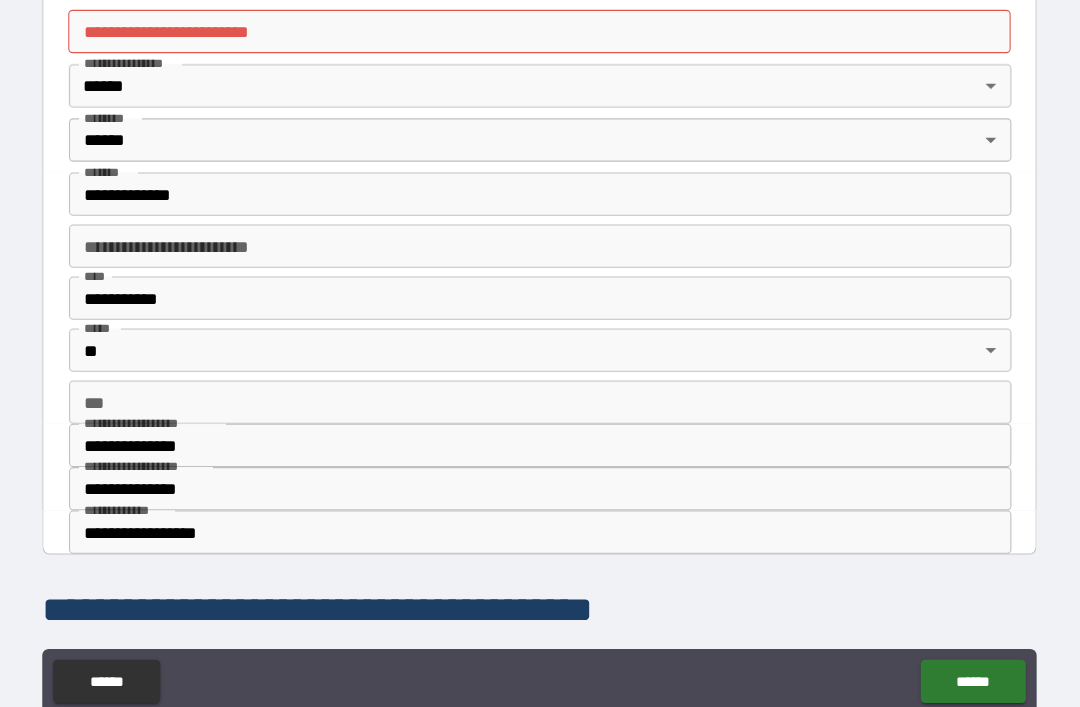 scroll, scrollTop: 190, scrollLeft: 0, axis: vertical 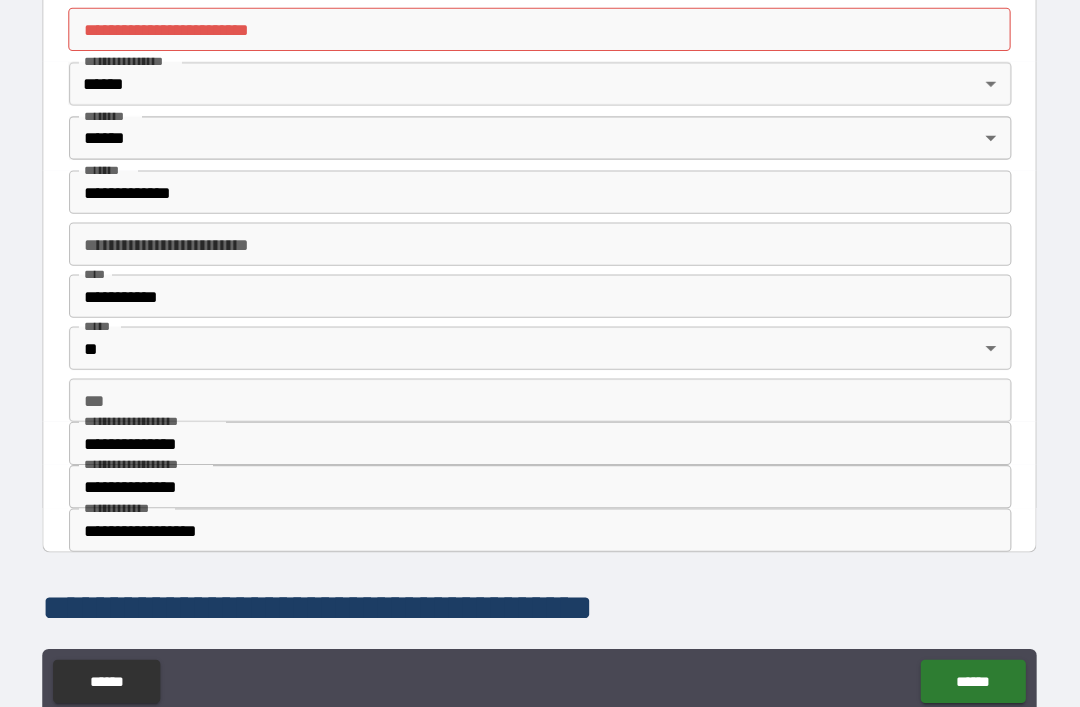 click on "**********" at bounding box center (540, 177) 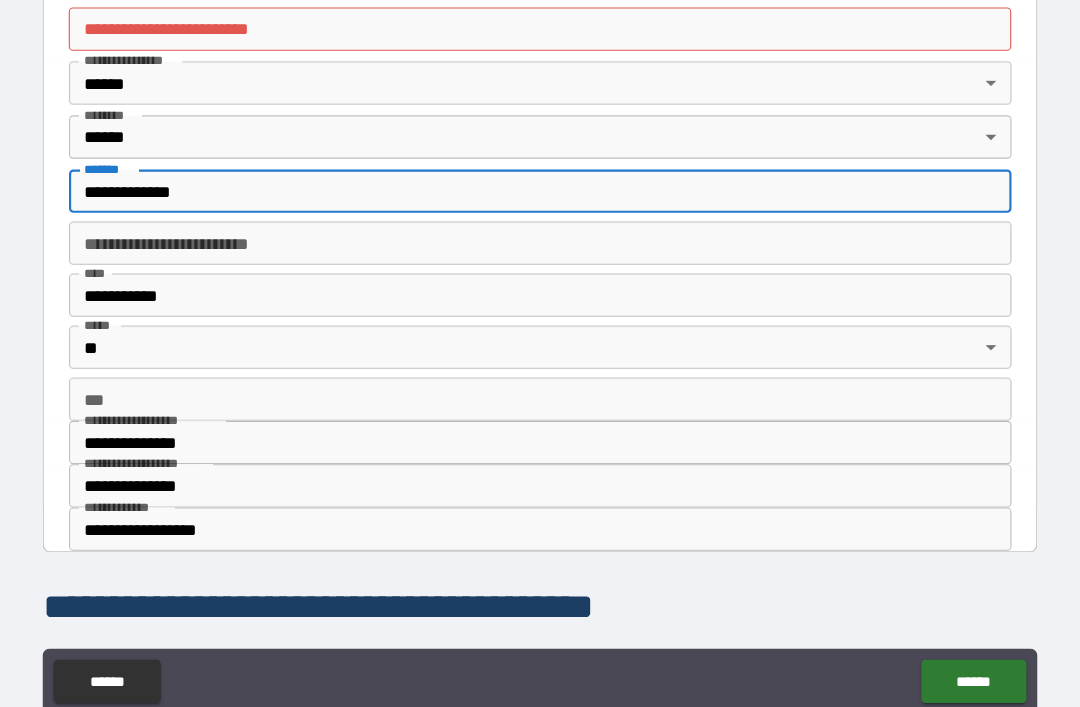 click on "**********" at bounding box center (540, 177) 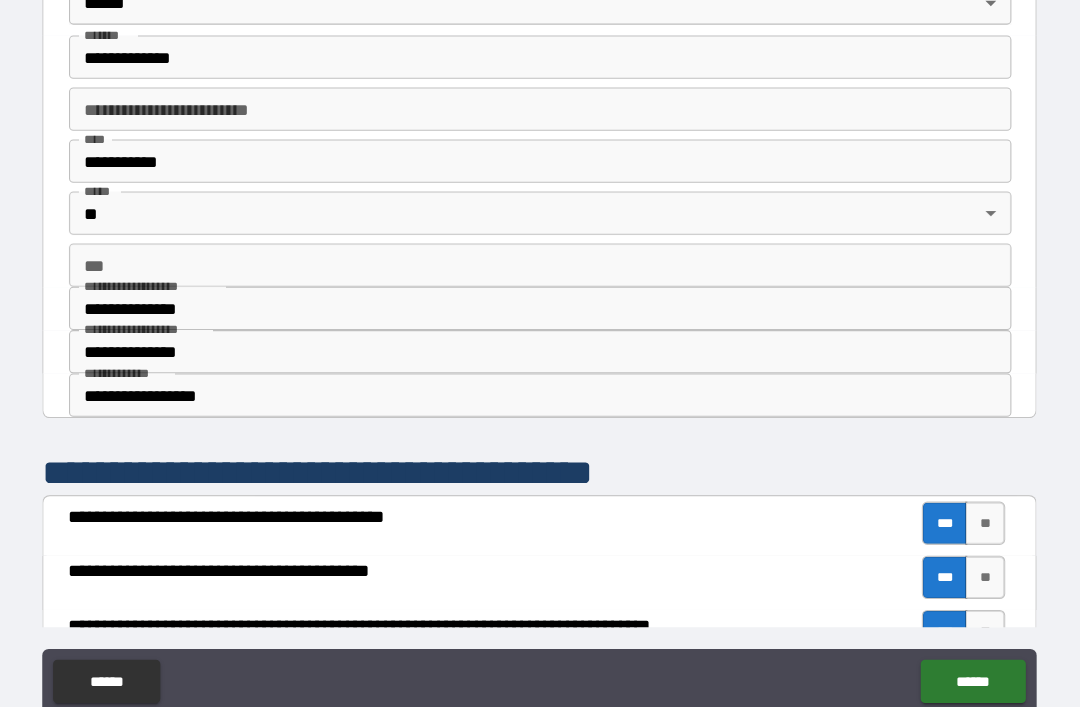 scroll, scrollTop: 364, scrollLeft: 0, axis: vertical 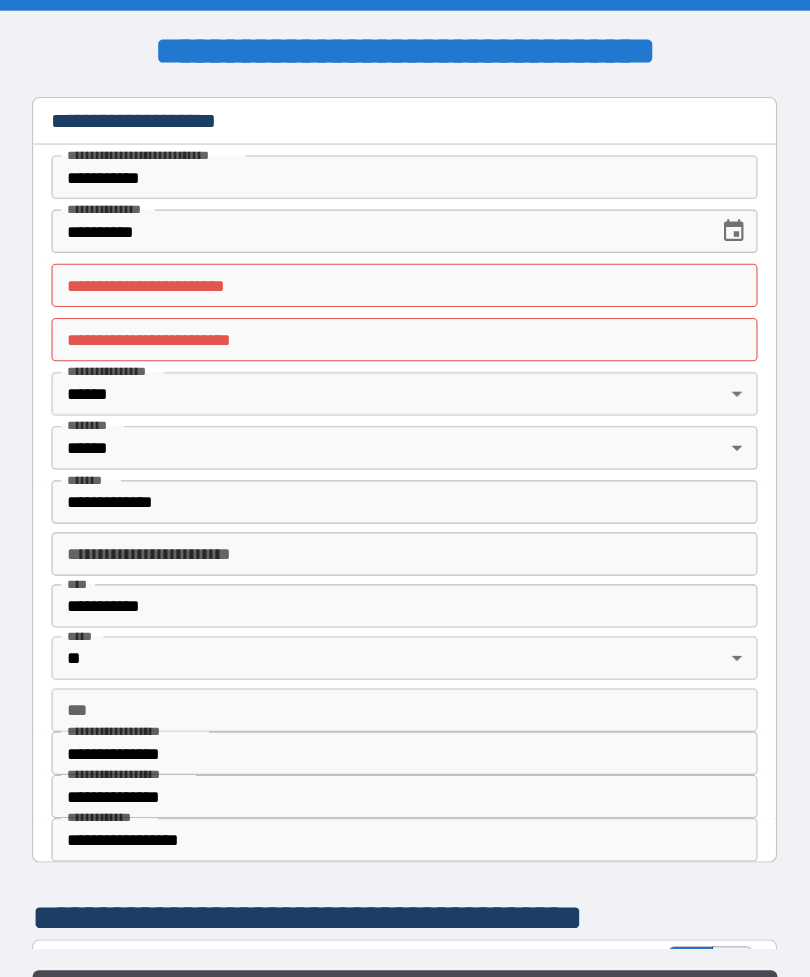 click on "**********" at bounding box center (405, 264) 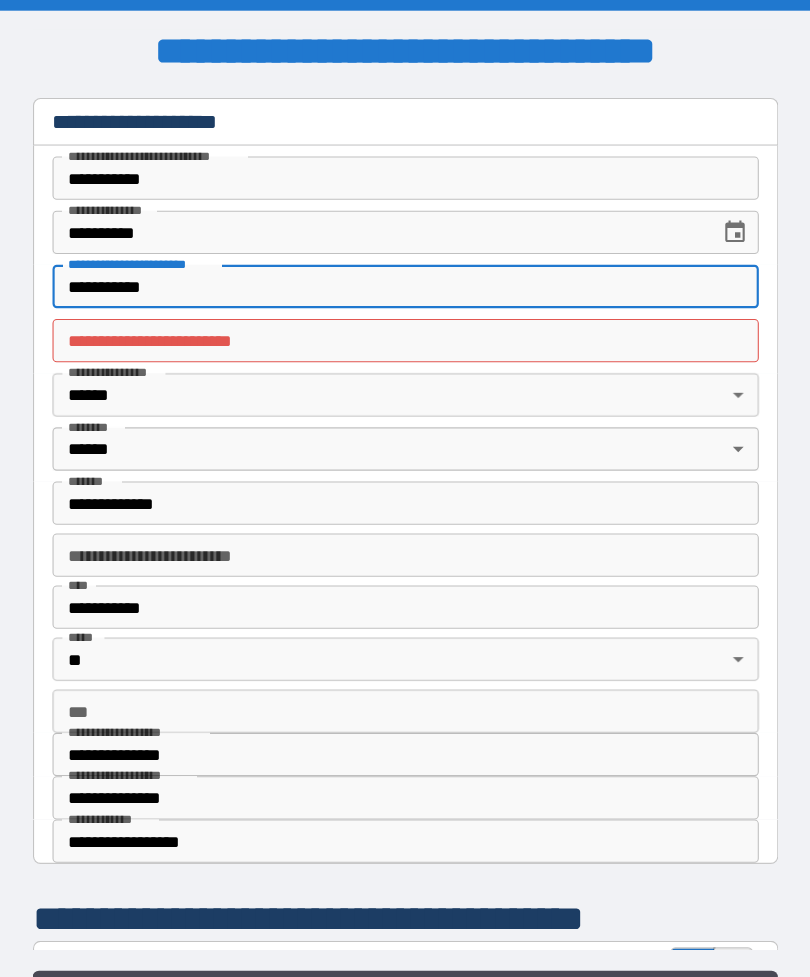 click on "**********" at bounding box center (405, 314) 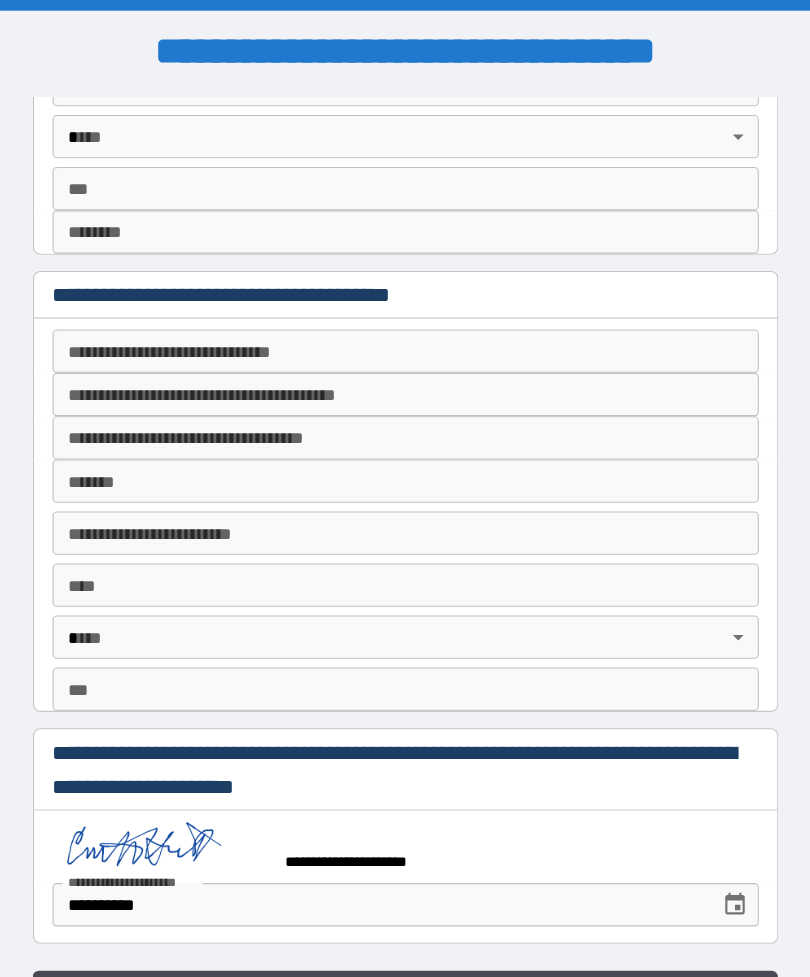 scroll, scrollTop: 2636, scrollLeft: 0, axis: vertical 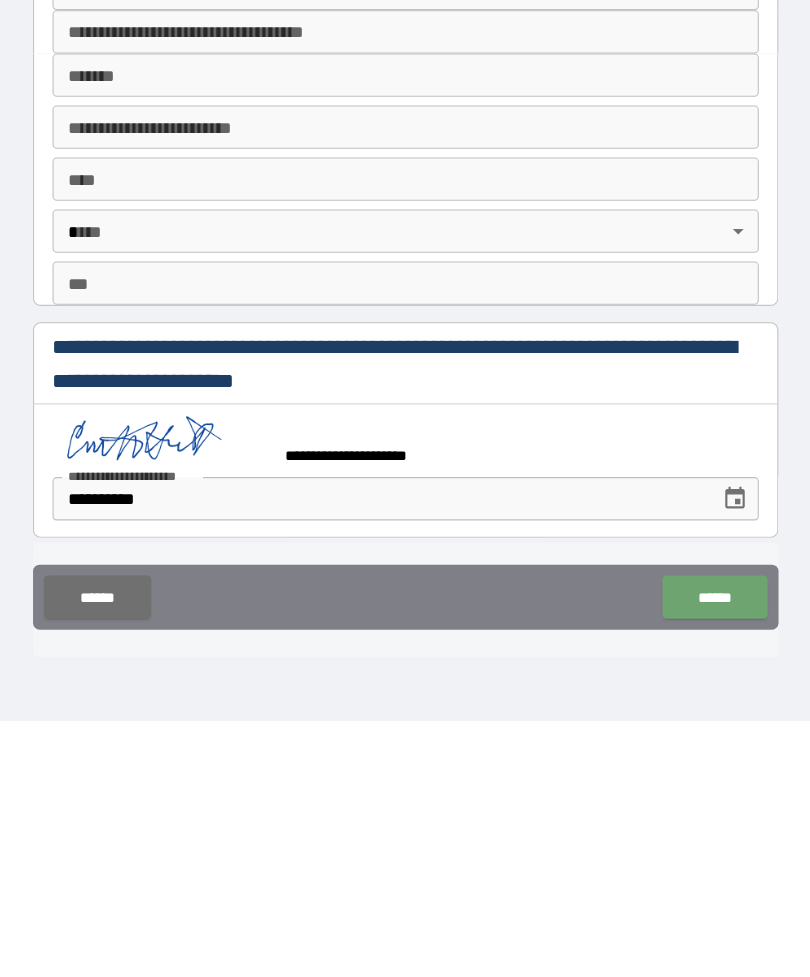 click on "******" at bounding box center (690, 862) 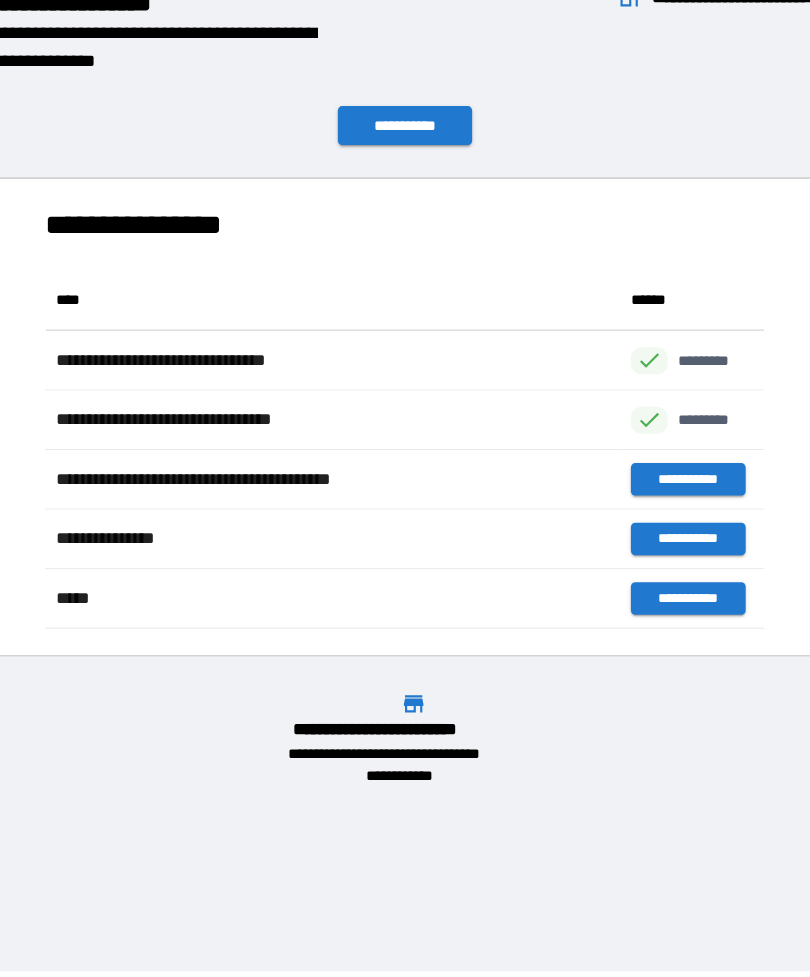 scroll, scrollTop: 1, scrollLeft: 1, axis: both 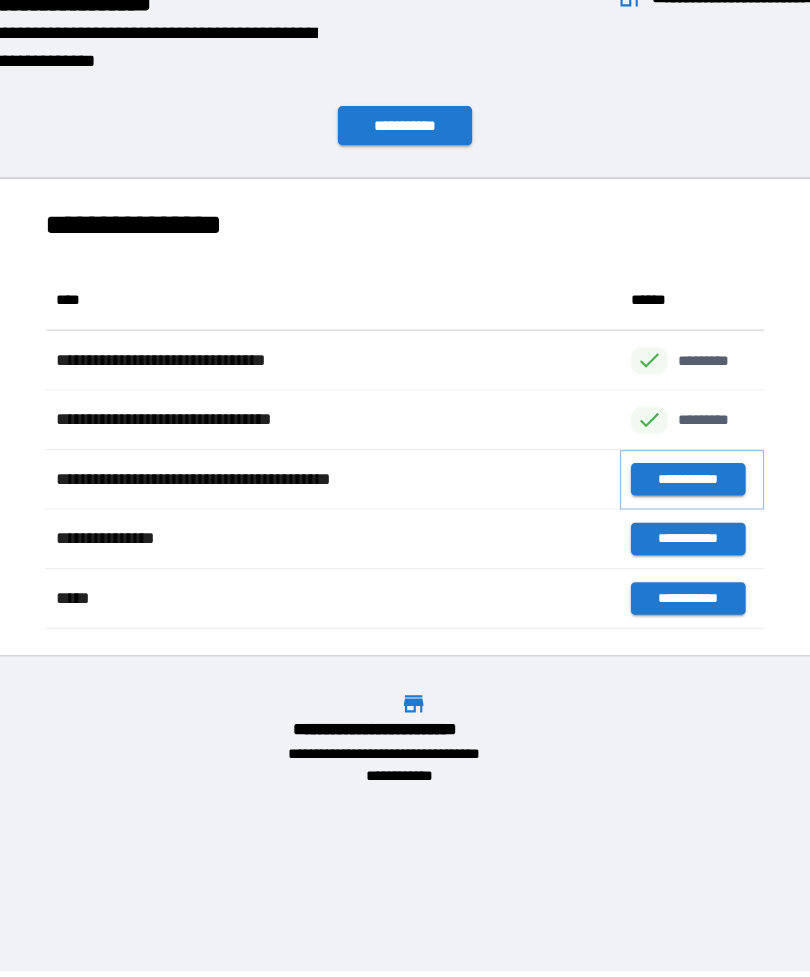click on "**********" at bounding box center [666, 459] 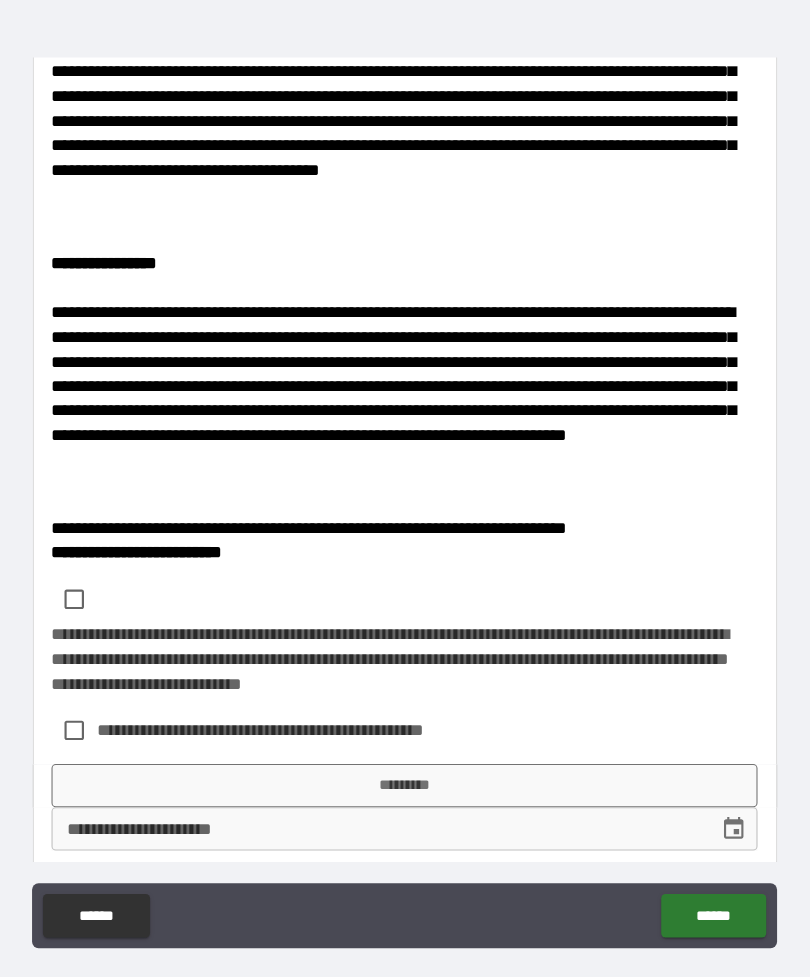 scroll, scrollTop: 407, scrollLeft: 0, axis: vertical 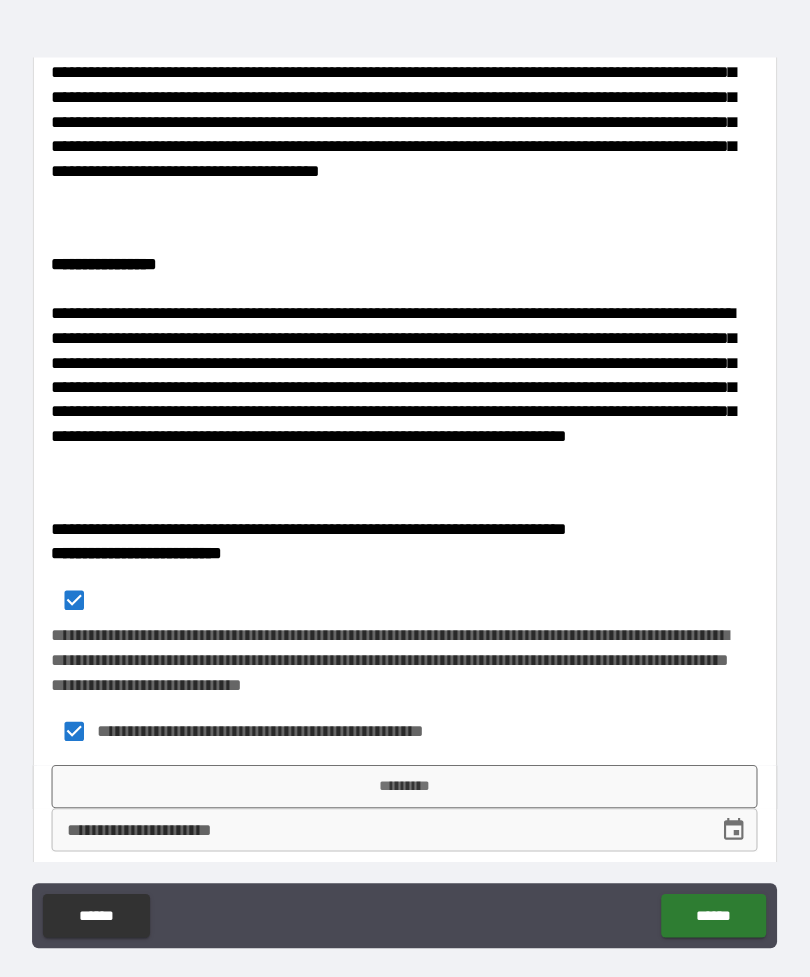 click on "*********" at bounding box center [405, 743] 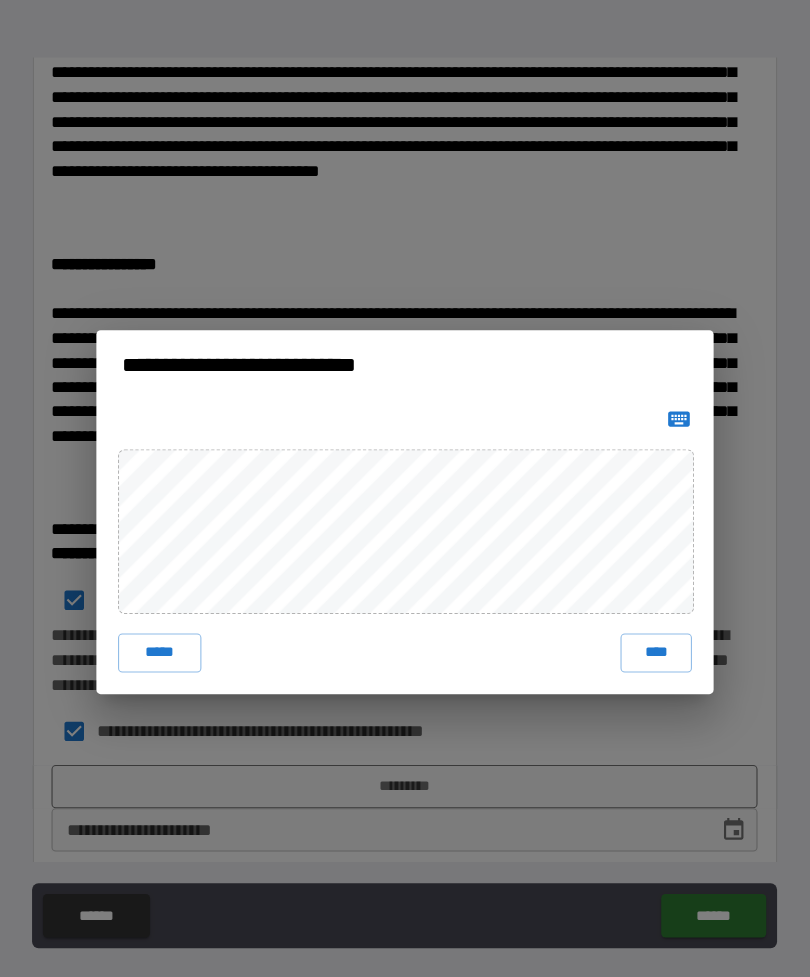 click on "****" at bounding box center [637, 619] 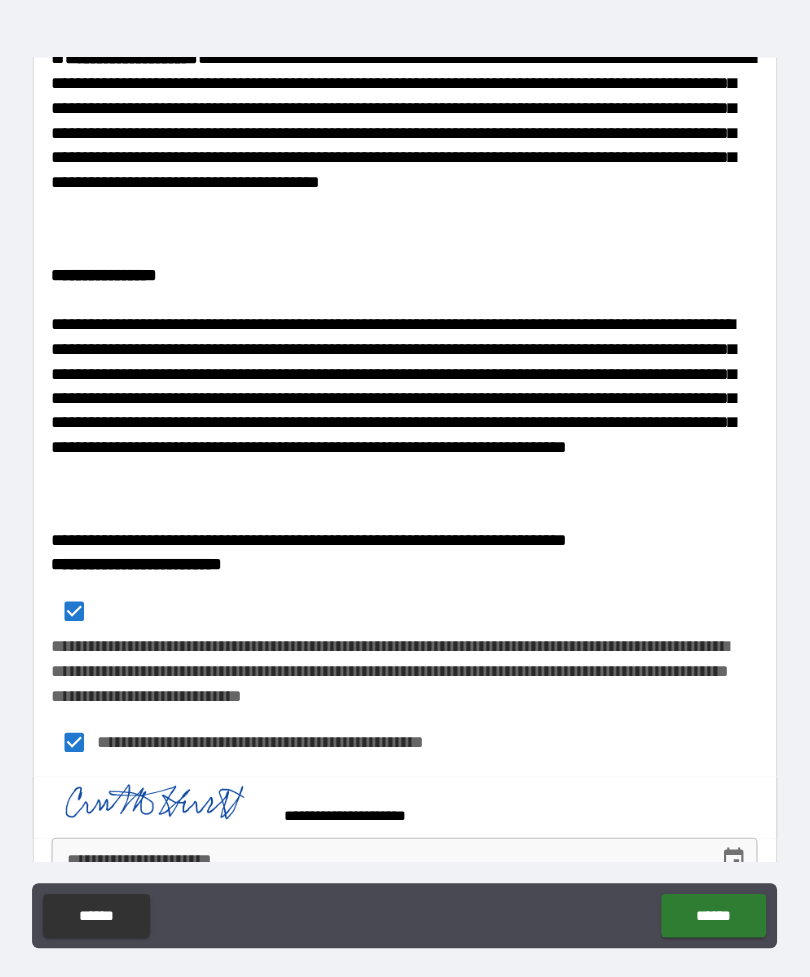 click on "******" at bounding box center (690, 862) 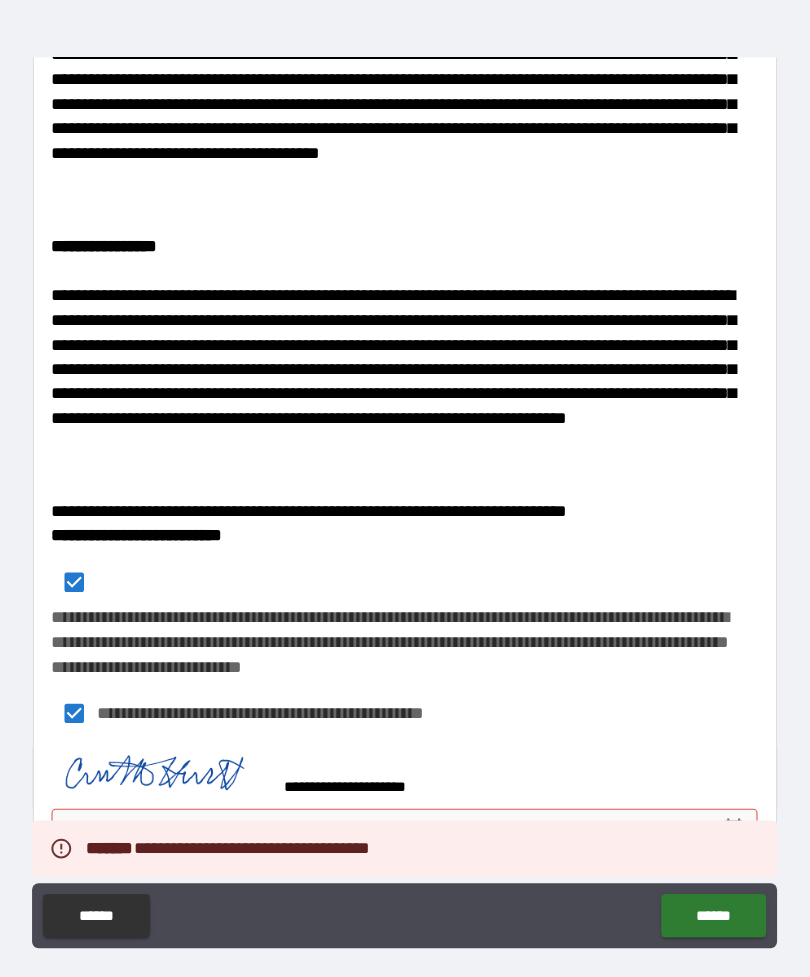 scroll, scrollTop: 424, scrollLeft: 0, axis: vertical 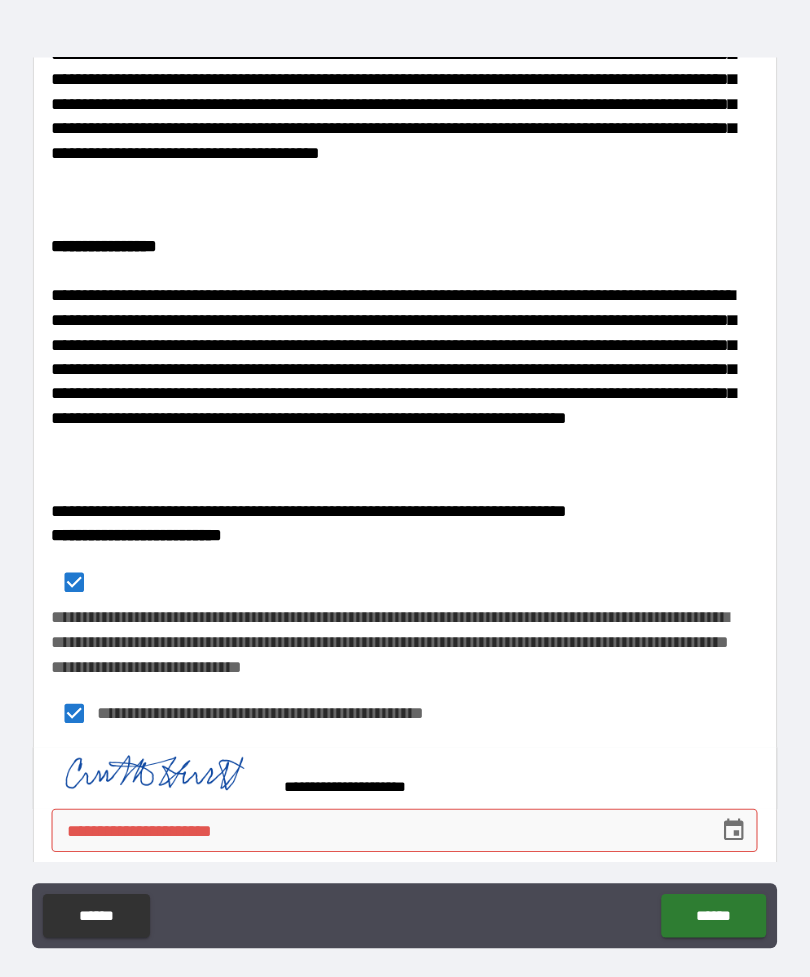 click 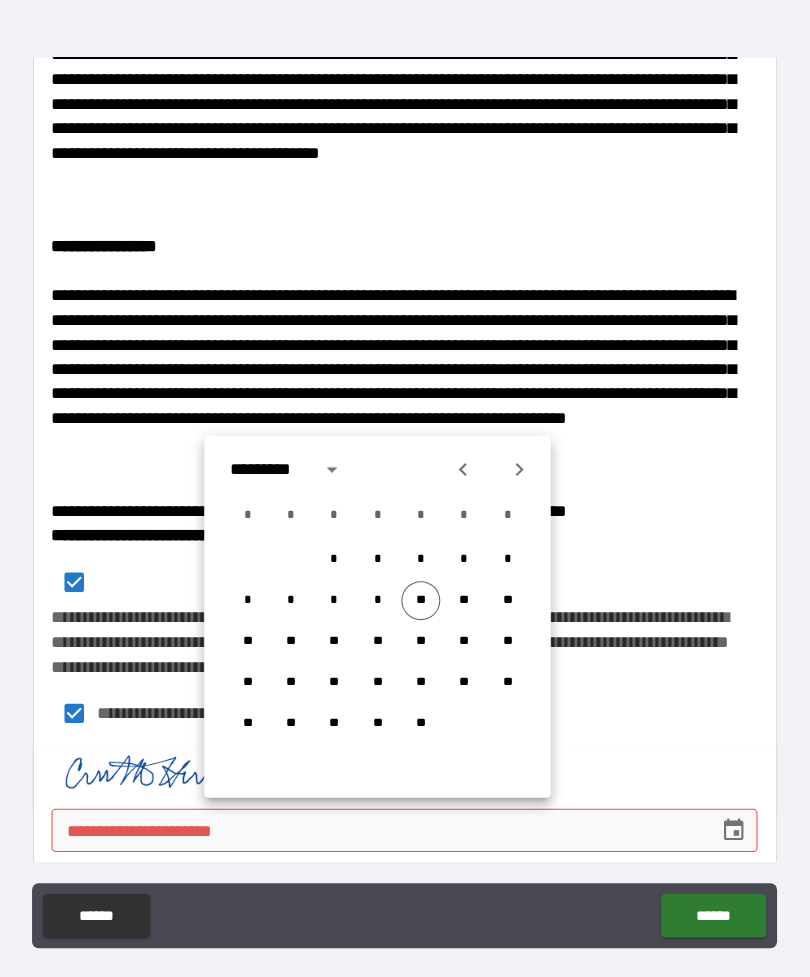 click on "**" at bounding box center [420, 571] 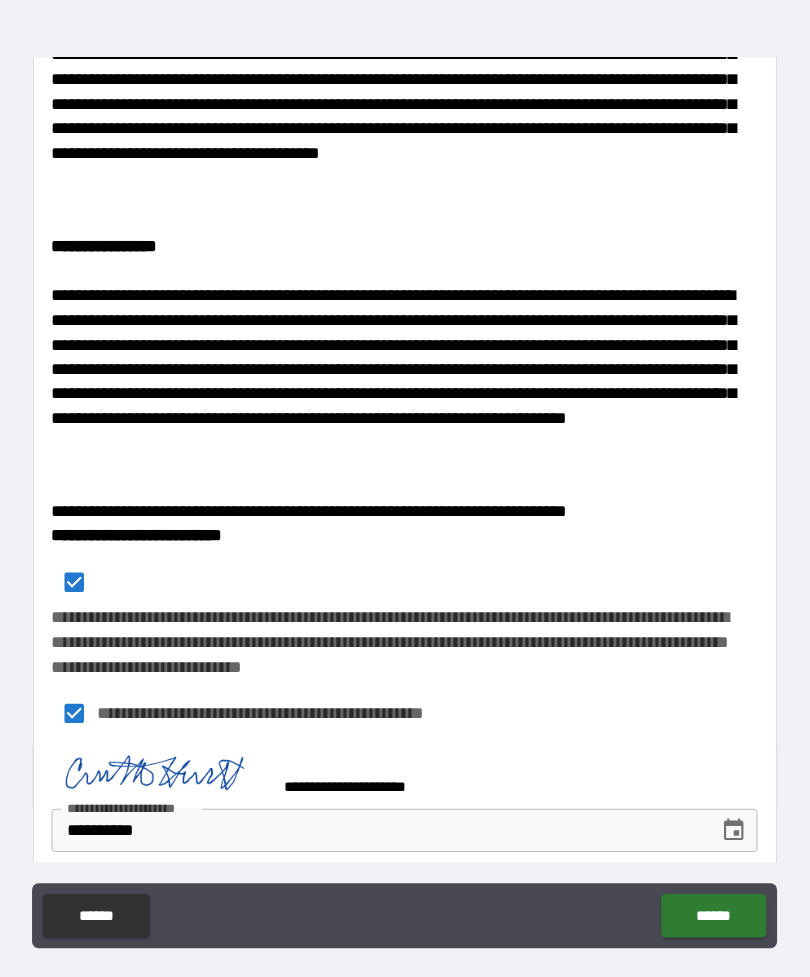 click on "******" at bounding box center [690, 862] 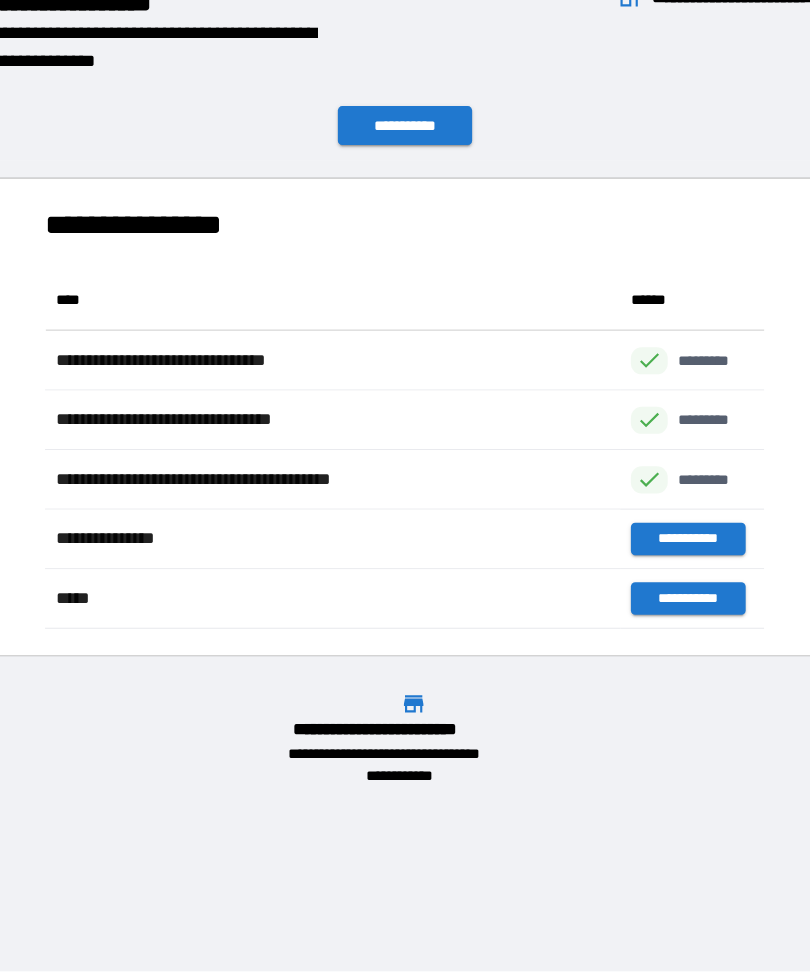 scroll, scrollTop: 1, scrollLeft: 1, axis: both 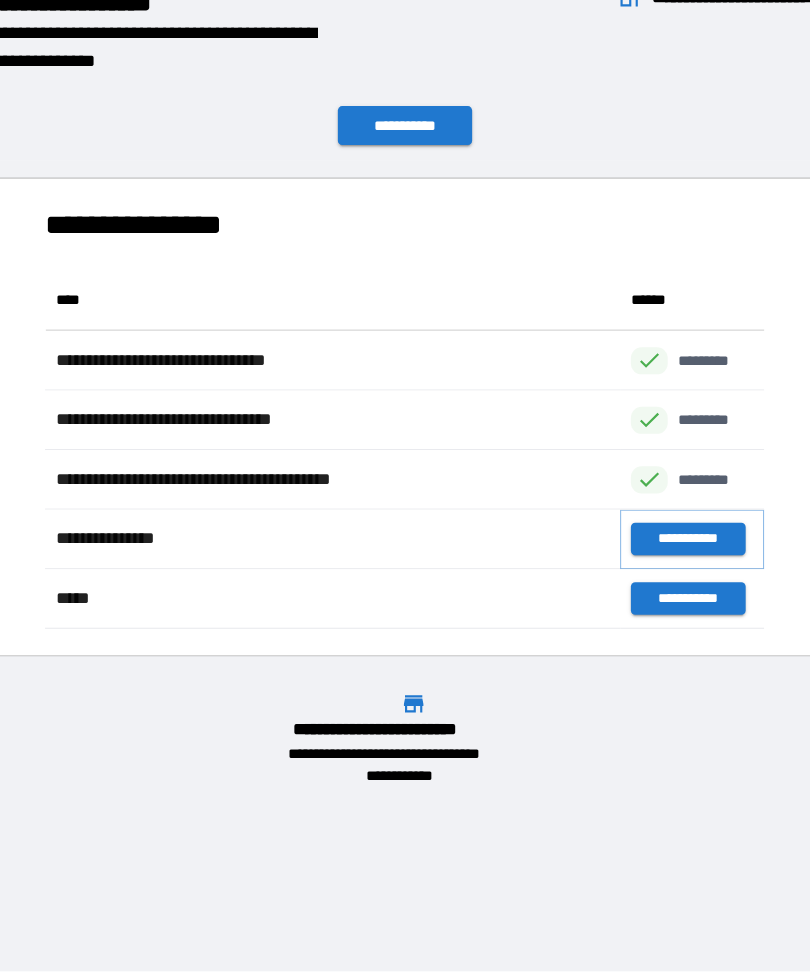 click on "**********" at bounding box center (666, 514) 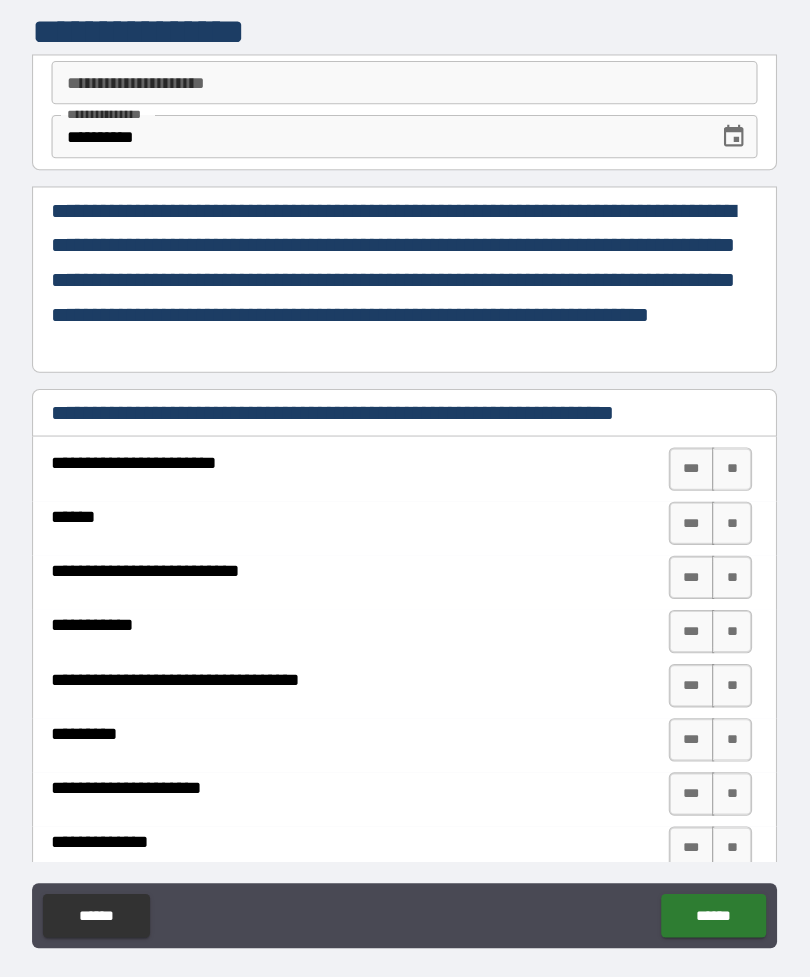 click on "**" at bounding box center [707, 450] 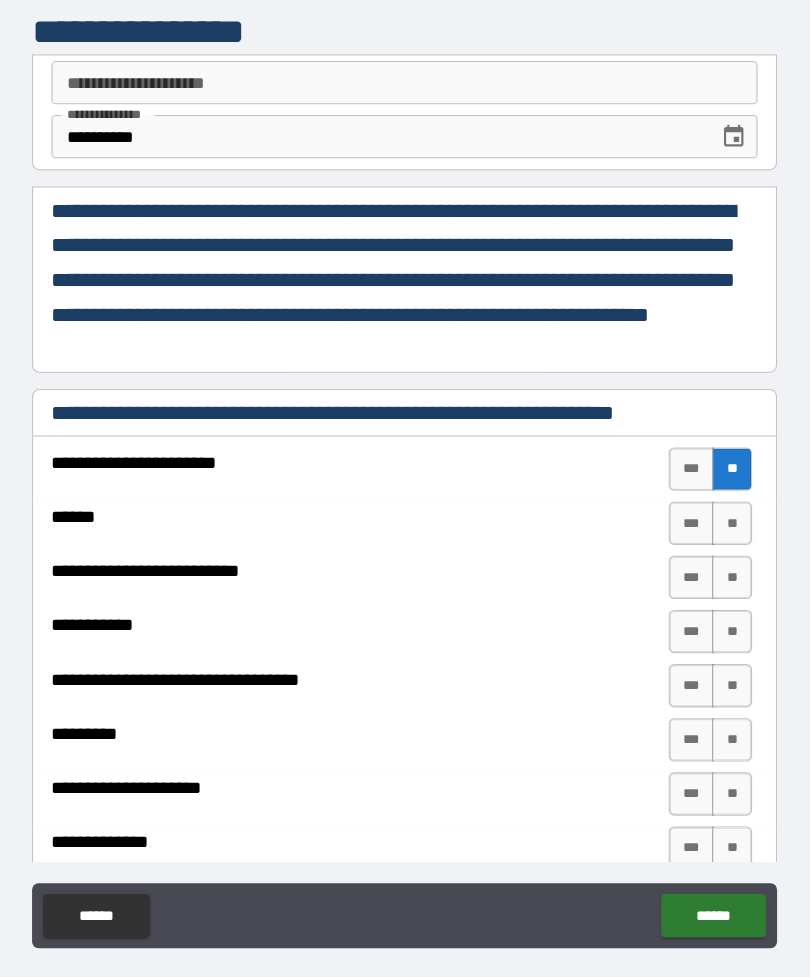 click on "**" at bounding box center (707, 500) 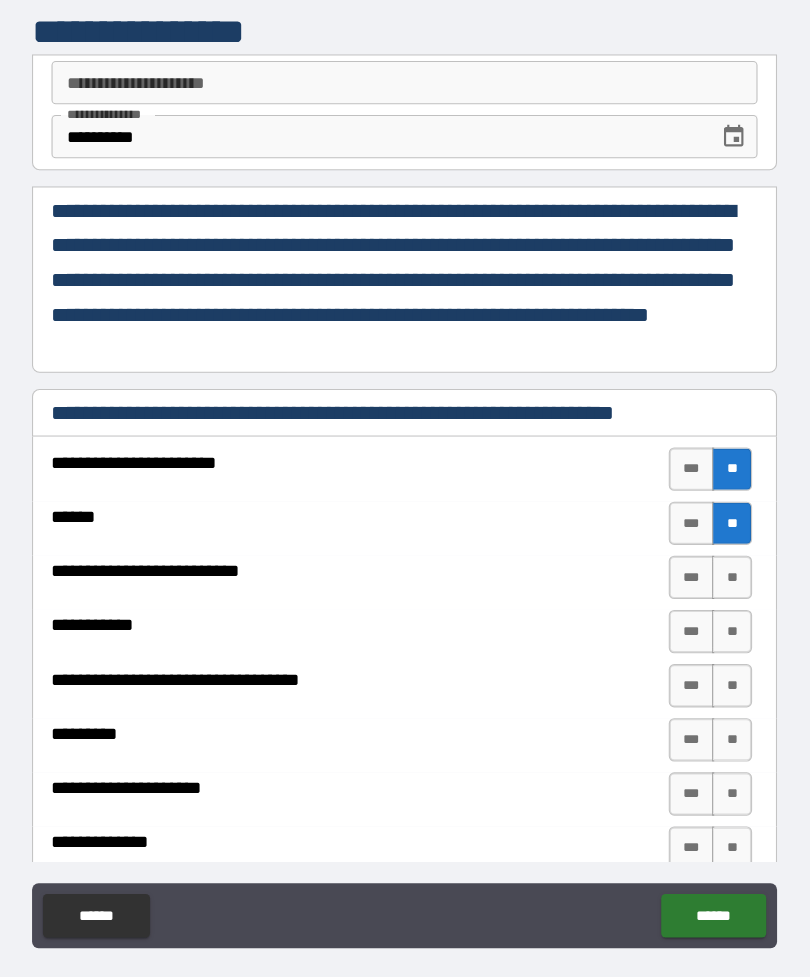 click on "**" at bounding box center (707, 550) 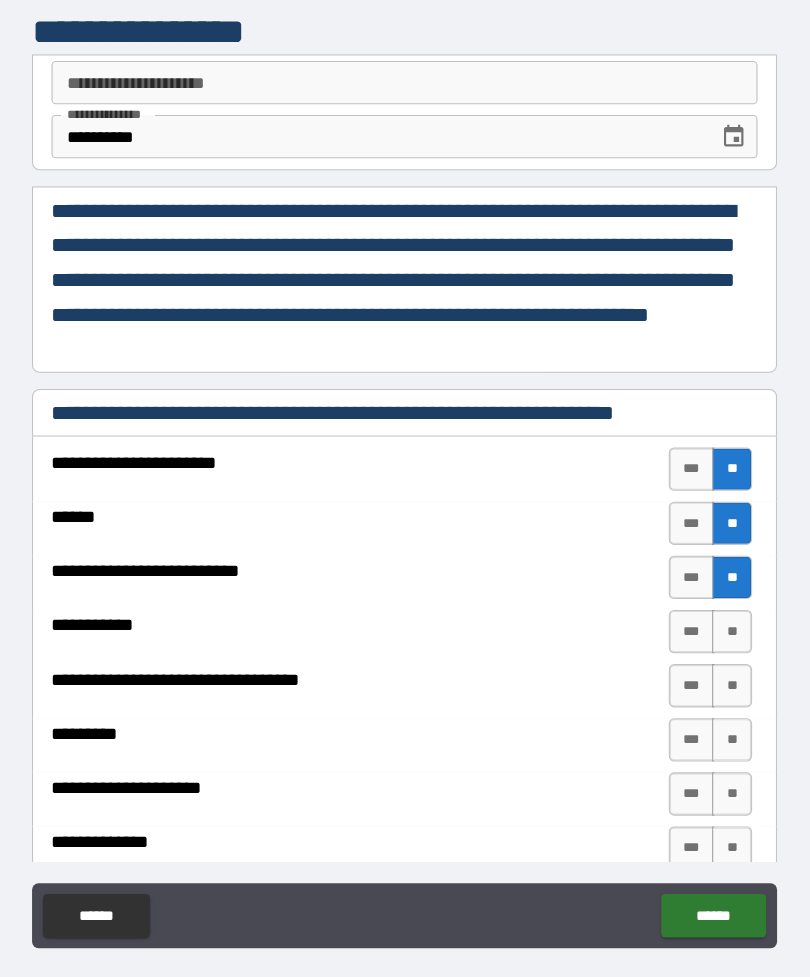 click on "**" at bounding box center (707, 600) 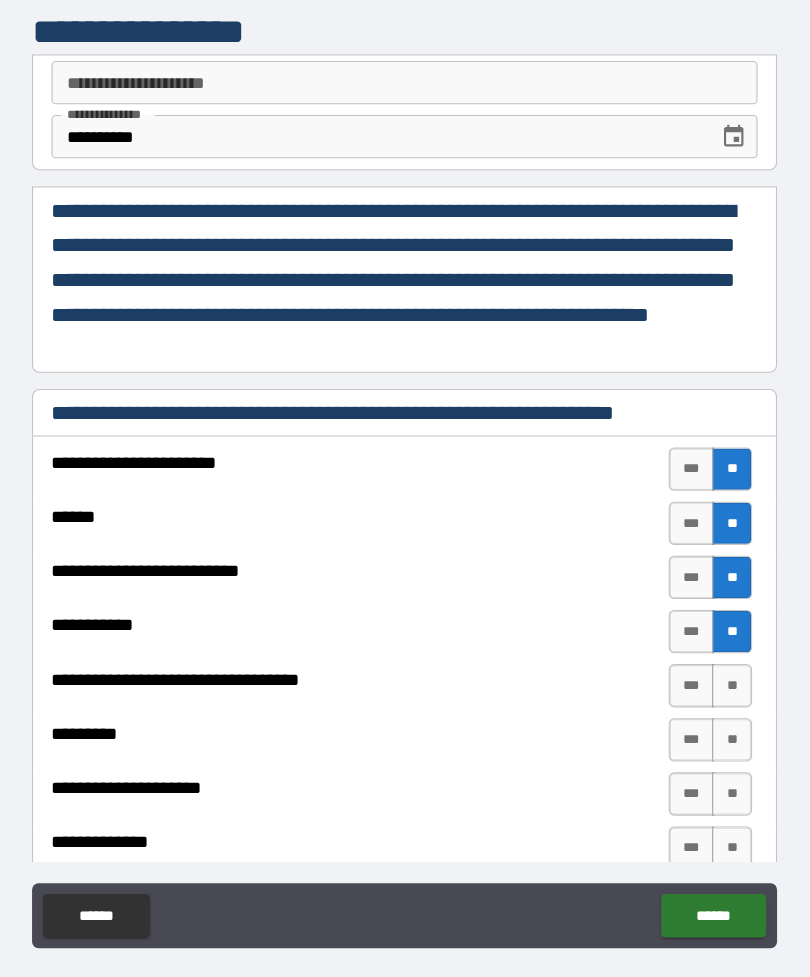 click on "**" at bounding box center [707, 650] 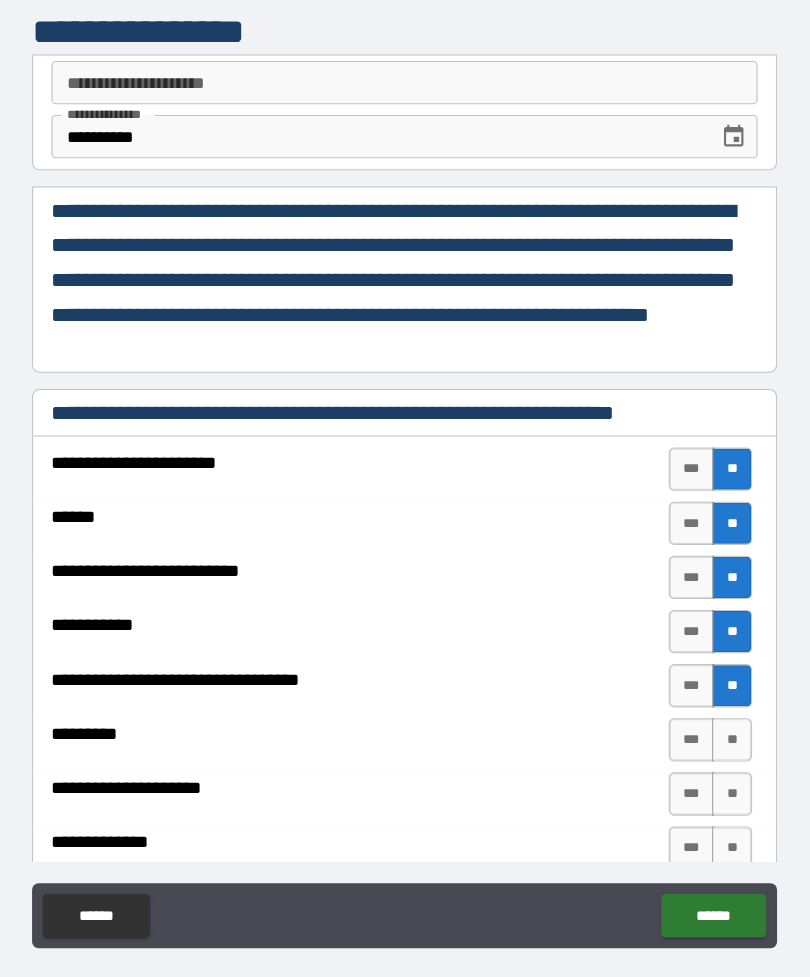 click on "**" at bounding box center (707, 700) 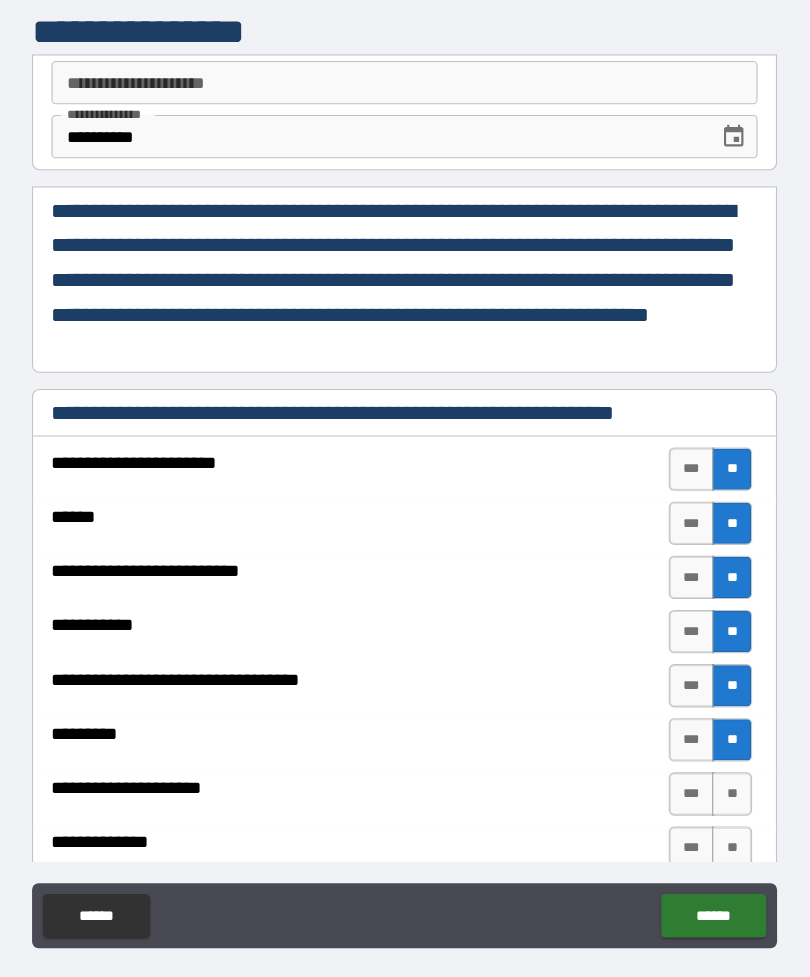 click on "**" at bounding box center (707, 750) 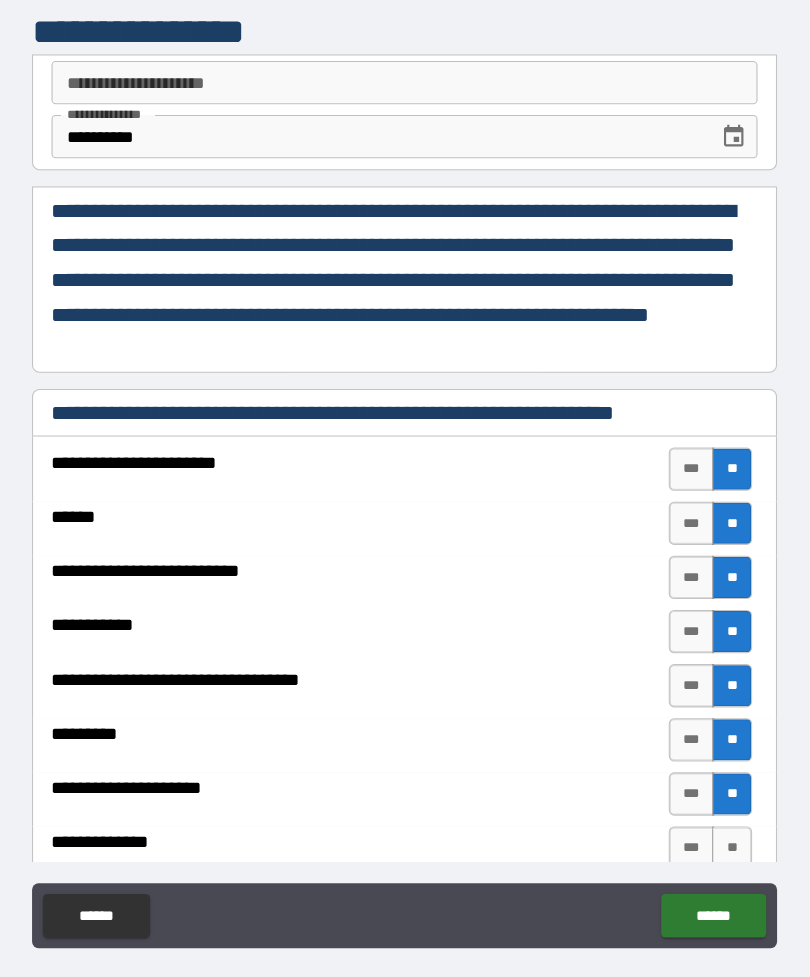 click on "**" at bounding box center (707, 800) 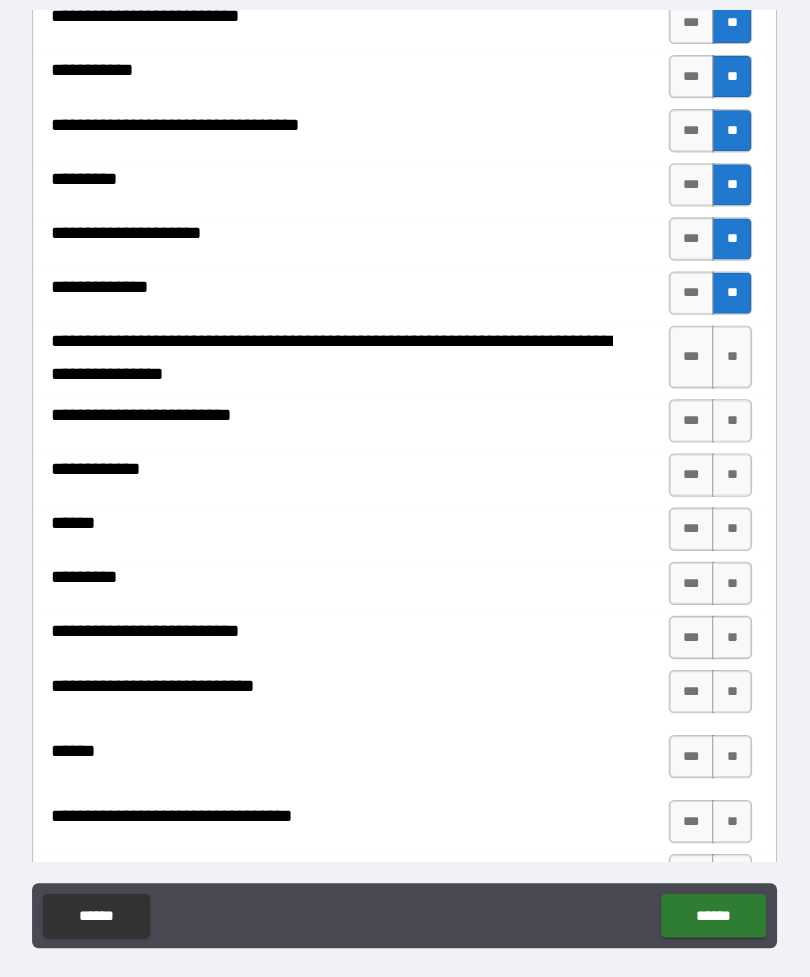 scroll, scrollTop: 513, scrollLeft: 0, axis: vertical 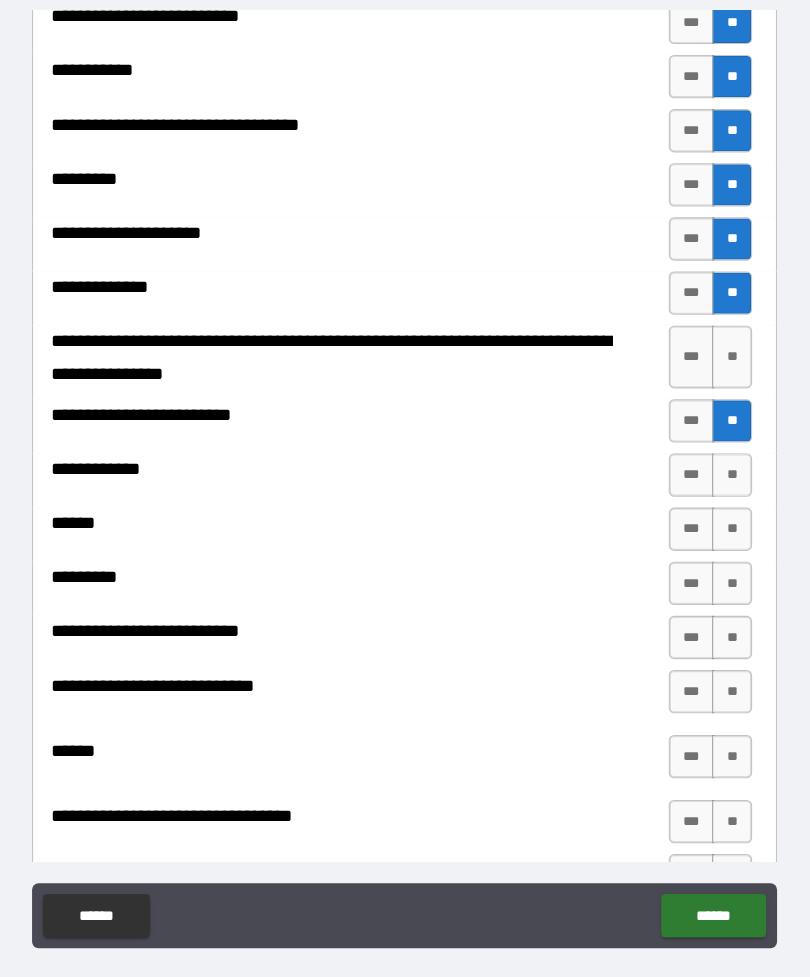 click on "**" at bounding box center [707, 455] 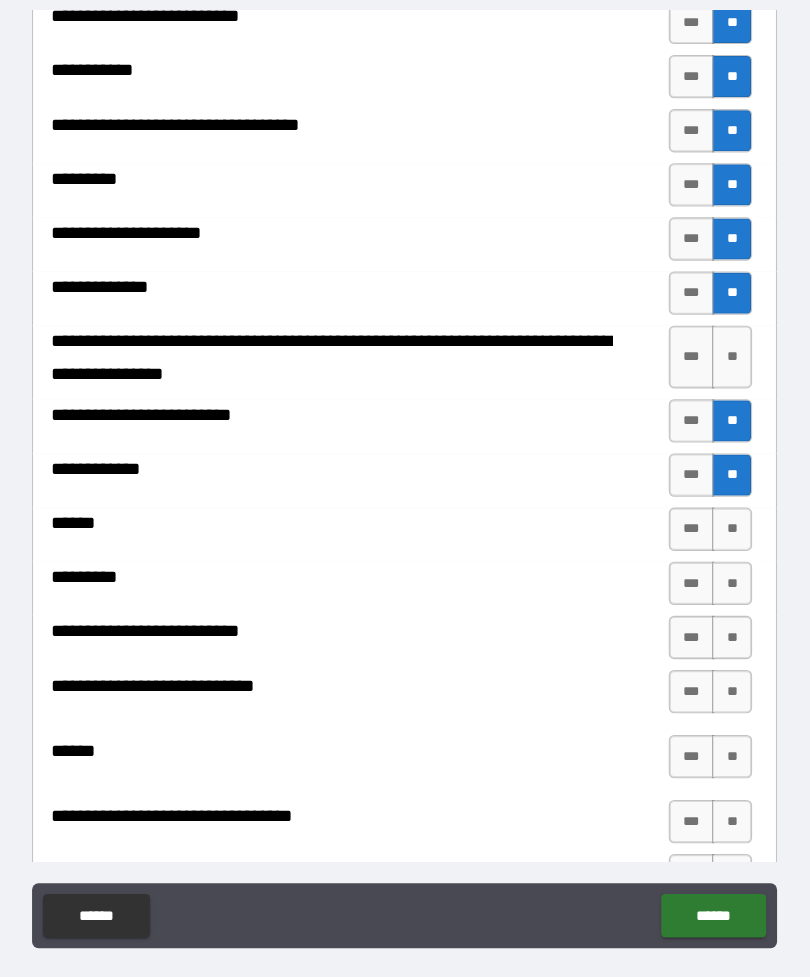 click on "**" at bounding box center (707, 346) 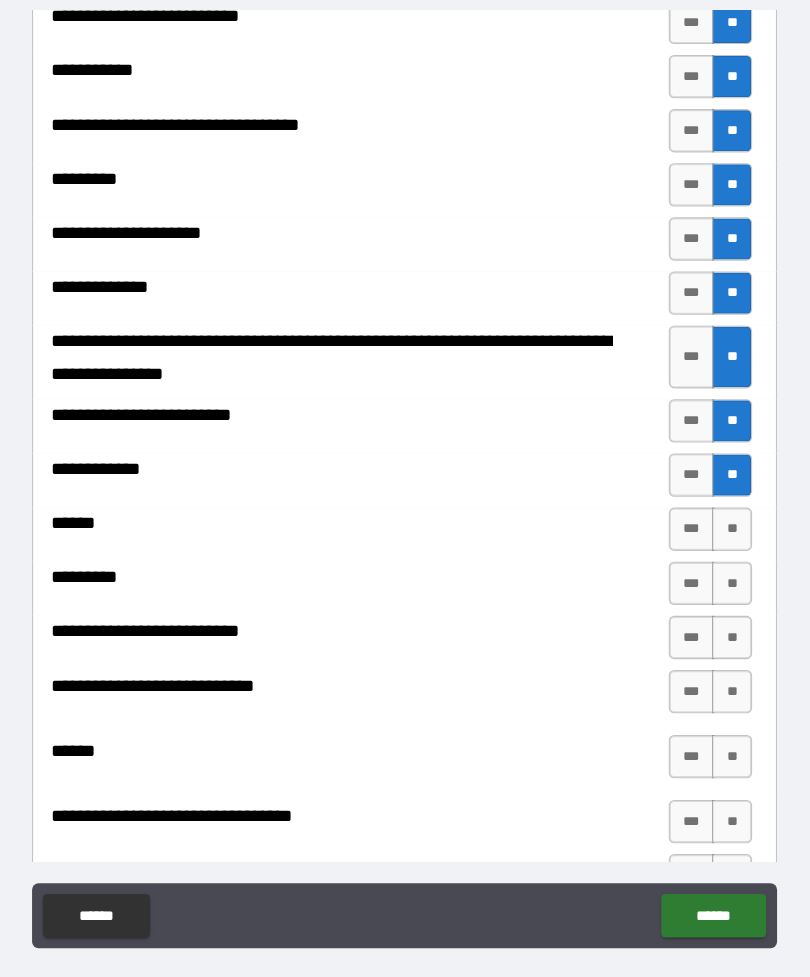 click on "**" at bounding box center [707, 505] 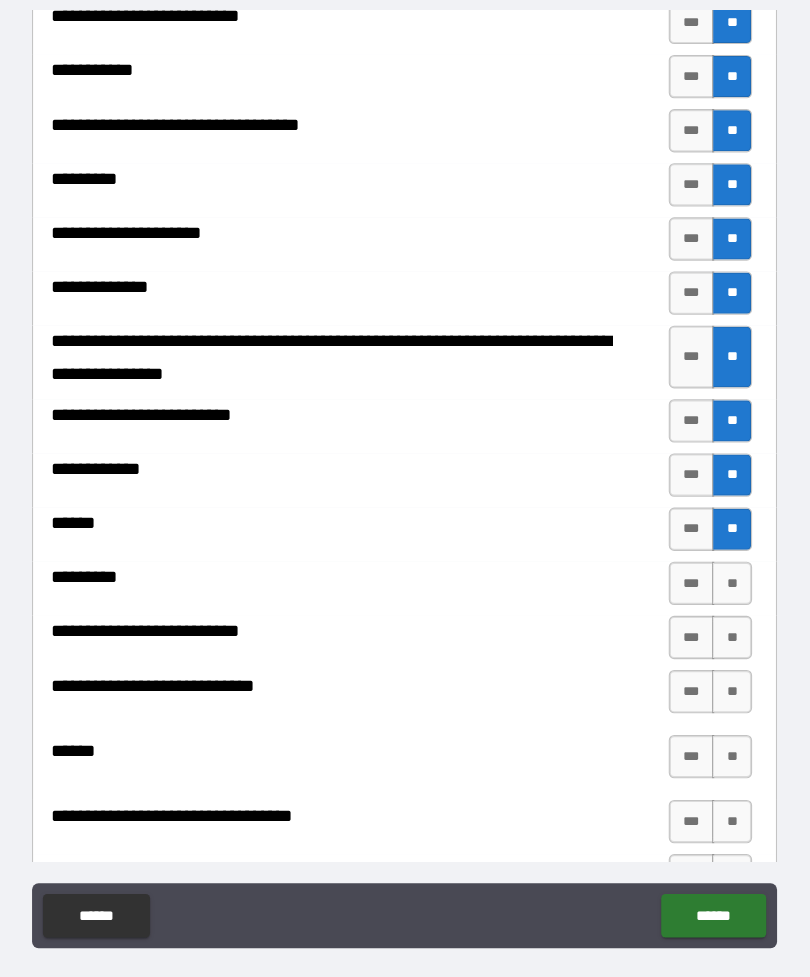 click on "**" at bounding box center (707, 555) 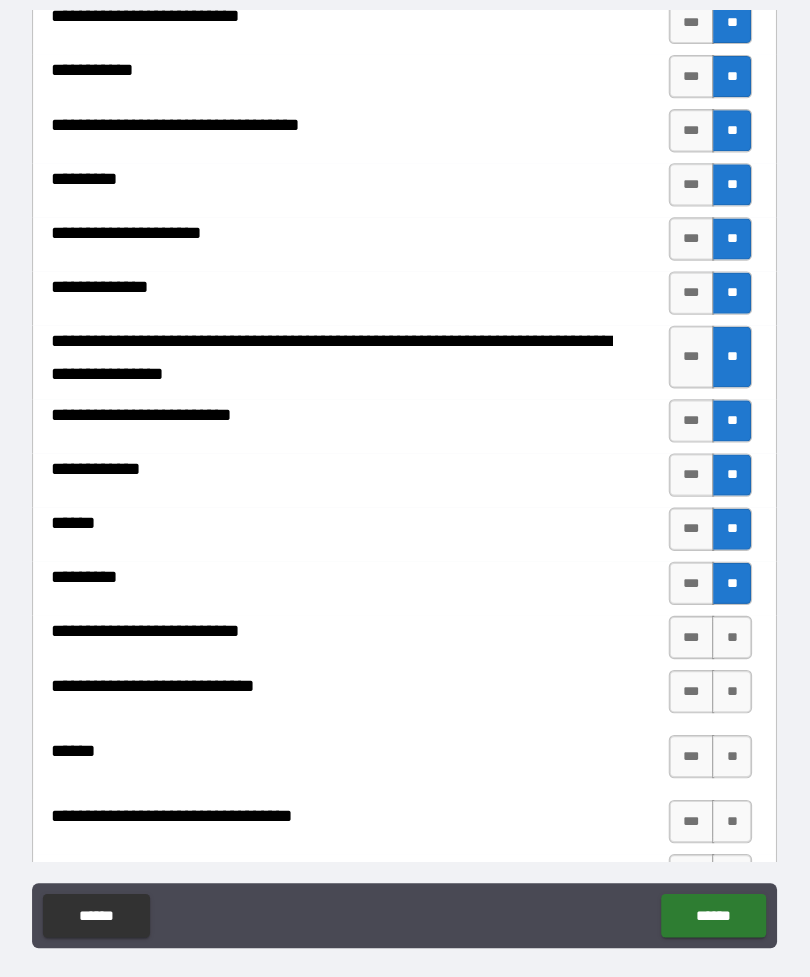 click on "**" at bounding box center [707, 605] 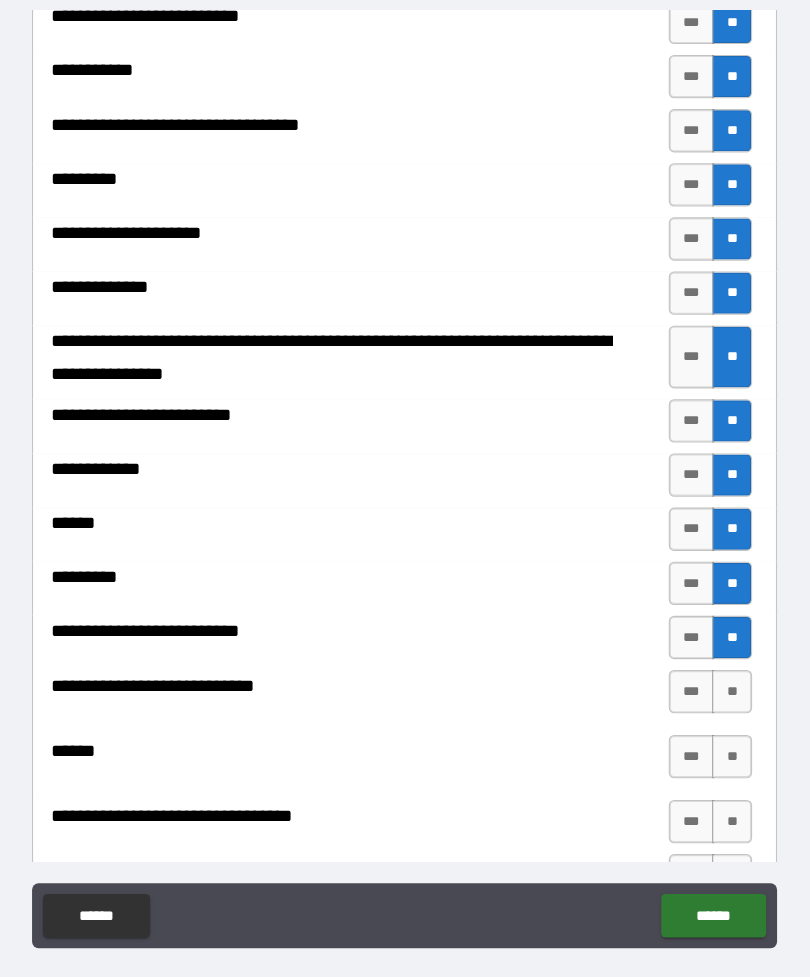 click on "**" at bounding box center [707, 655] 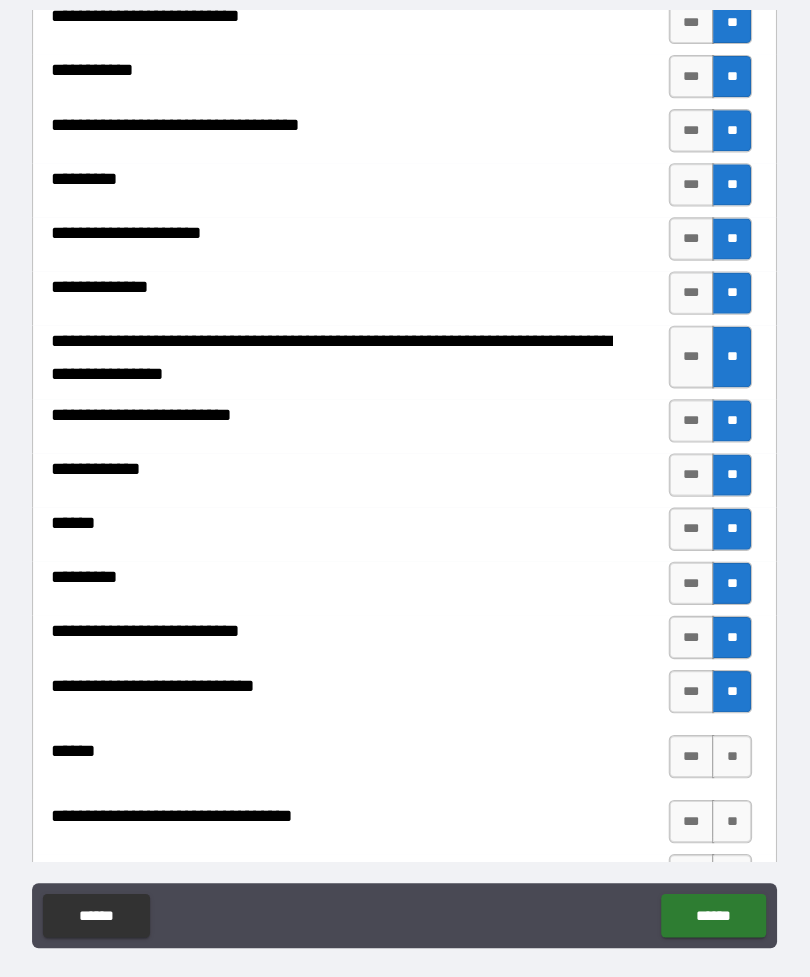 click on "**" at bounding box center [707, 715] 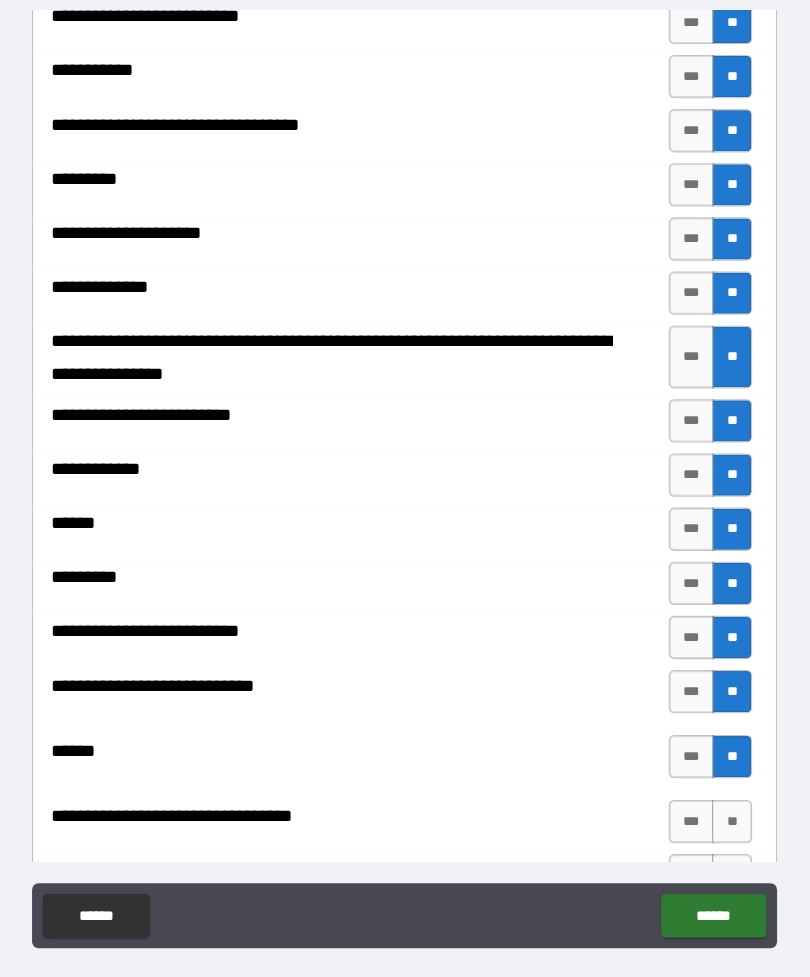 click on "**" at bounding box center [707, 775] 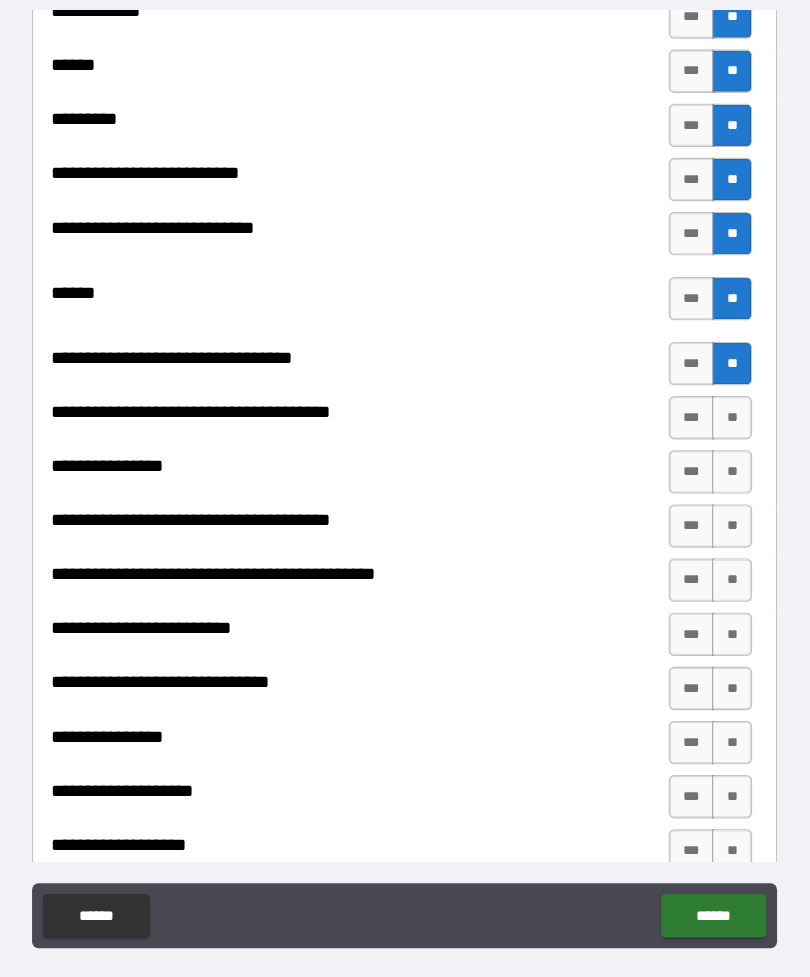 scroll, scrollTop: 936, scrollLeft: 0, axis: vertical 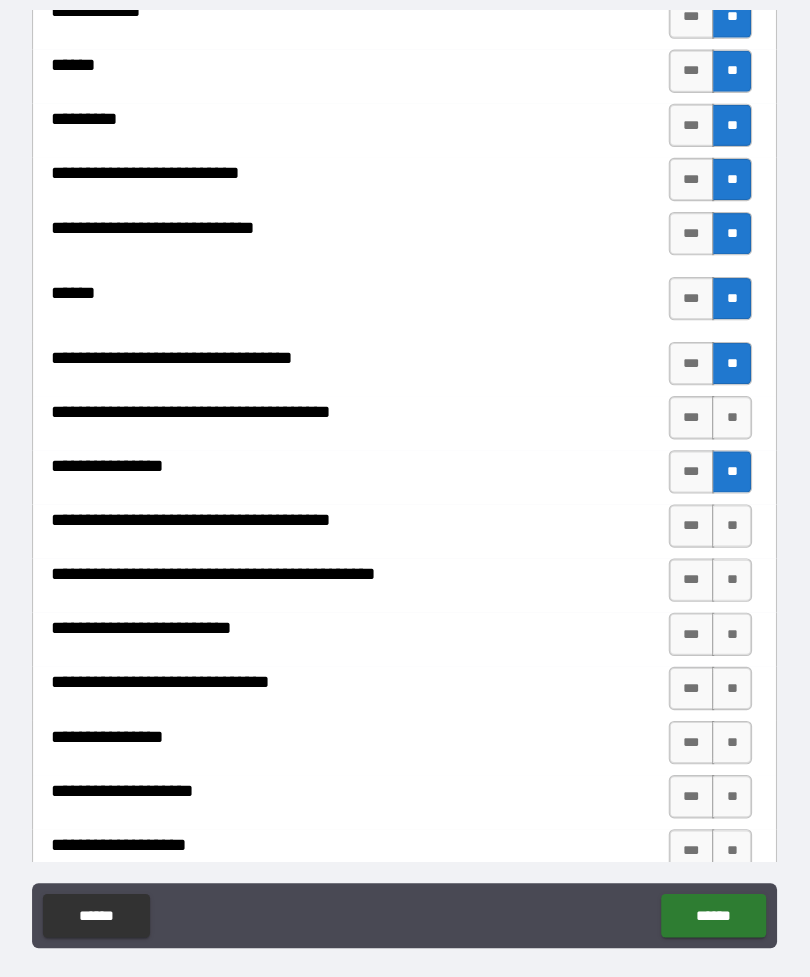 click on "**" at bounding box center (707, 402) 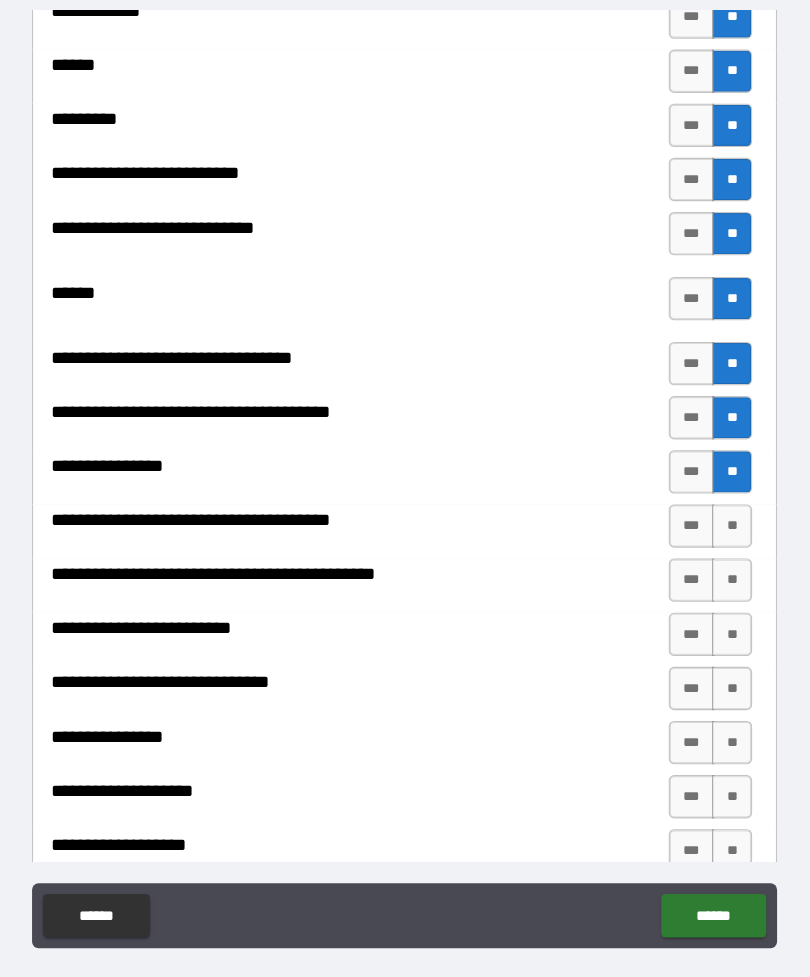 click on "**" at bounding box center [707, 502] 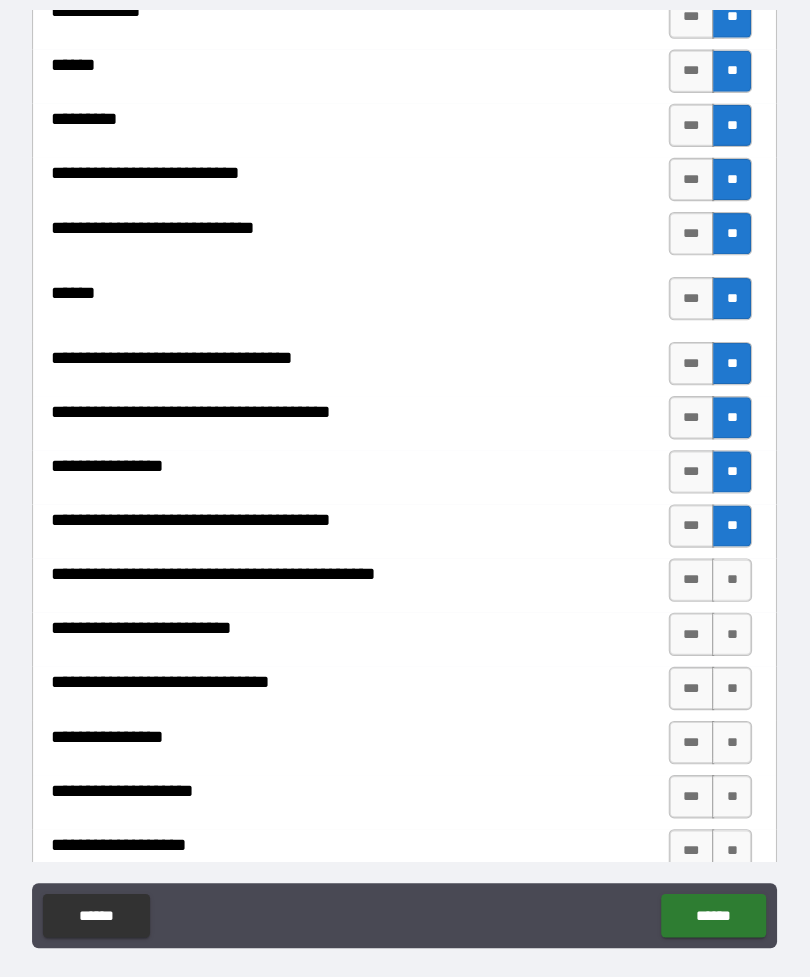 click on "**" at bounding box center [707, 552] 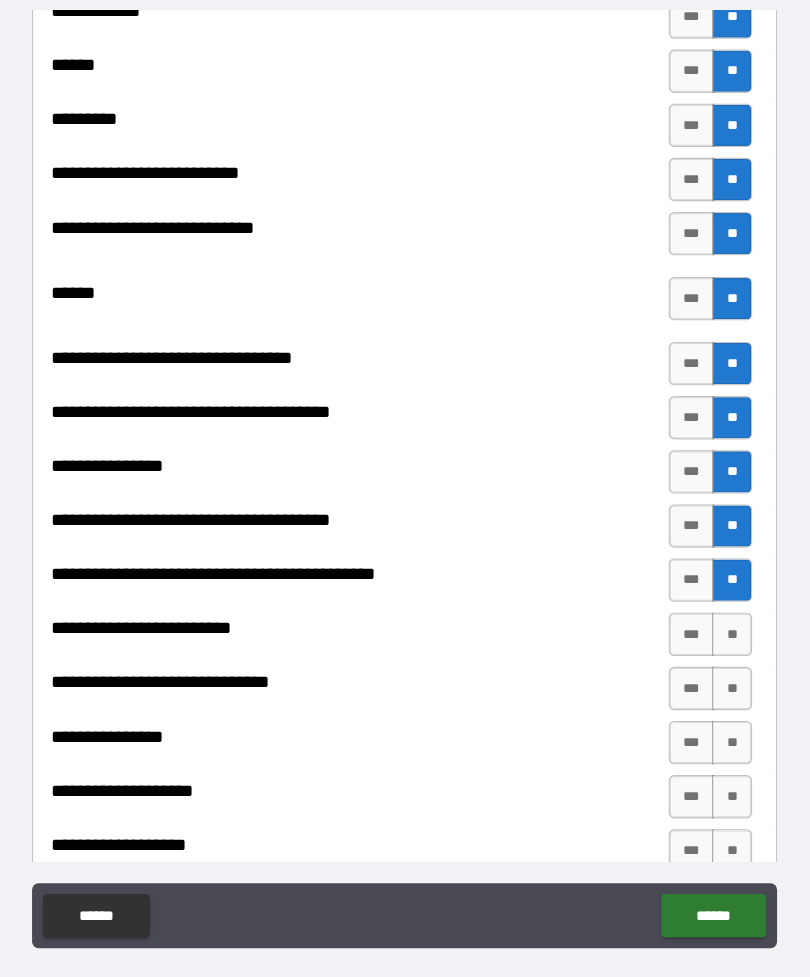 click on "**" at bounding box center (707, 602) 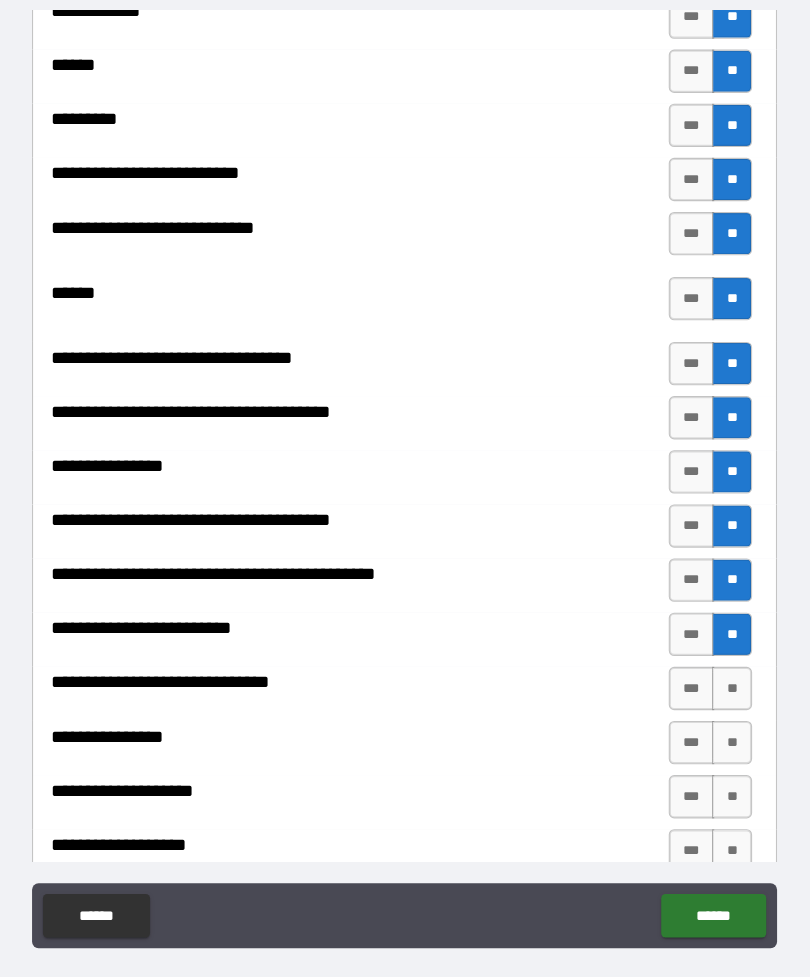 click on "**" at bounding box center (707, 652) 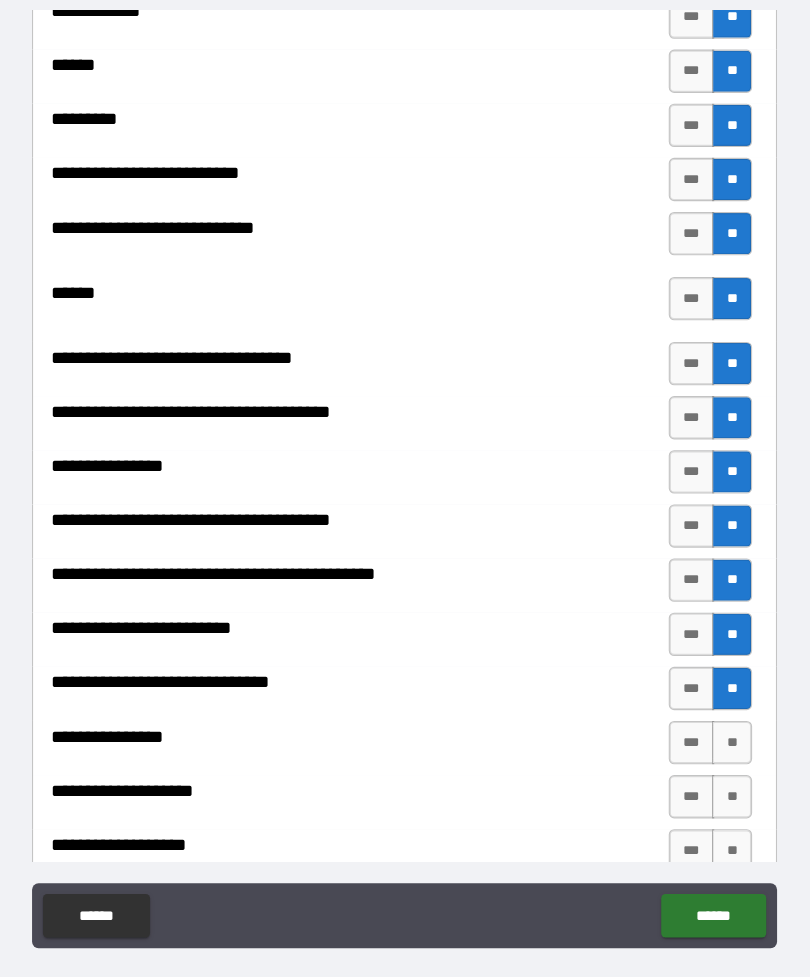 click on "**" at bounding box center (707, 702) 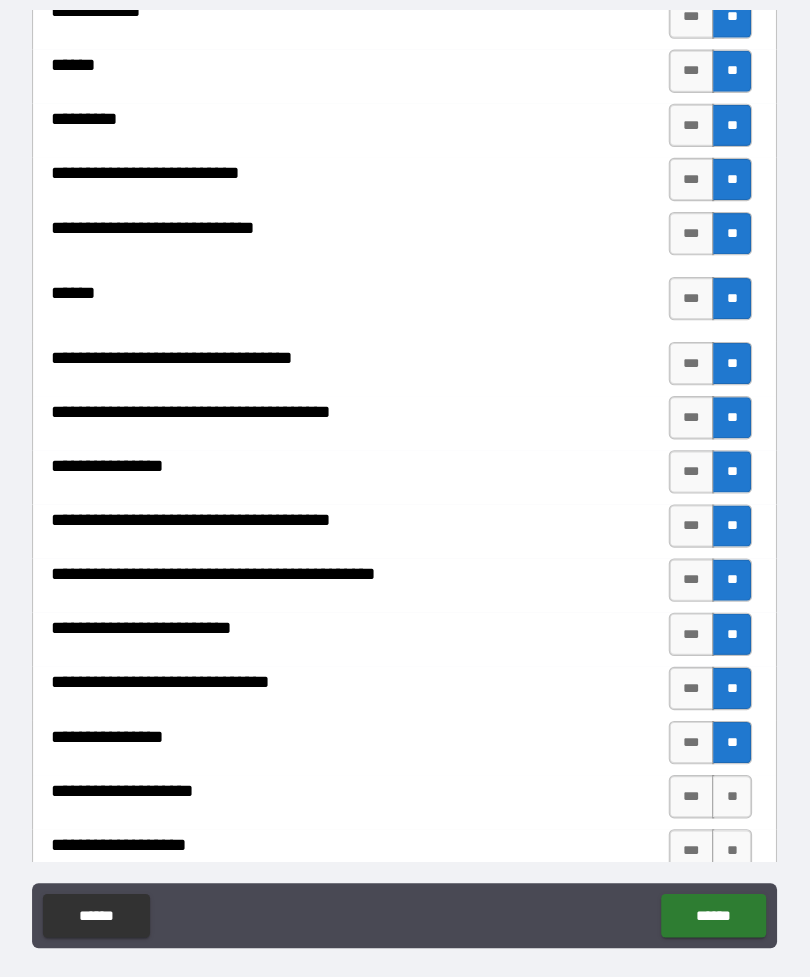 click on "**" at bounding box center [707, 752] 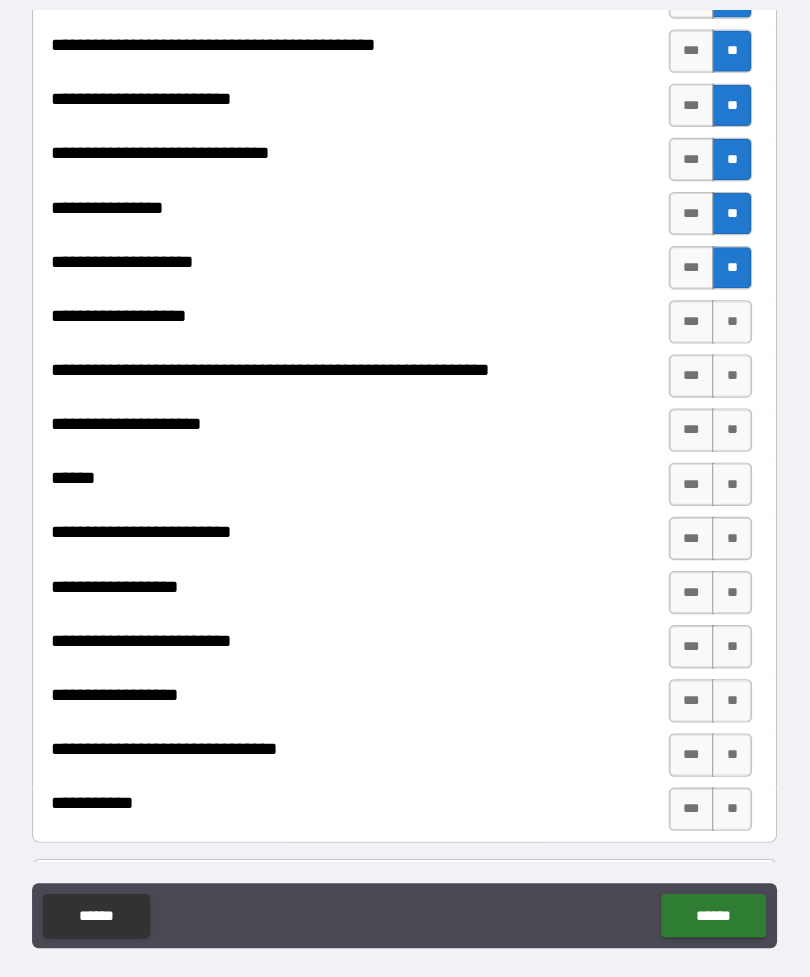 scroll, scrollTop: 1429, scrollLeft: 0, axis: vertical 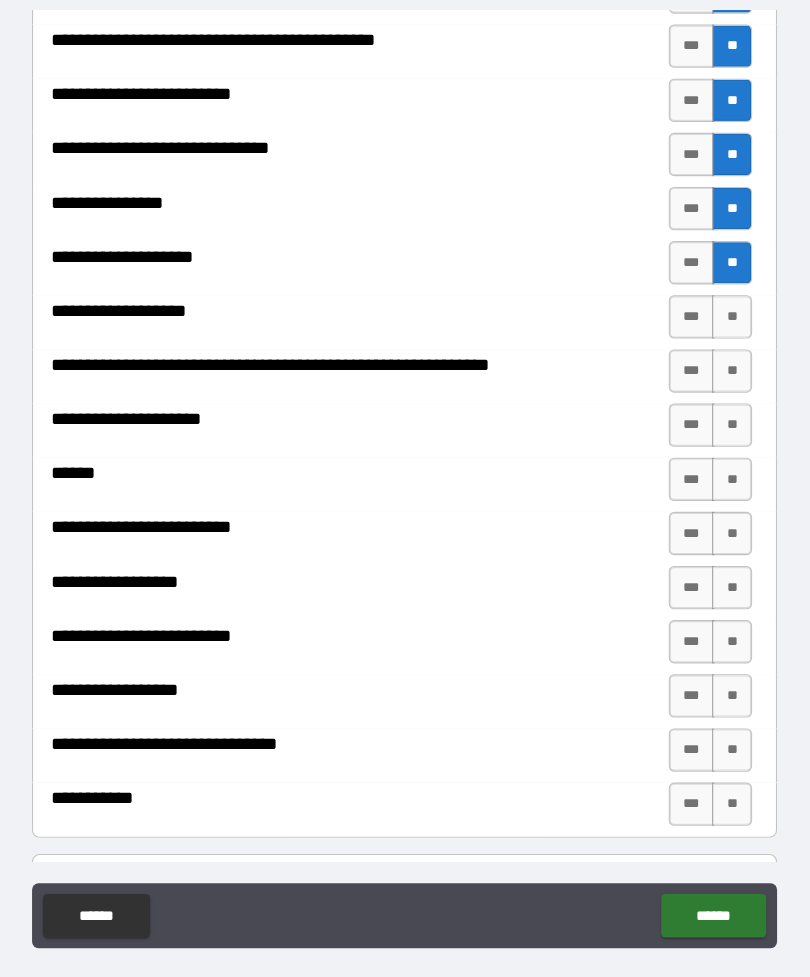 click on "**" at bounding box center (707, 309) 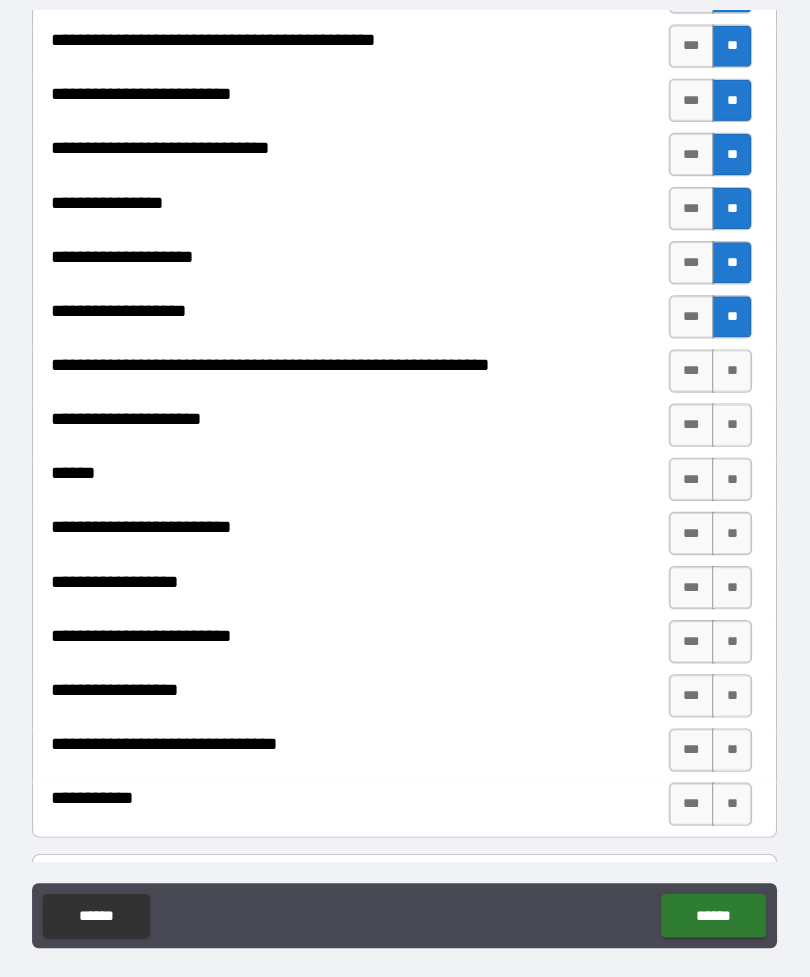 click on "**" at bounding box center (707, 359) 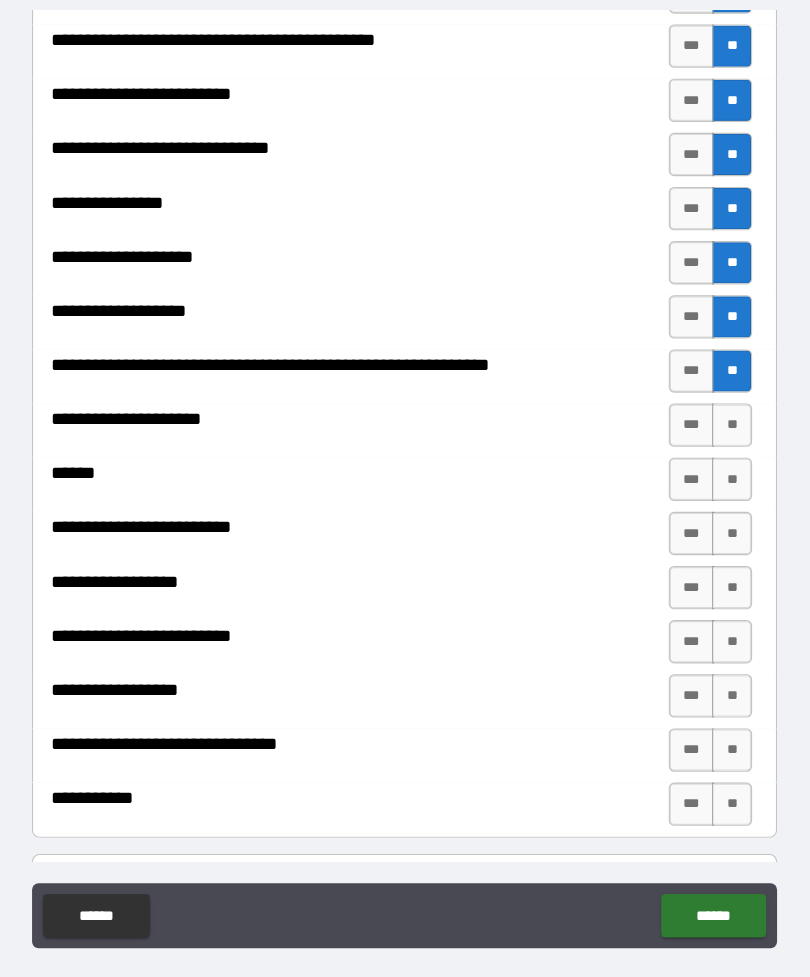 click on "**" at bounding box center (707, 409) 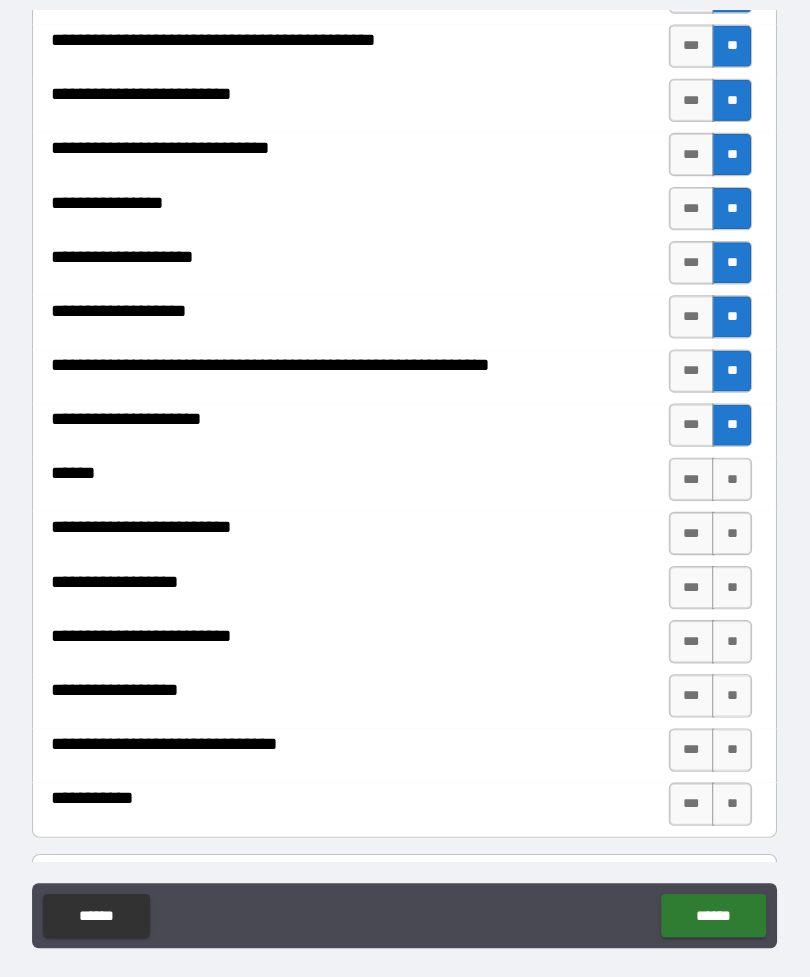 click on "**" at bounding box center (707, 459) 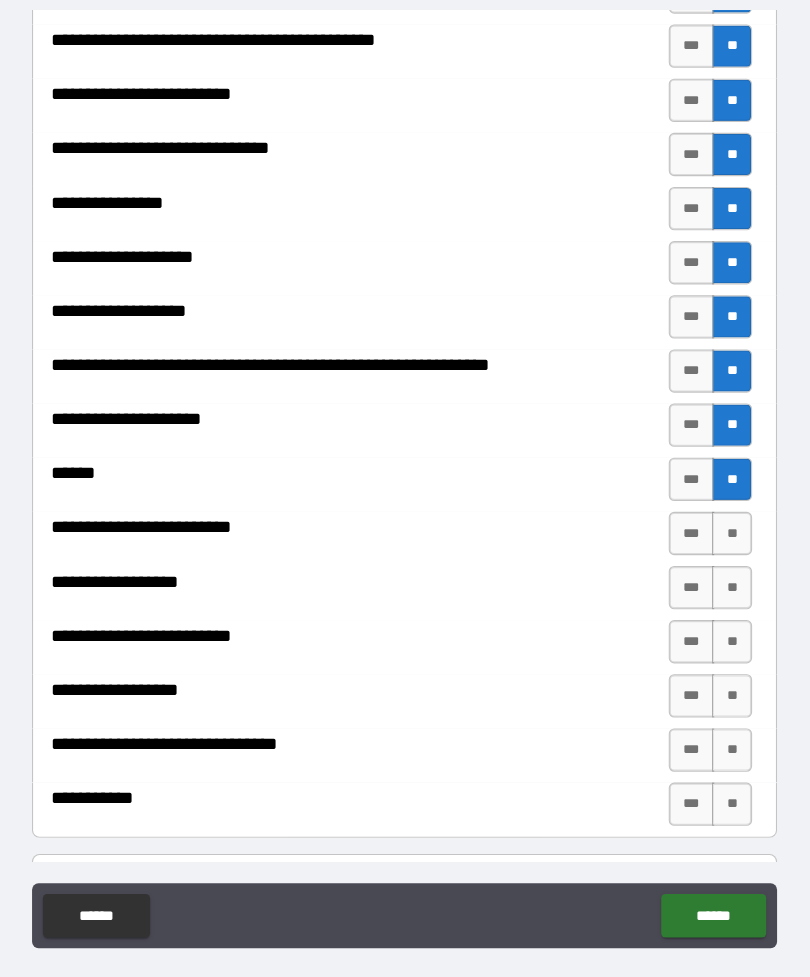 click on "**" at bounding box center (707, 509) 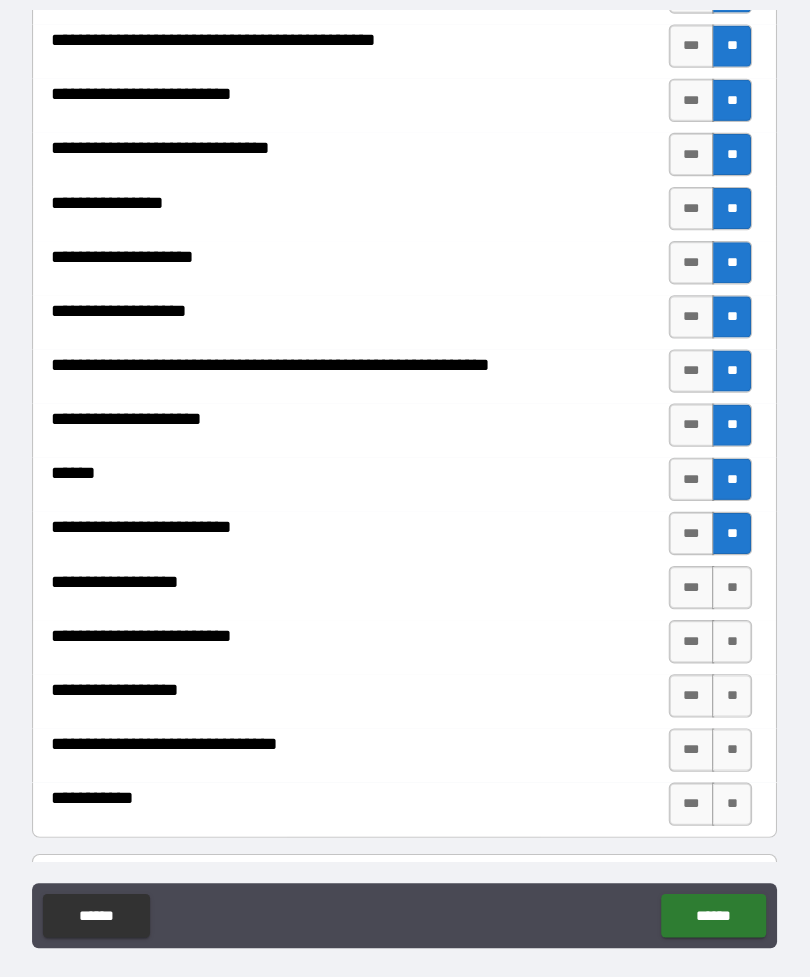 click on "**" at bounding box center (707, 559) 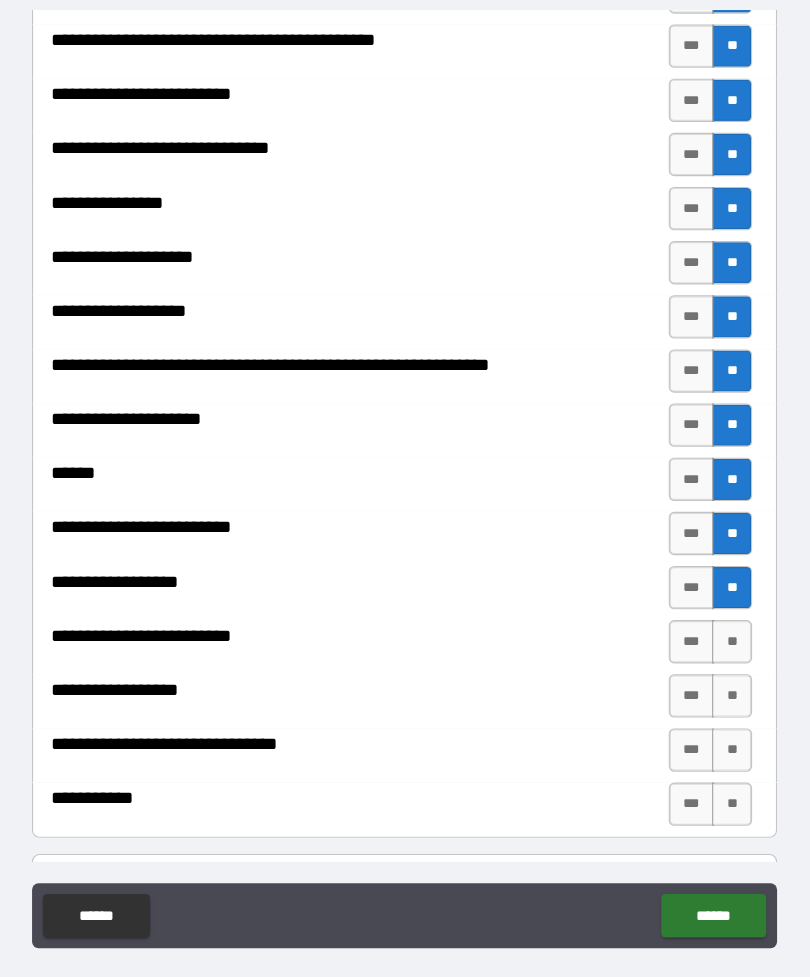 click on "**" at bounding box center [707, 609] 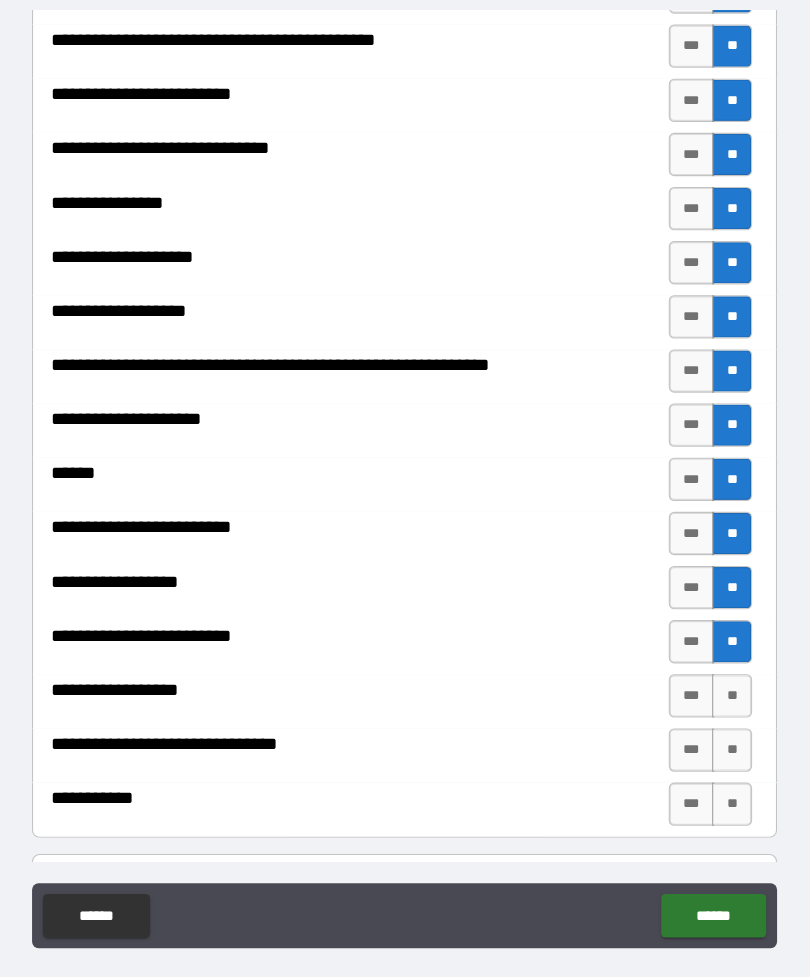 click on "**" at bounding box center [707, 659] 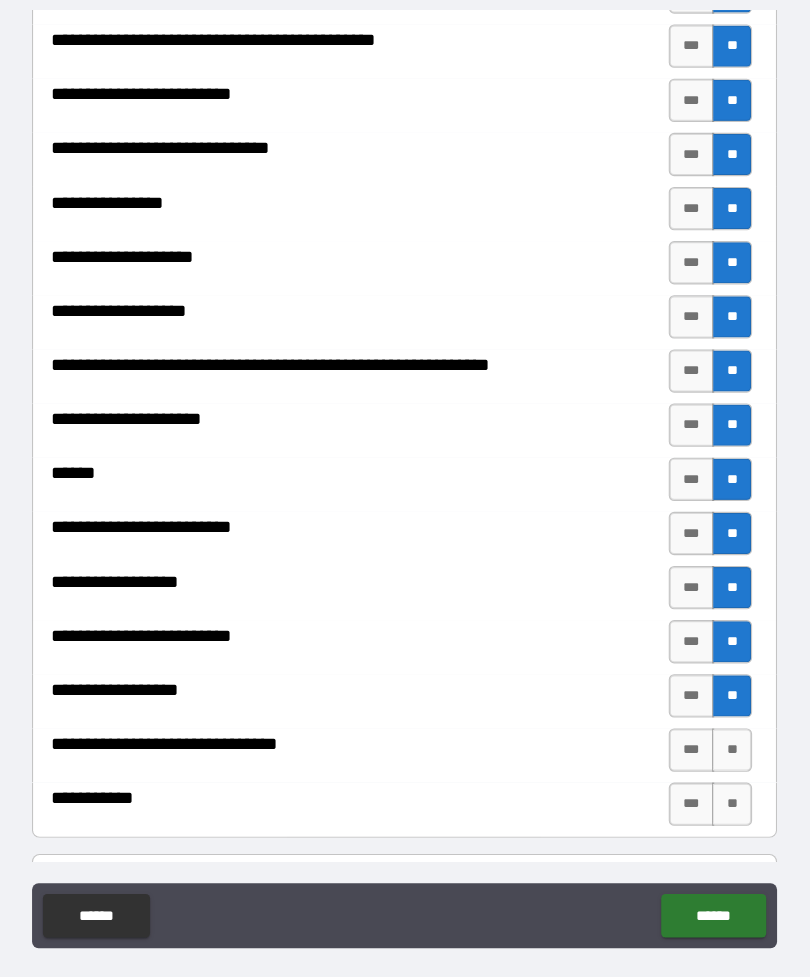 click on "**" at bounding box center [707, 709] 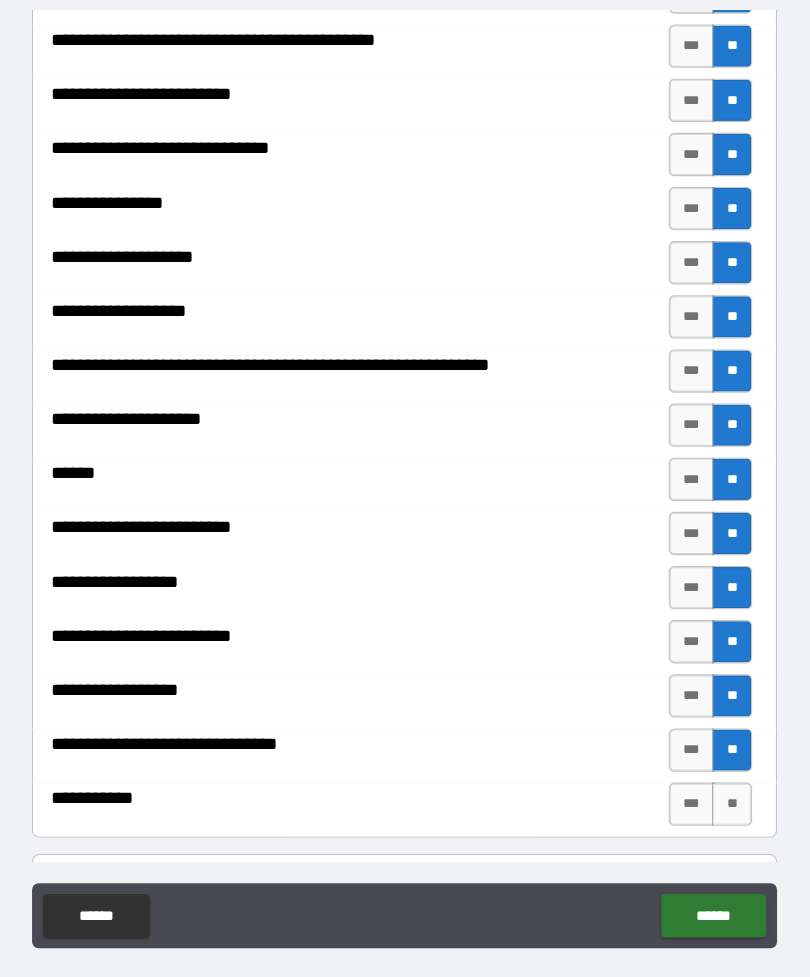 click on "**" at bounding box center [707, 759] 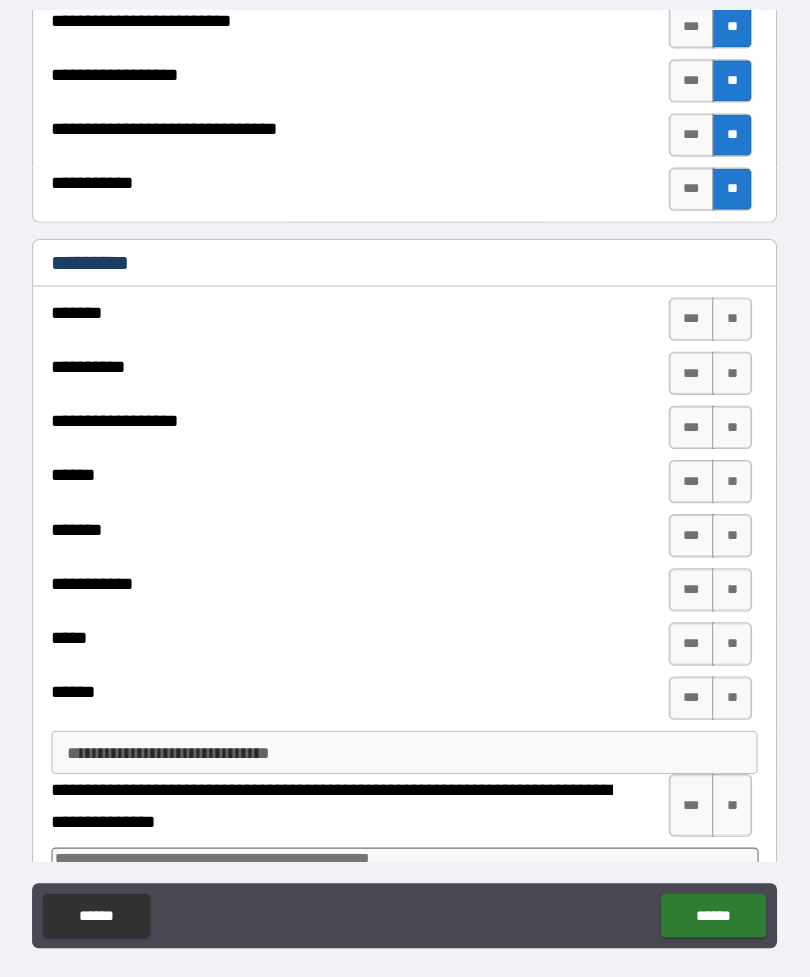 scroll, scrollTop: 1998, scrollLeft: 0, axis: vertical 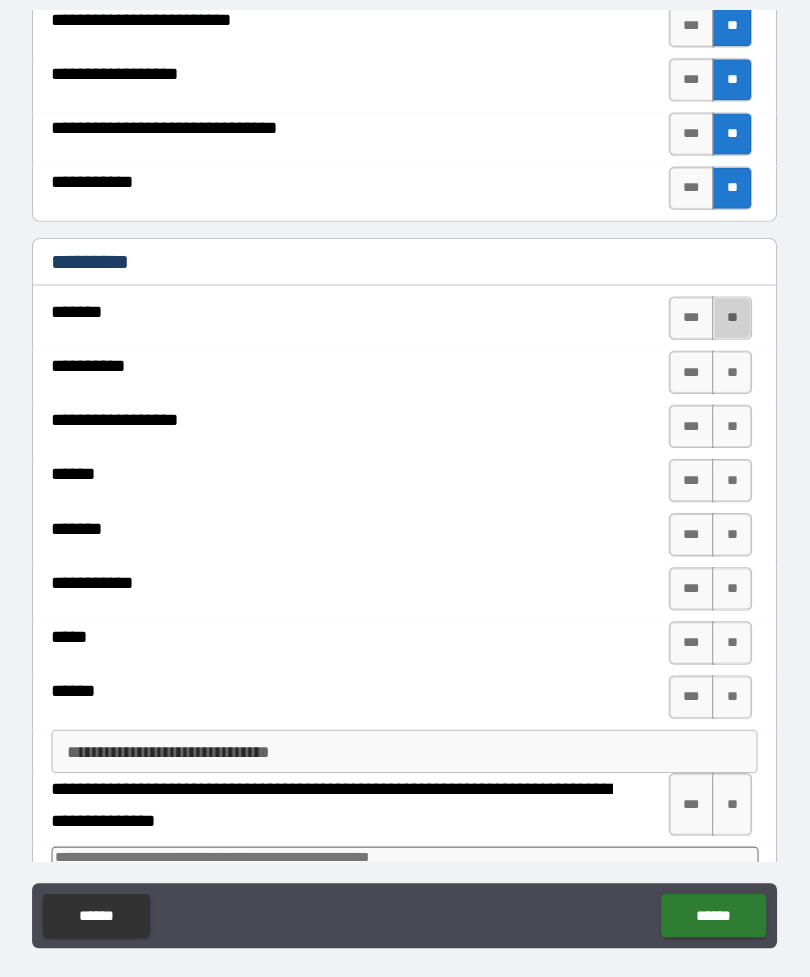 click on "**" at bounding box center (707, 310) 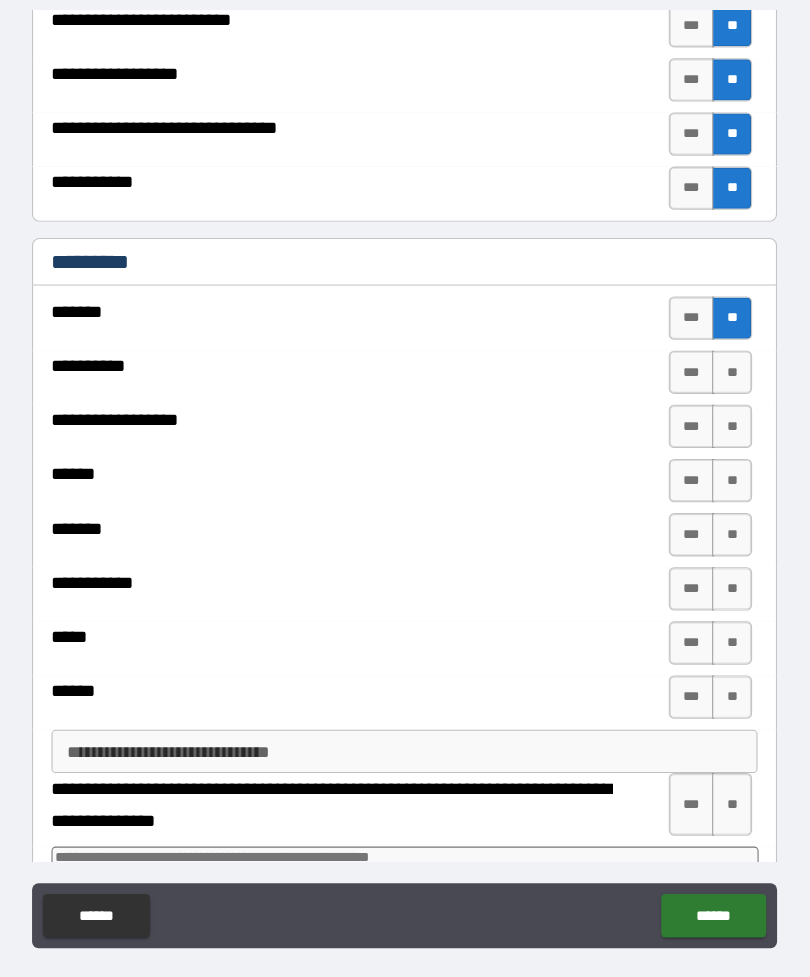 click on "**" at bounding box center [707, 360] 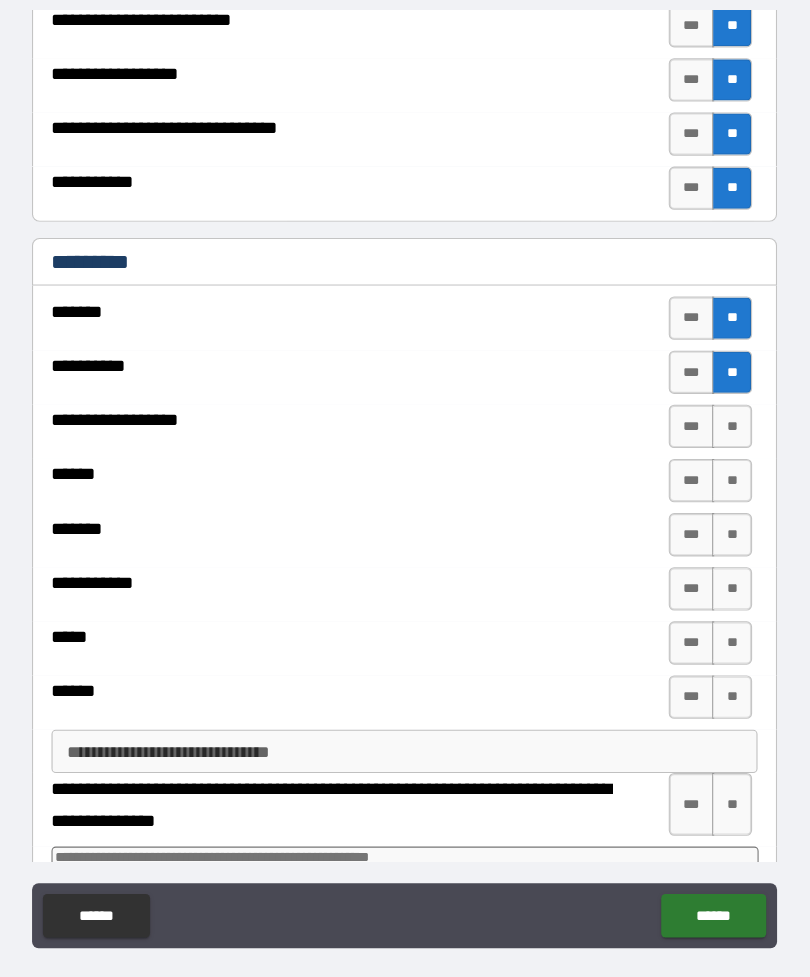 click on "**" at bounding box center [707, 410] 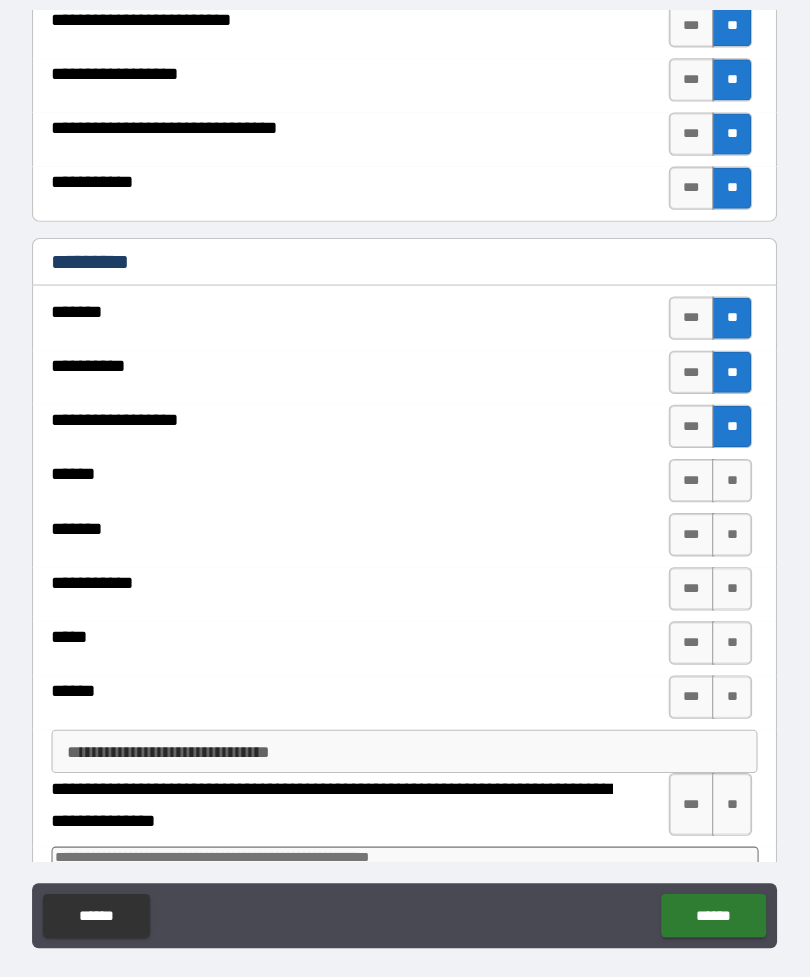 click on "**" at bounding box center [707, 410] 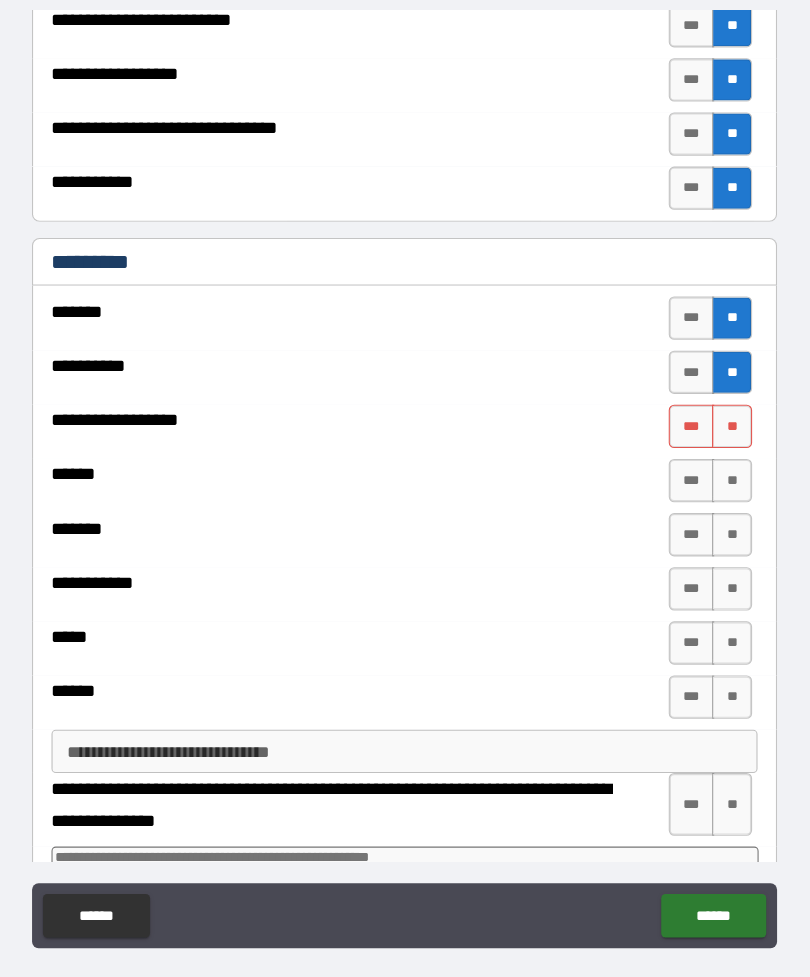 click on "**" at bounding box center [707, 510] 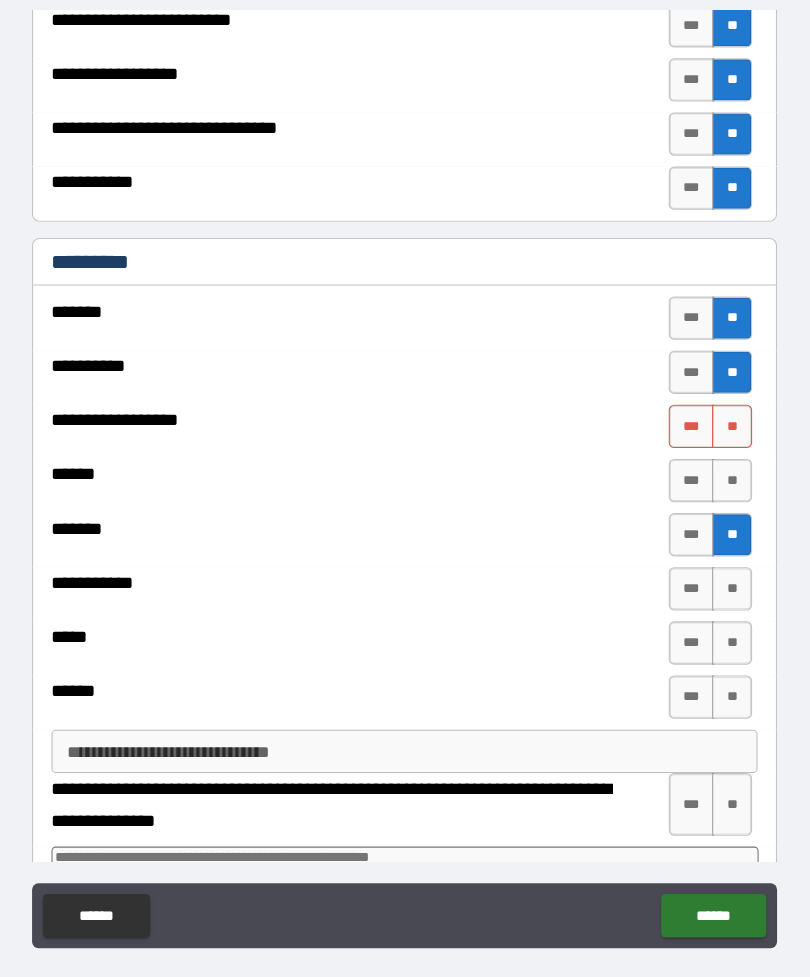 click on "**" at bounding box center [707, 510] 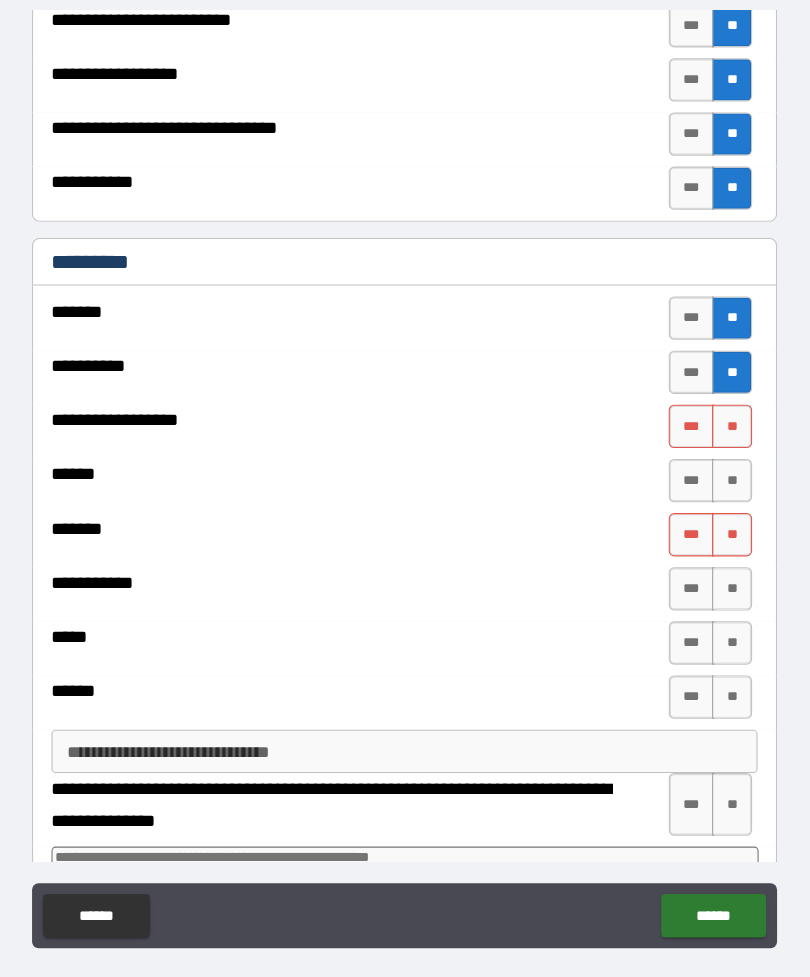 click on "**" at bounding box center (707, 610) 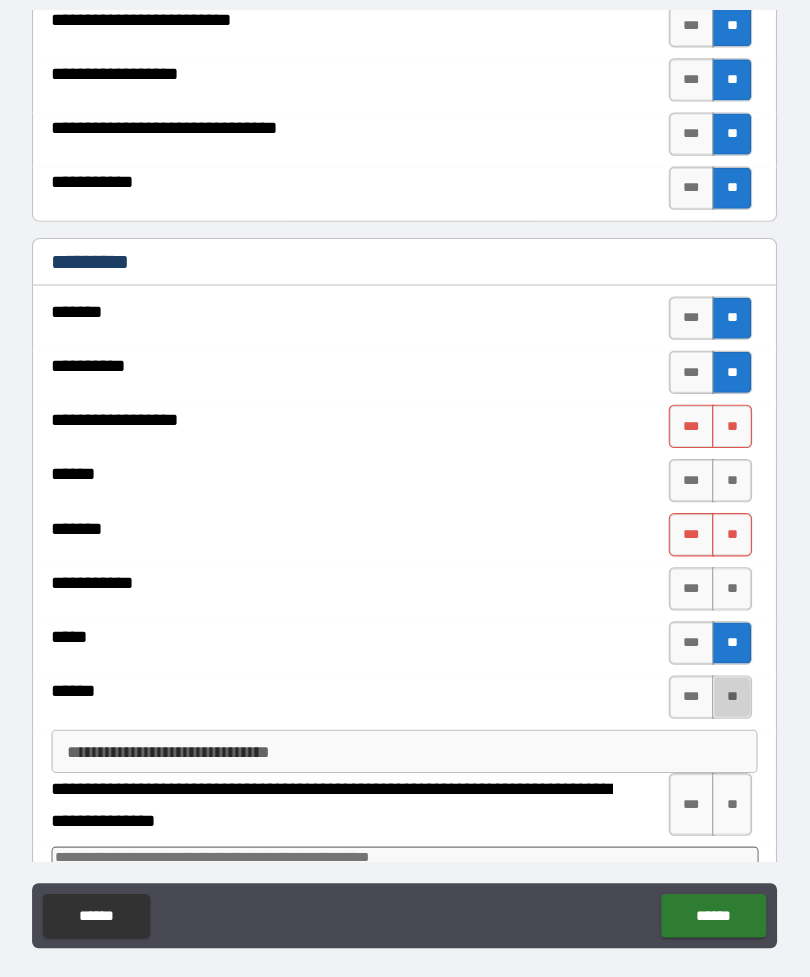 click on "**" at bounding box center (707, 660) 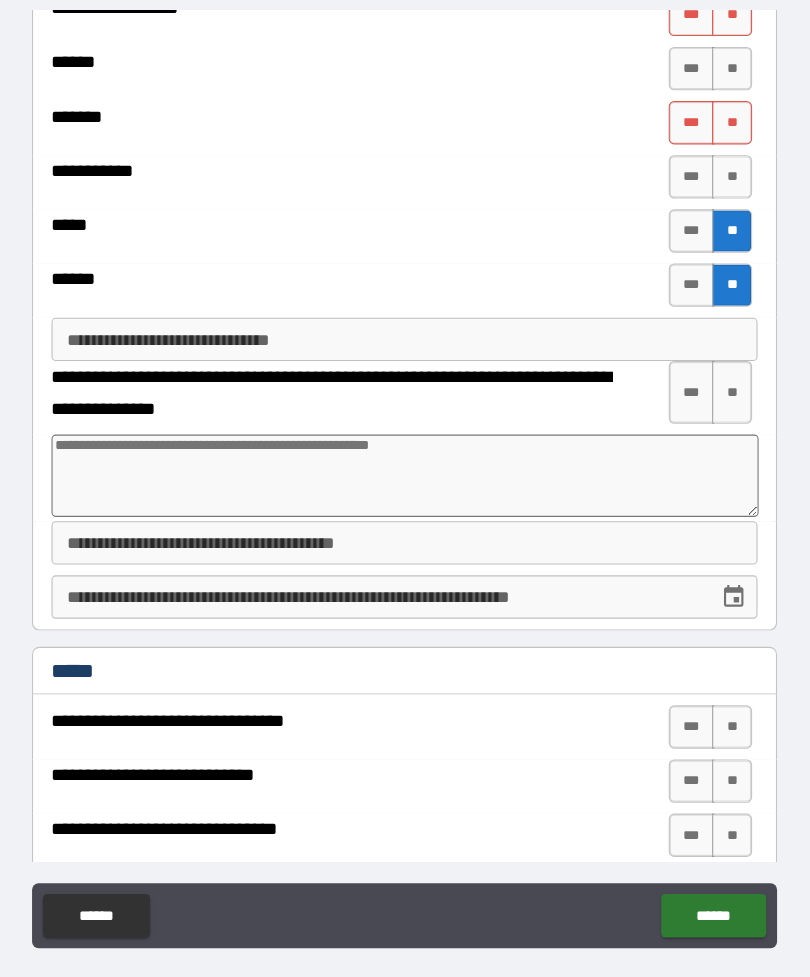scroll, scrollTop: 2380, scrollLeft: 0, axis: vertical 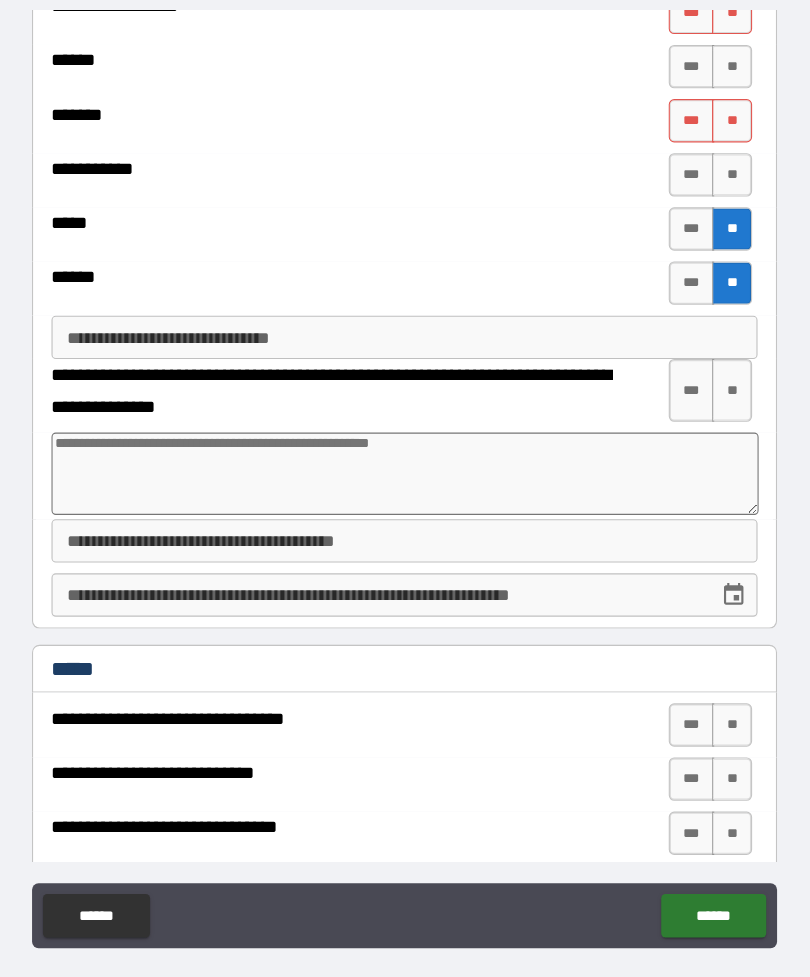 click on "**" at bounding box center (707, 377) 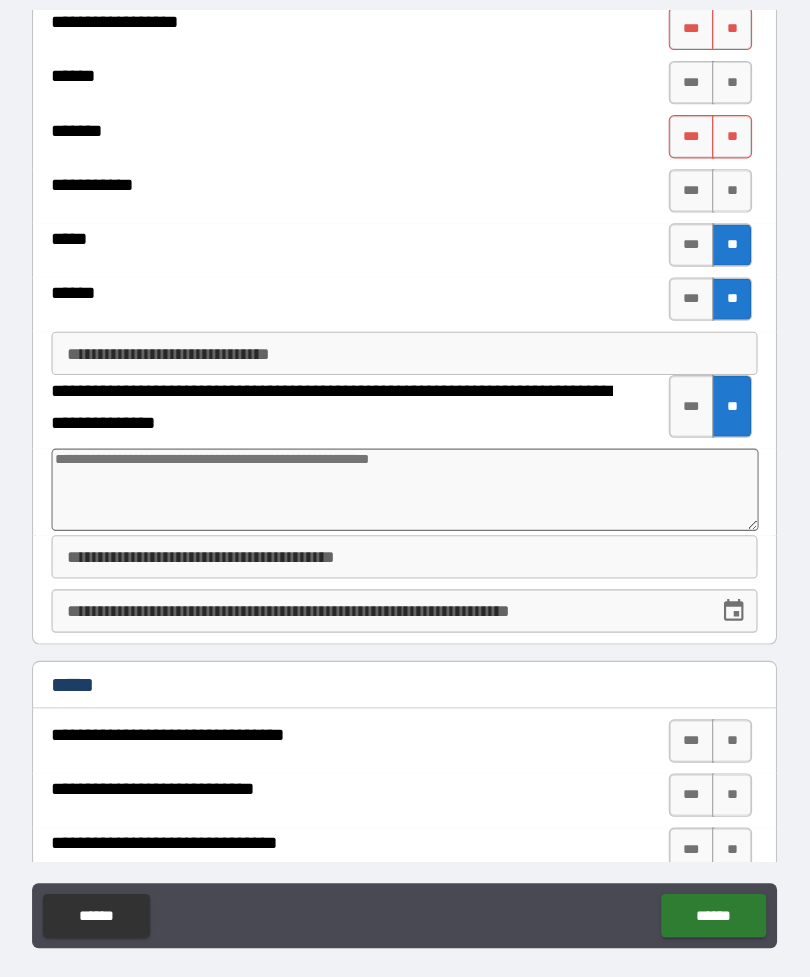 scroll, scrollTop: 2364, scrollLeft: 0, axis: vertical 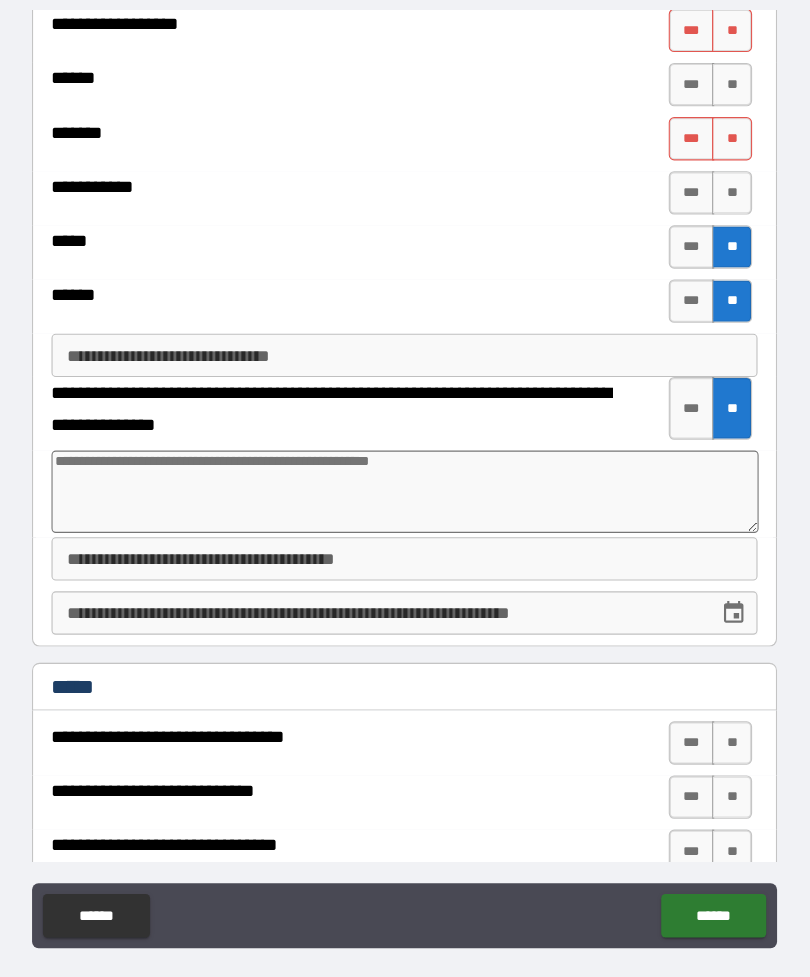 click 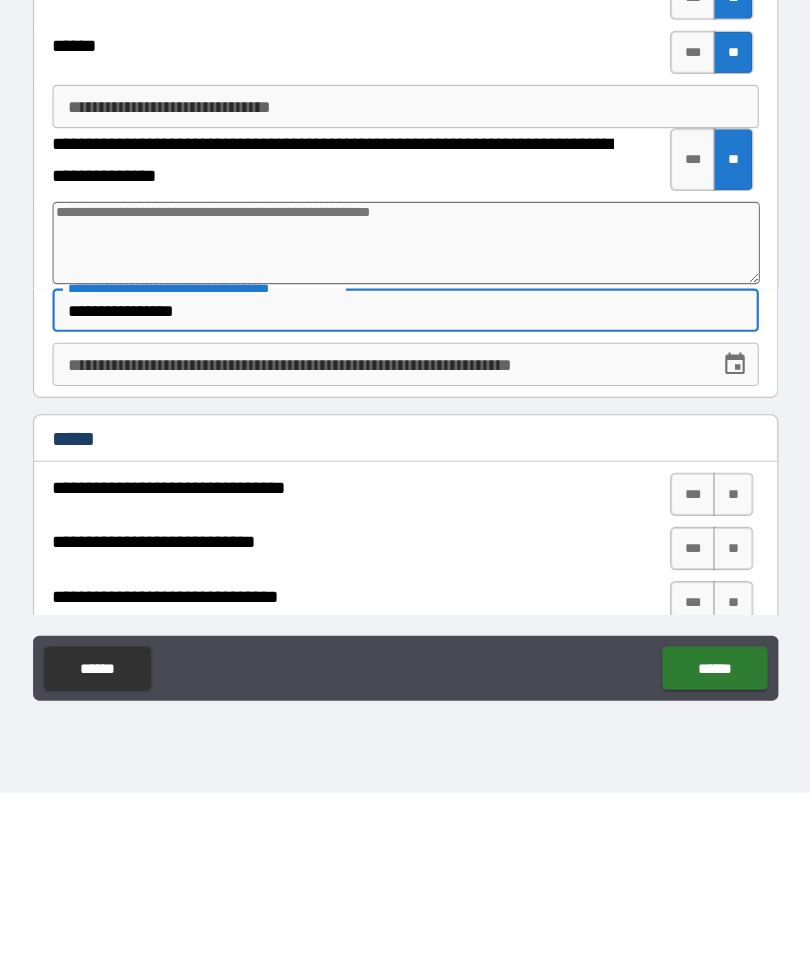 click on "**********" at bounding box center (405, 582) 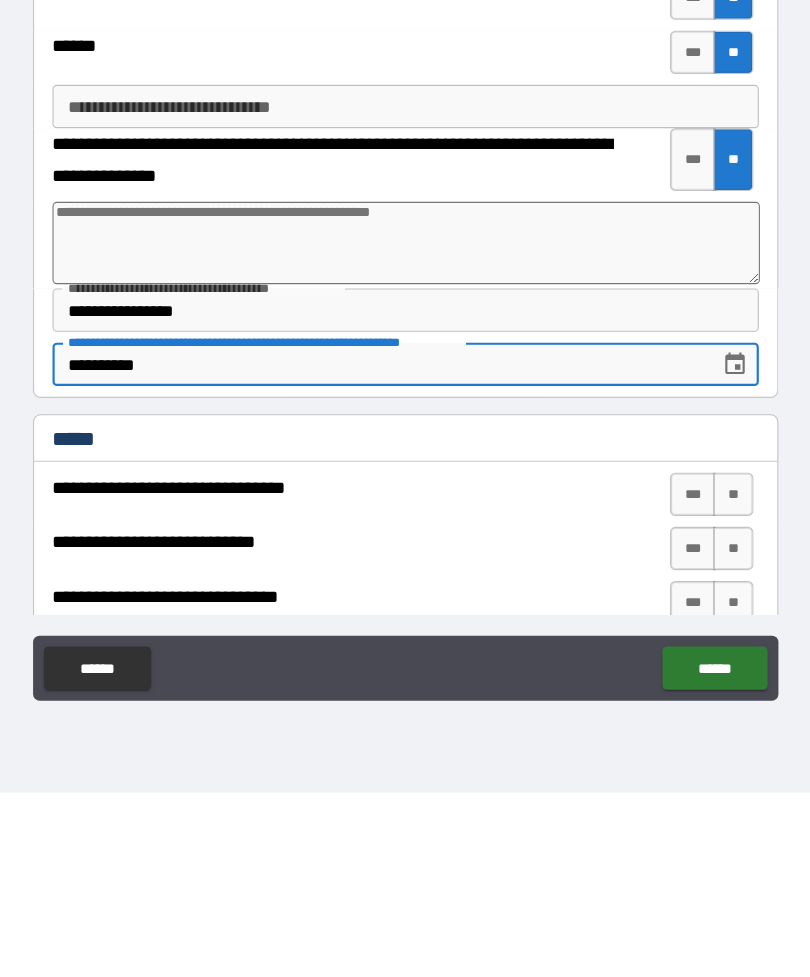 click on "**" at bounding box center (707, 702) 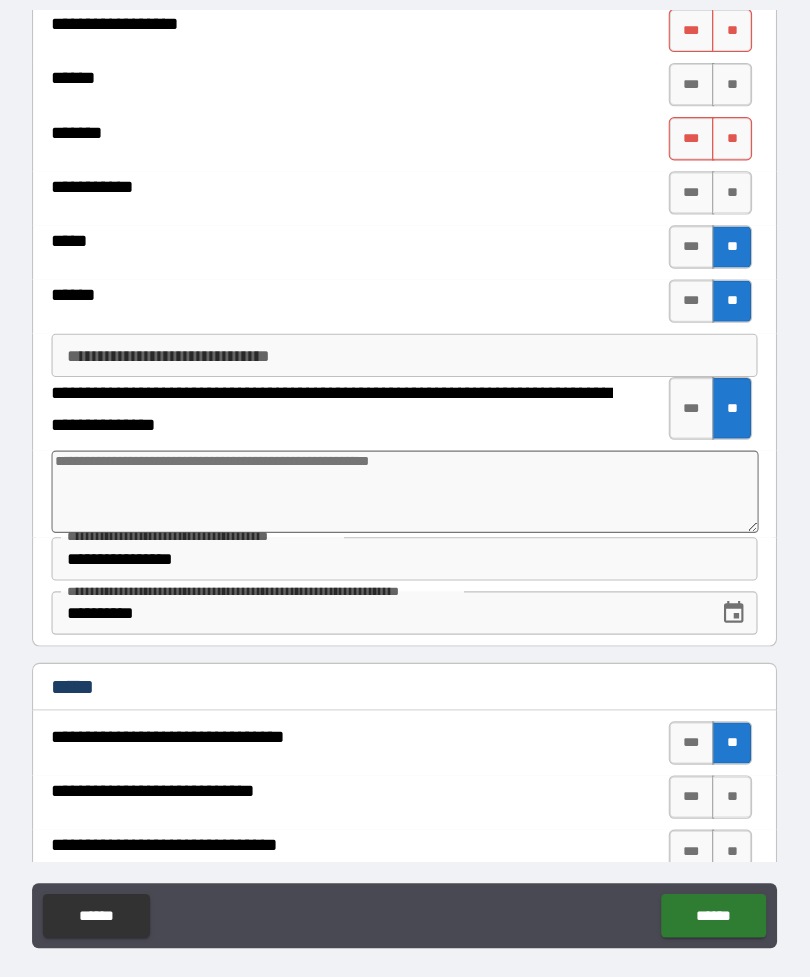 click on "**" at bounding box center [707, 752] 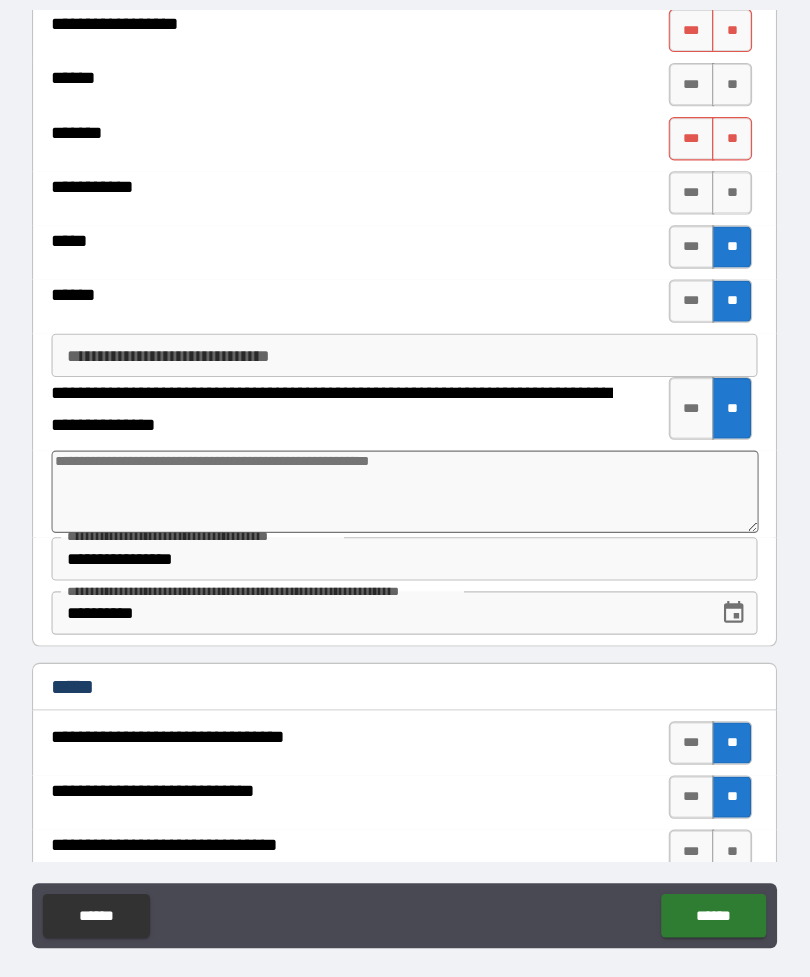 click on "**" at bounding box center [707, 802] 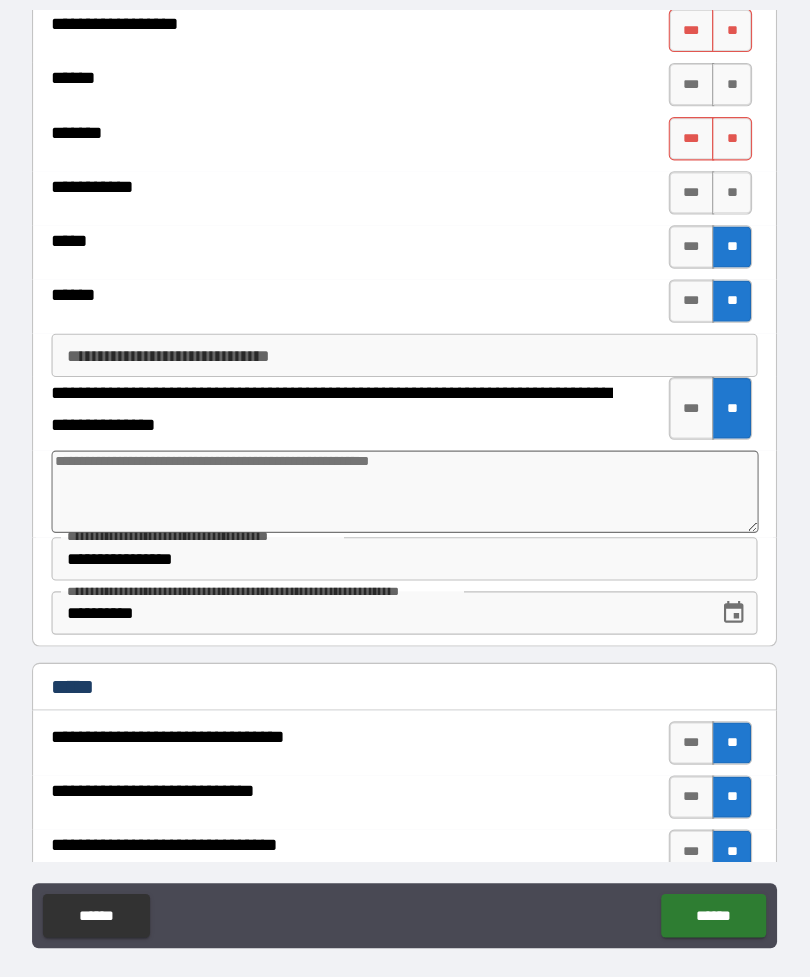 click on "******" at bounding box center [690, 862] 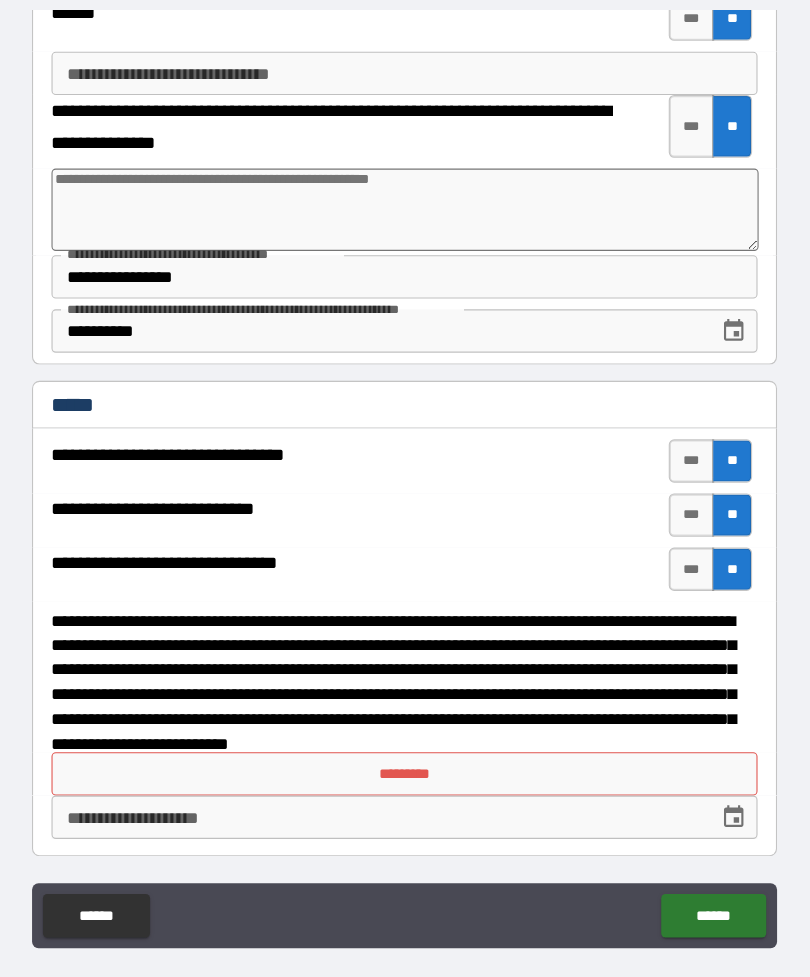 scroll, scrollTop: 2624, scrollLeft: 0, axis: vertical 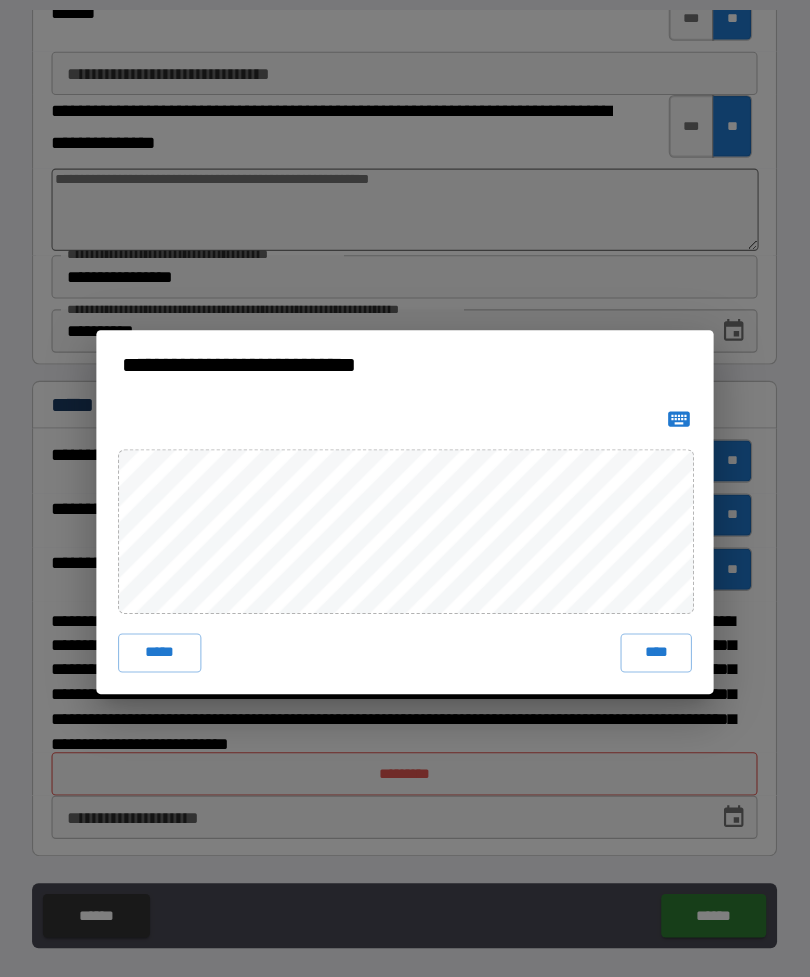 click on "****" at bounding box center [637, 619] 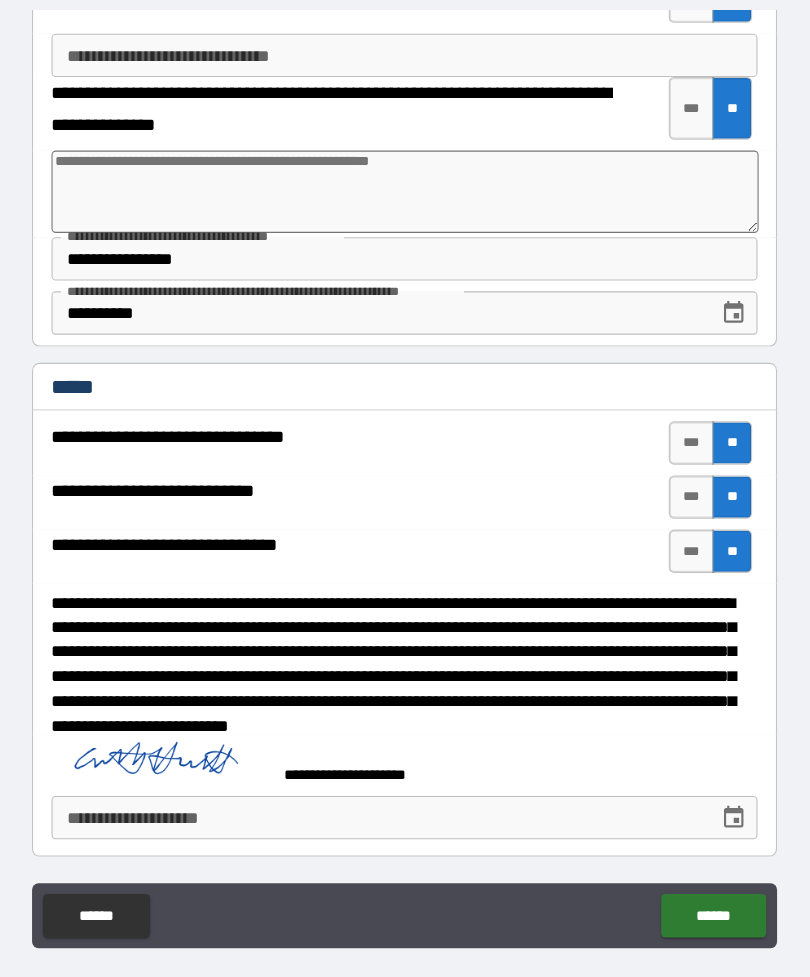 scroll, scrollTop: 2641, scrollLeft: 0, axis: vertical 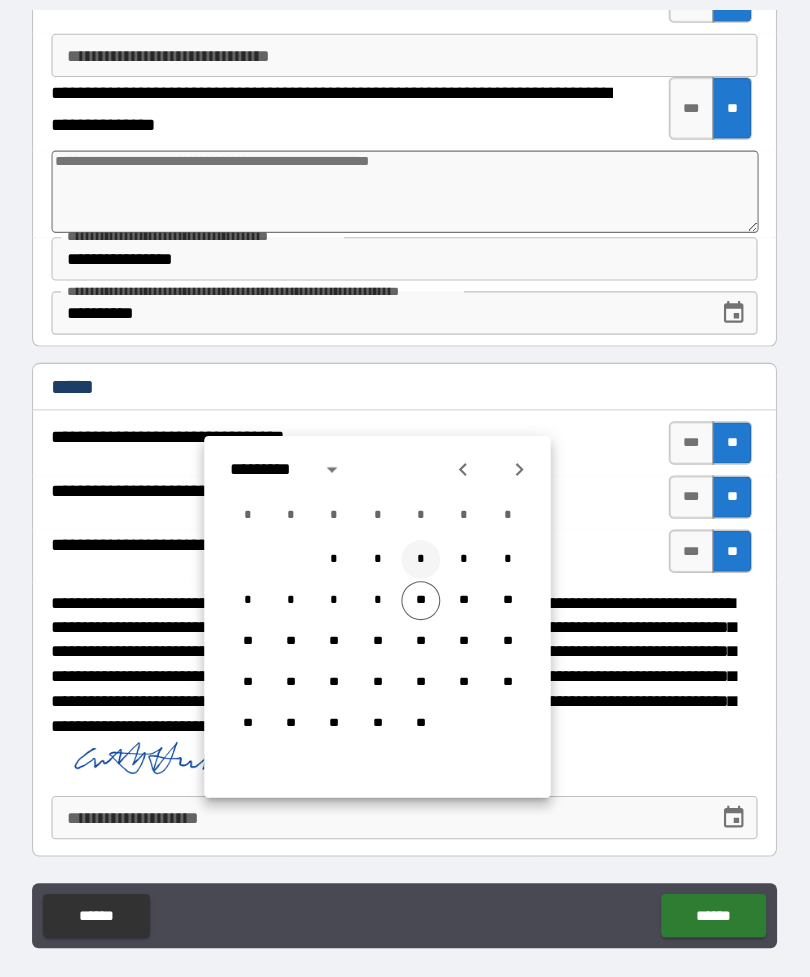 click on "*" at bounding box center [420, 533] 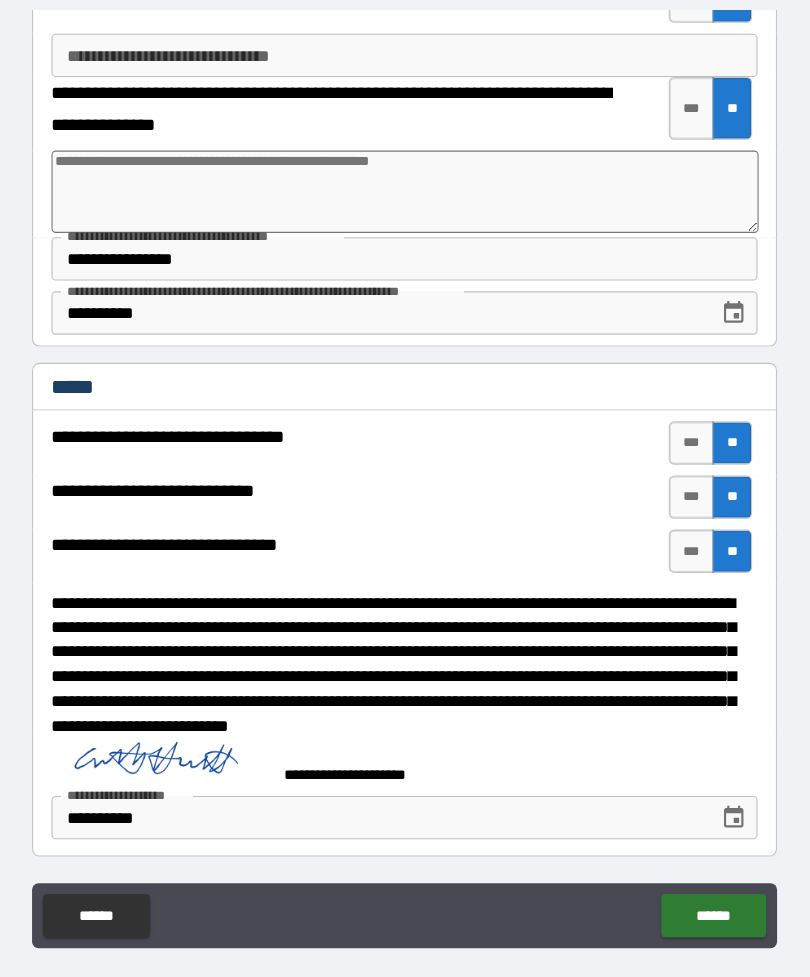 click on "******" at bounding box center (690, 862) 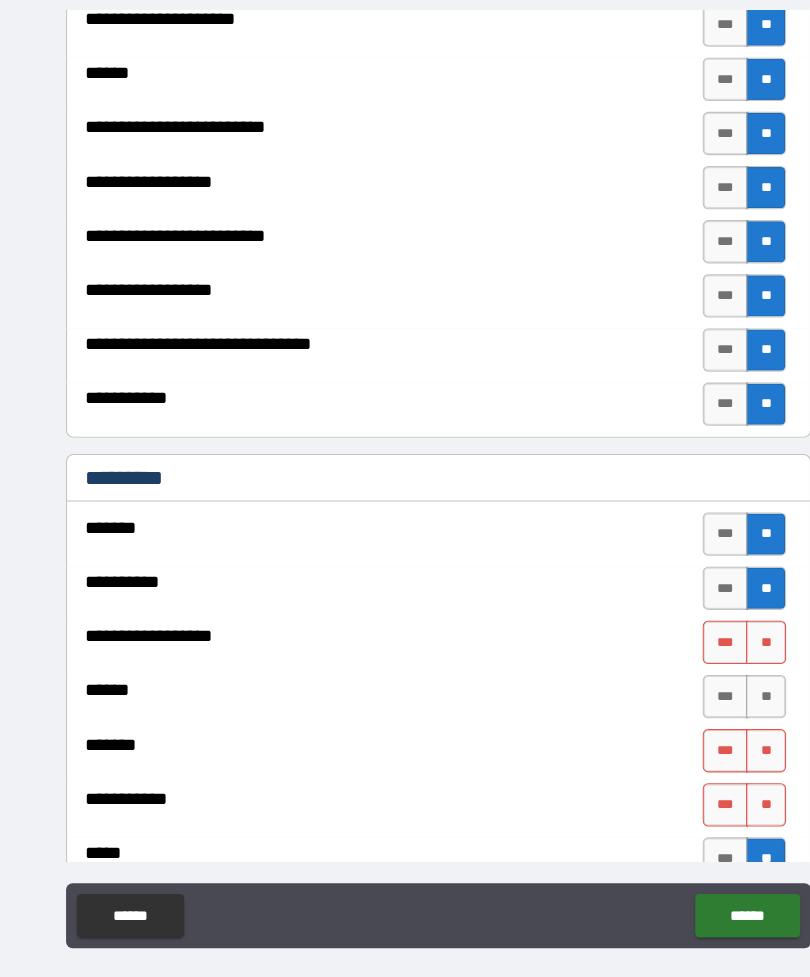 scroll, scrollTop: 1795, scrollLeft: 0, axis: vertical 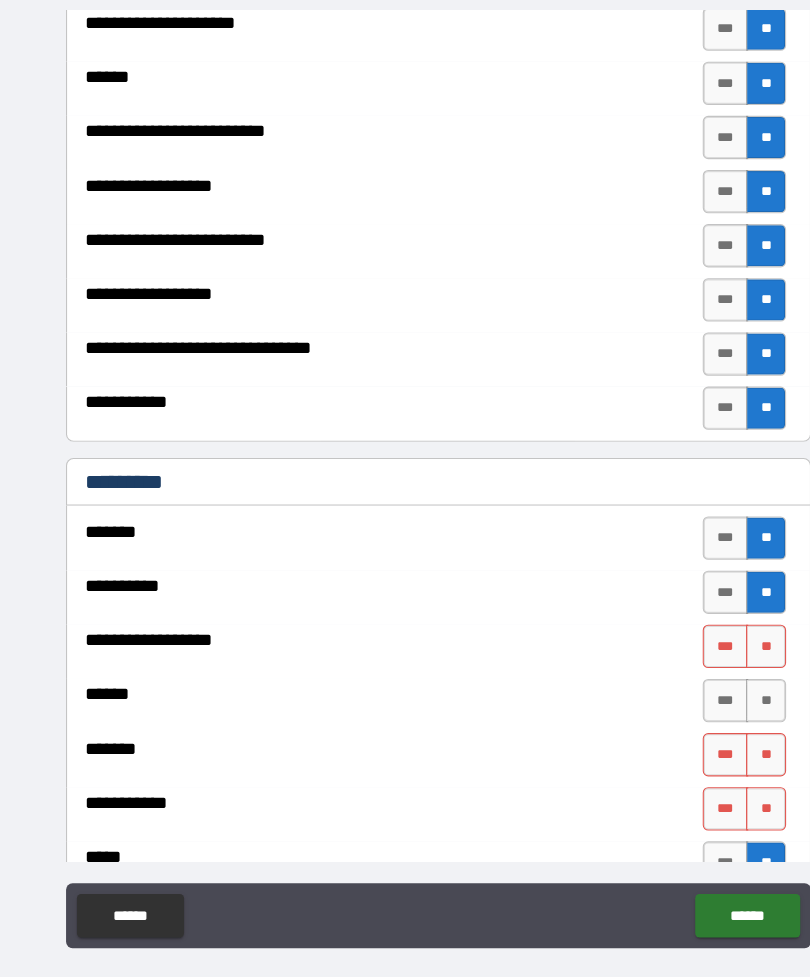 click on "**" at bounding box center (707, 663) 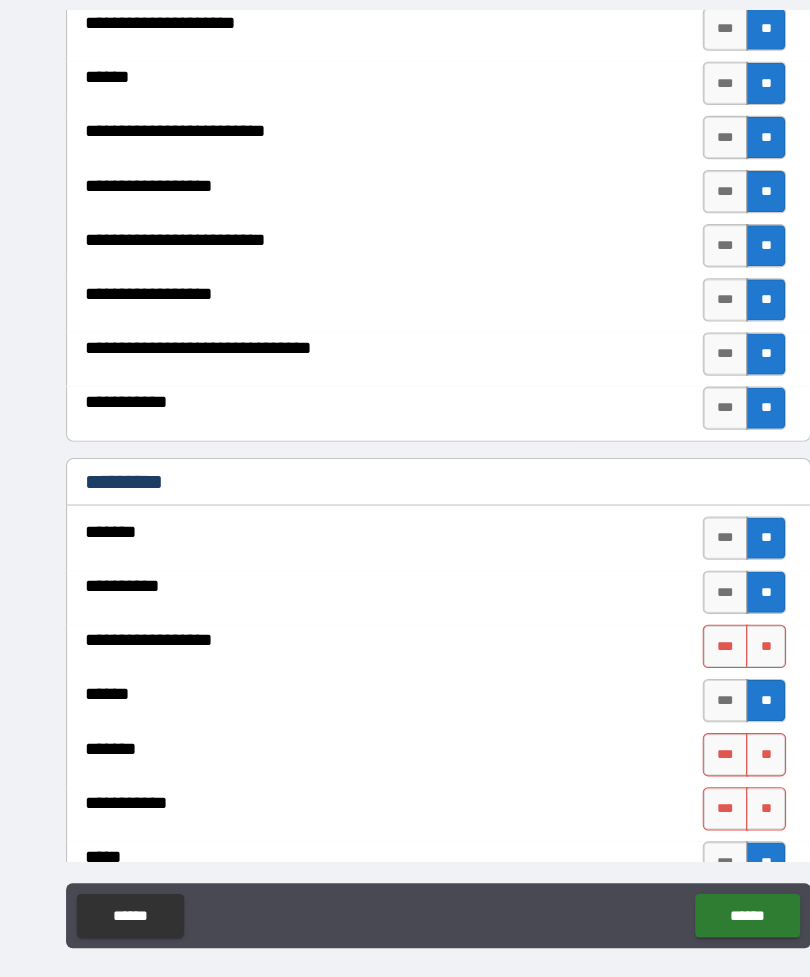 click on "**" at bounding box center (707, 613) 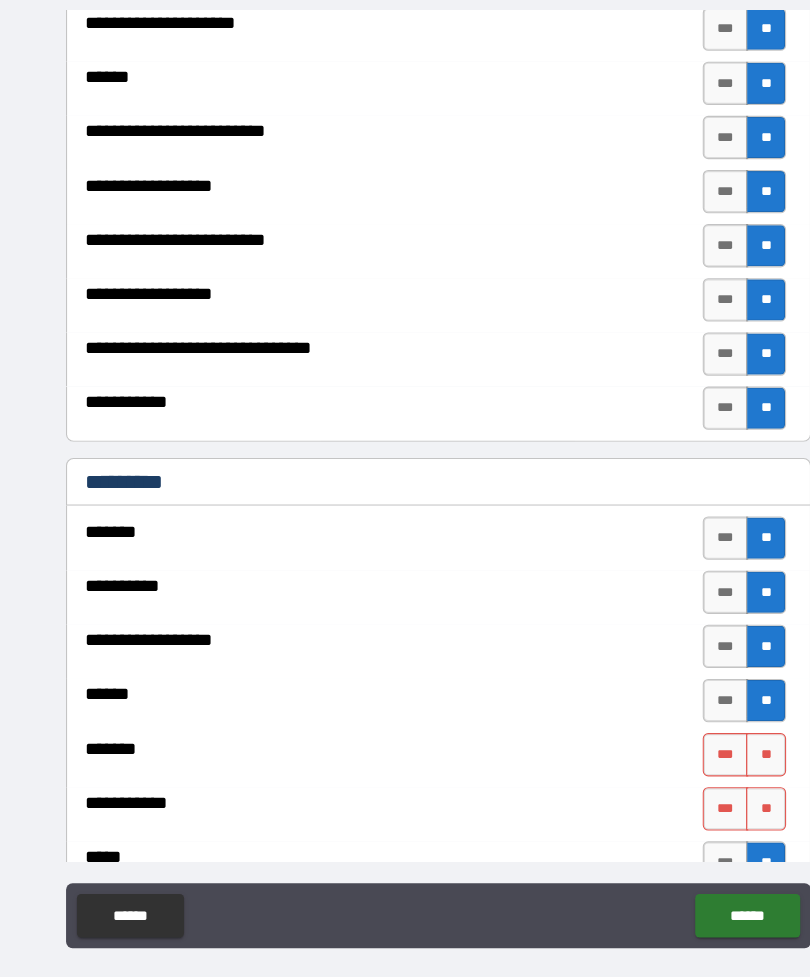 click on "**" at bounding box center [707, 713] 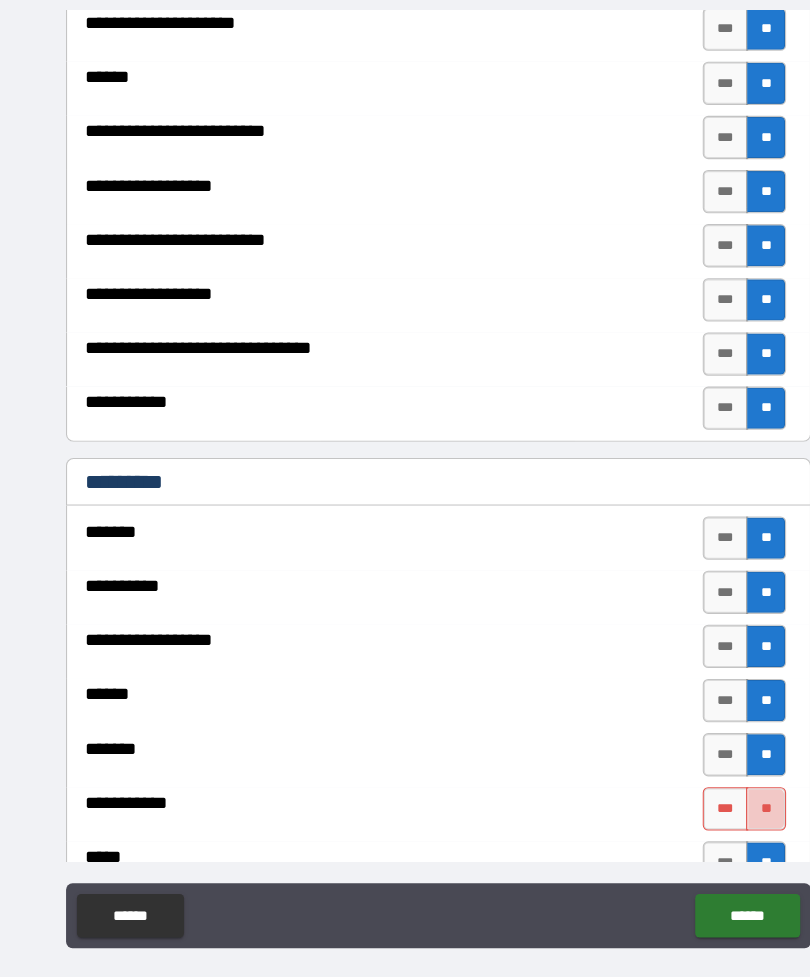 click on "**" at bounding box center (707, 763) 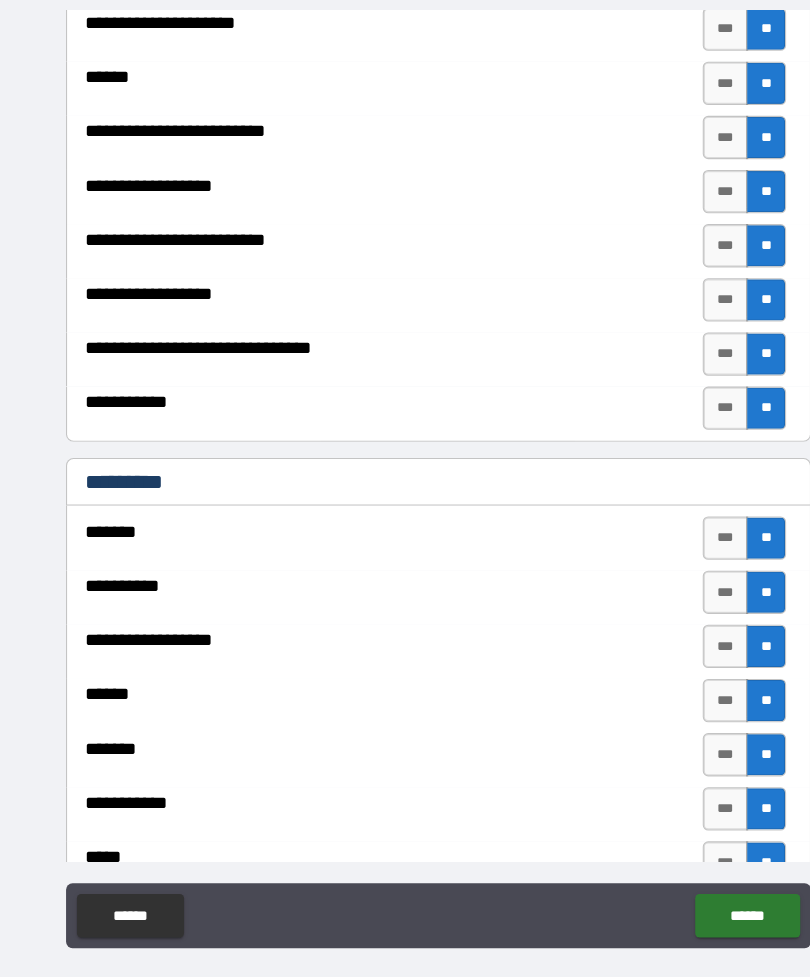 click on "******" at bounding box center [690, 862] 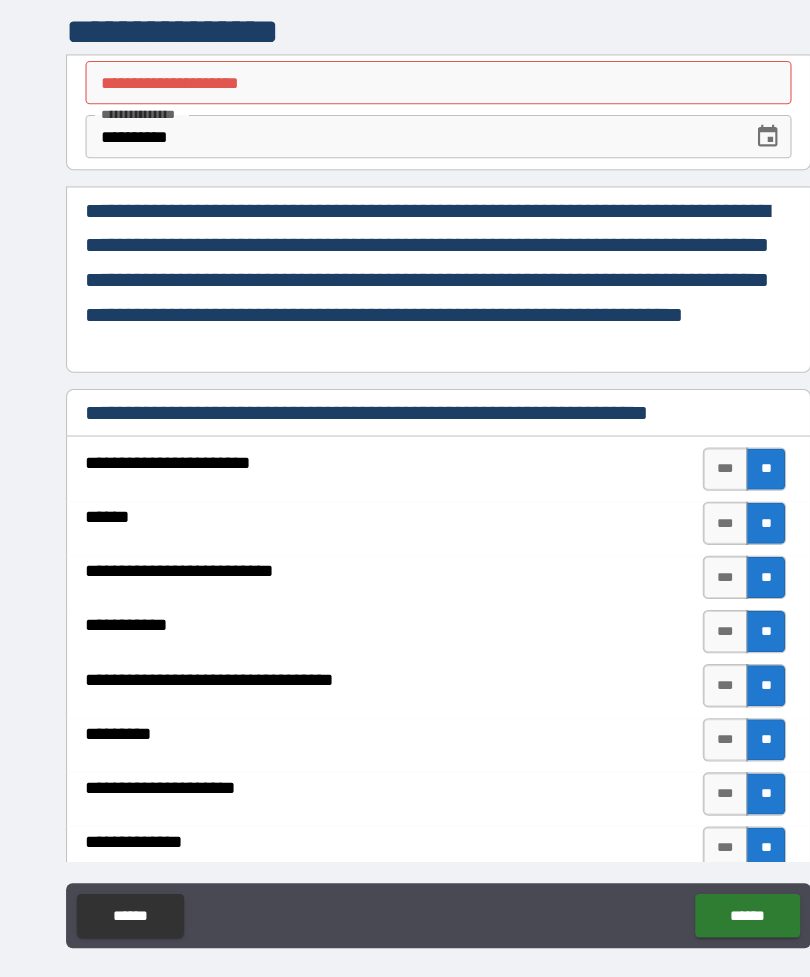 scroll, scrollTop: 0, scrollLeft: 0, axis: both 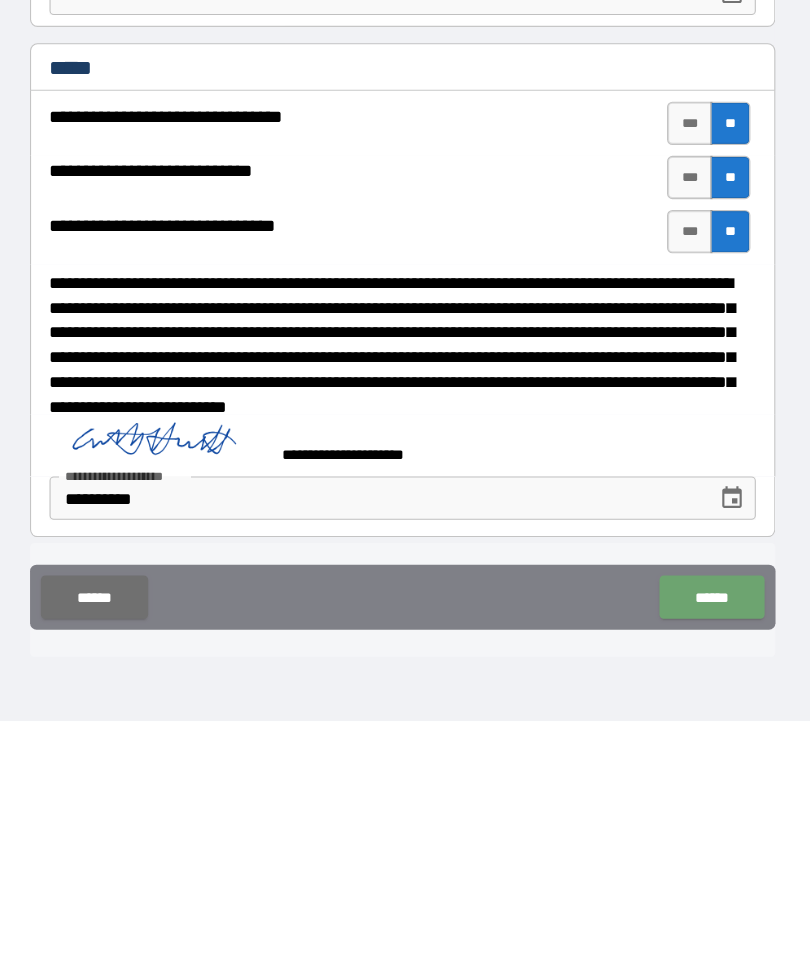 click on "******" at bounding box center [690, 862] 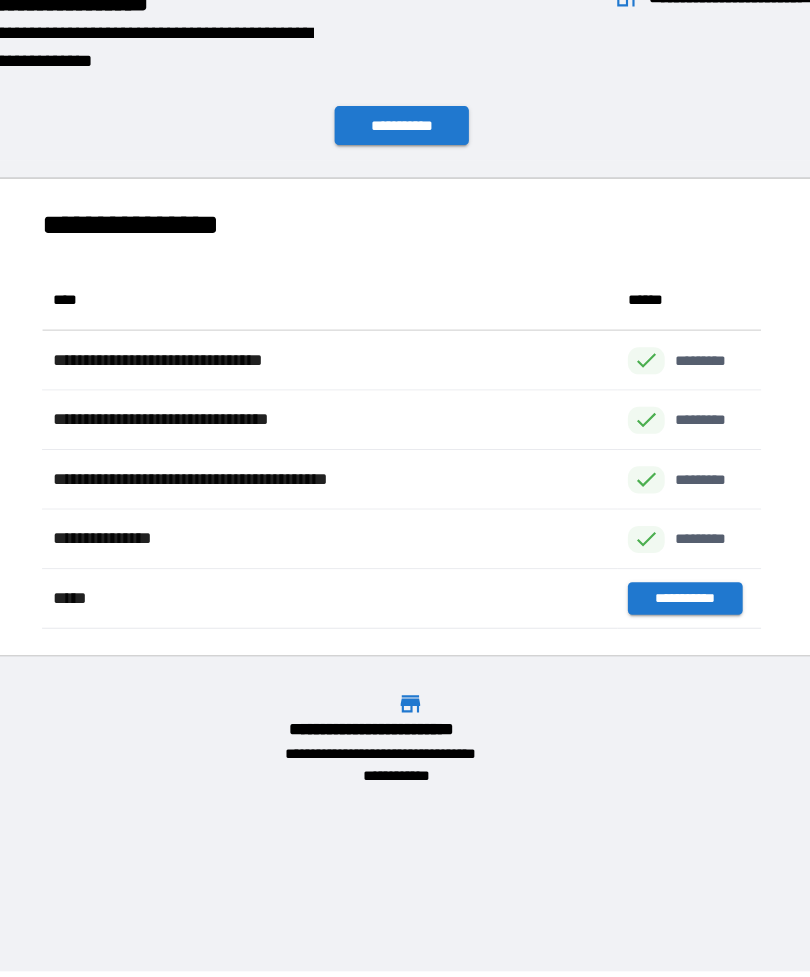 scroll, scrollTop: 1, scrollLeft: 1, axis: both 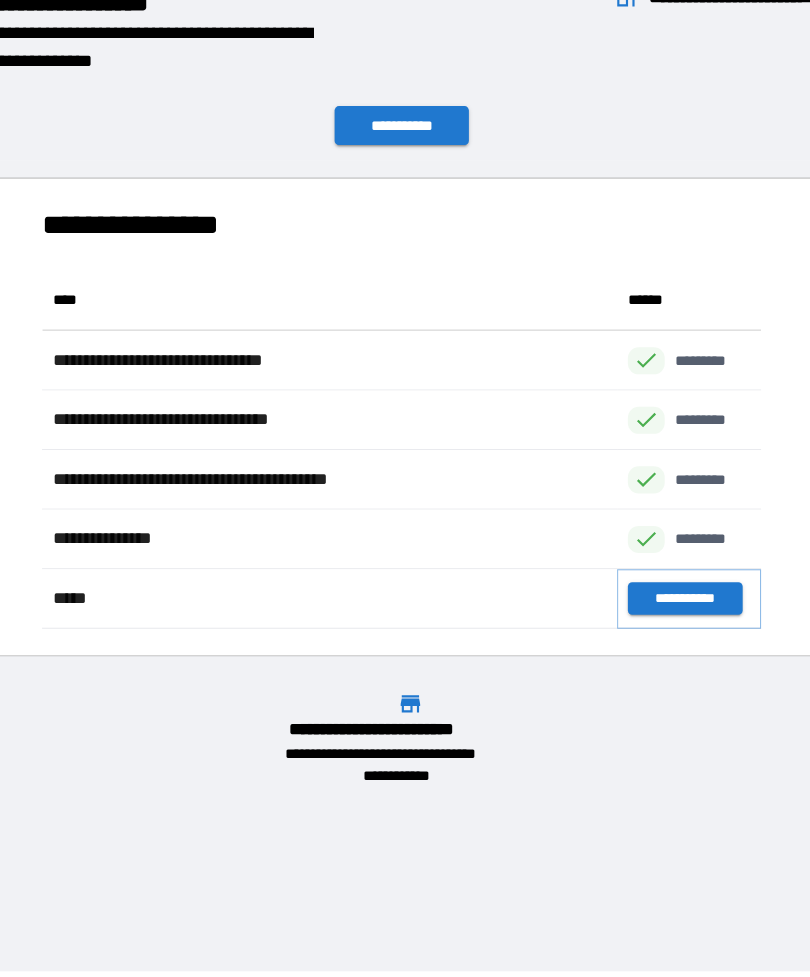 click on "**********" at bounding box center (666, 569) 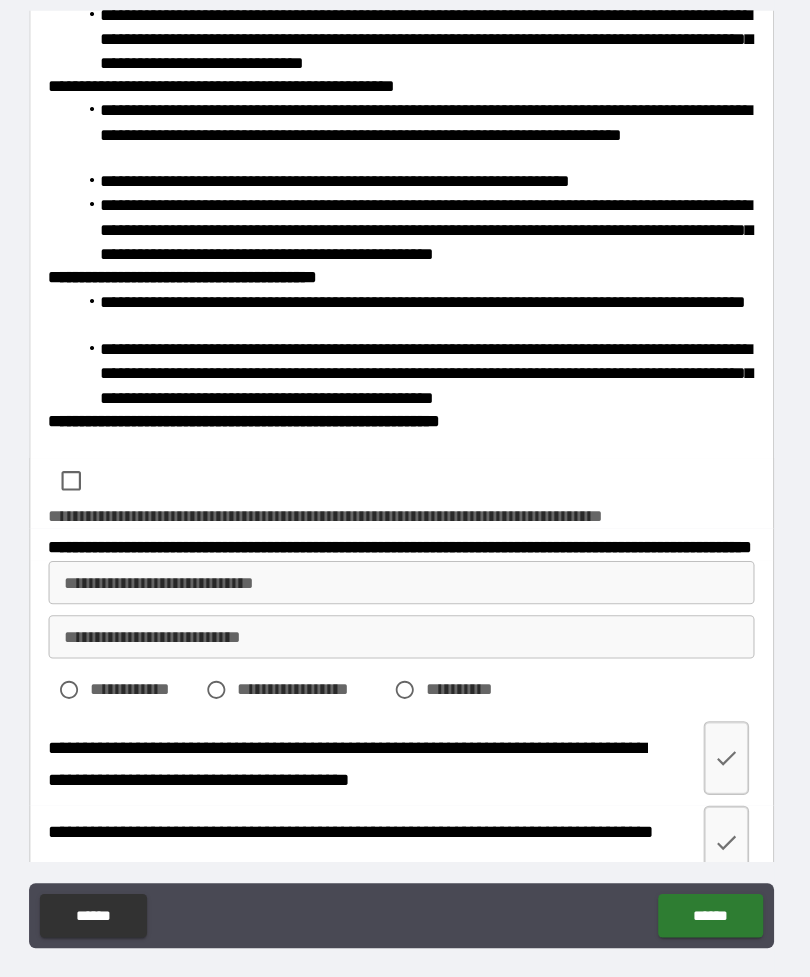 scroll, scrollTop: 616, scrollLeft: 0, axis: vertical 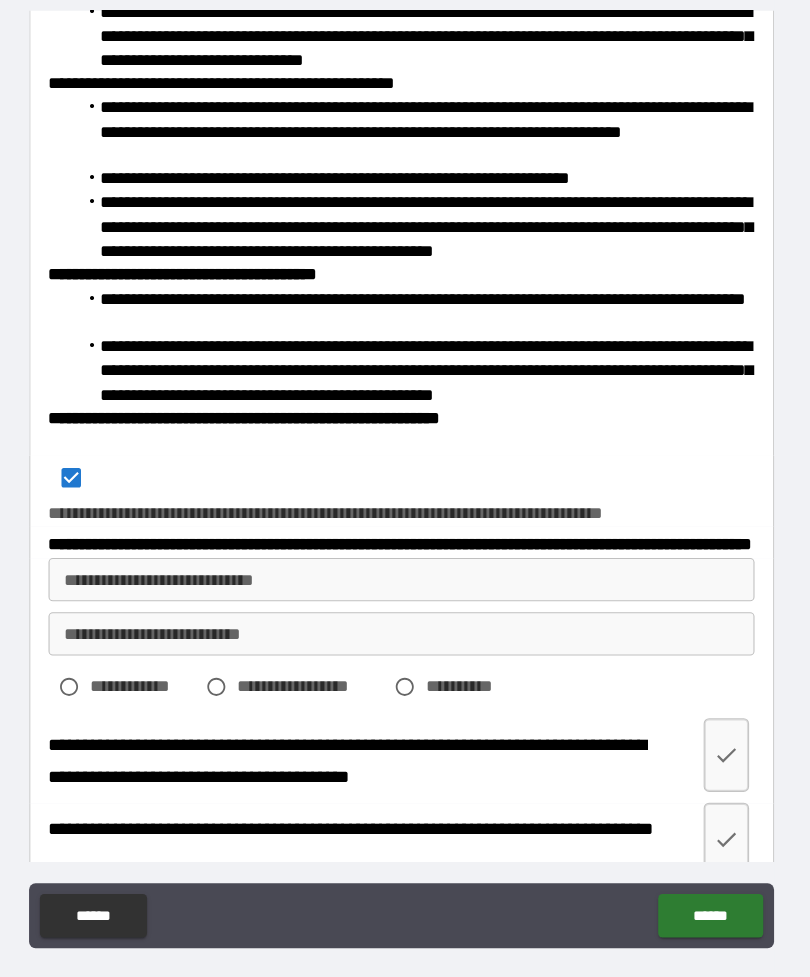 click on "**********" at bounding box center (405, 552) 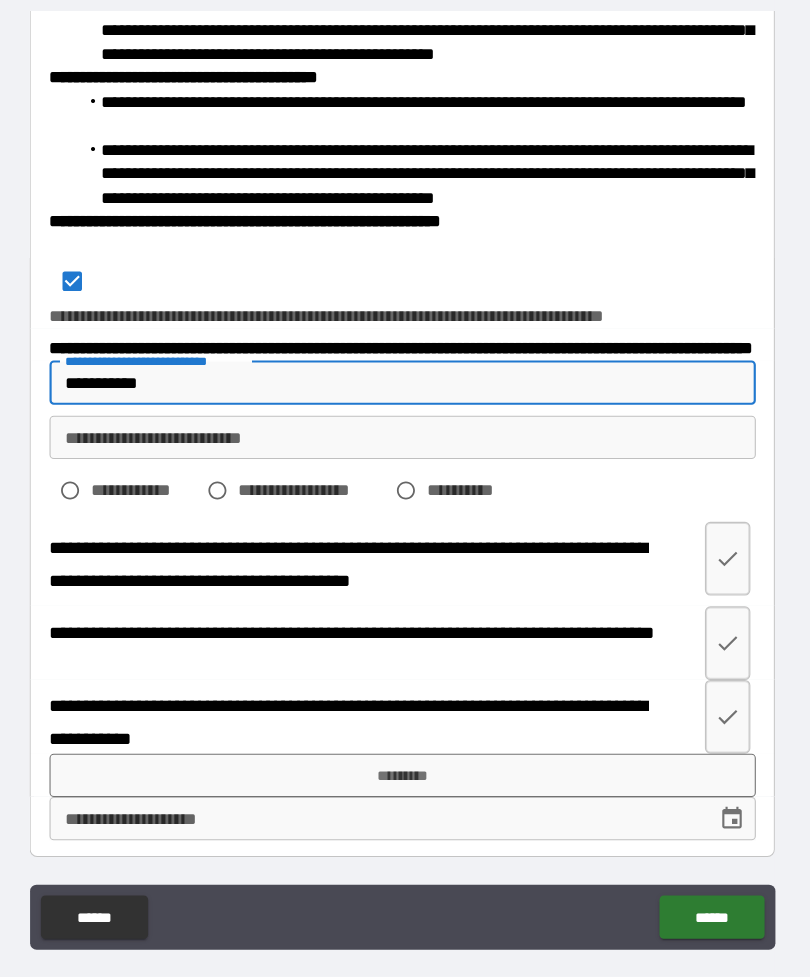 scroll, scrollTop: 857, scrollLeft: 0, axis: vertical 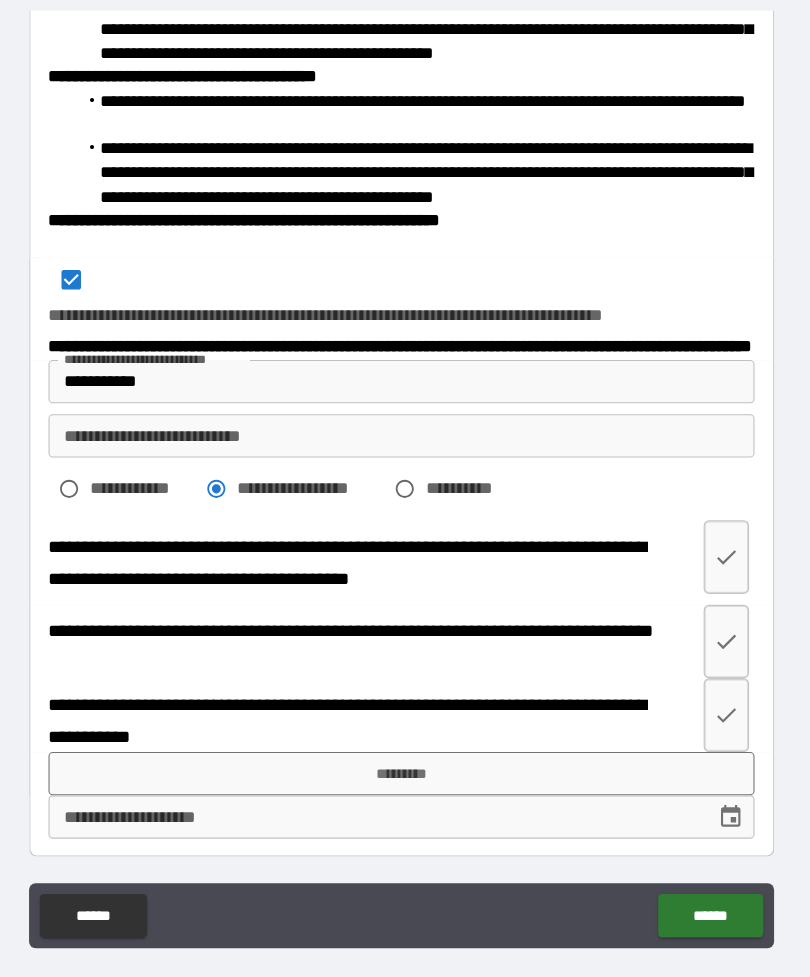 click on "*********" at bounding box center (405, 731) 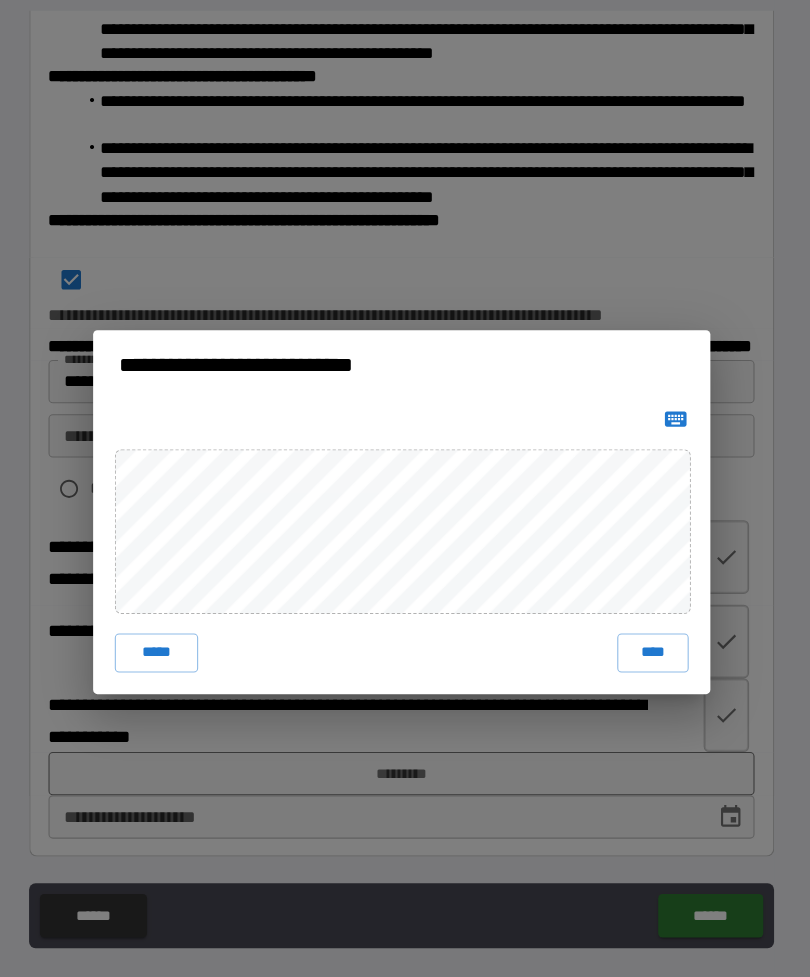 click on "****" at bounding box center (637, 619) 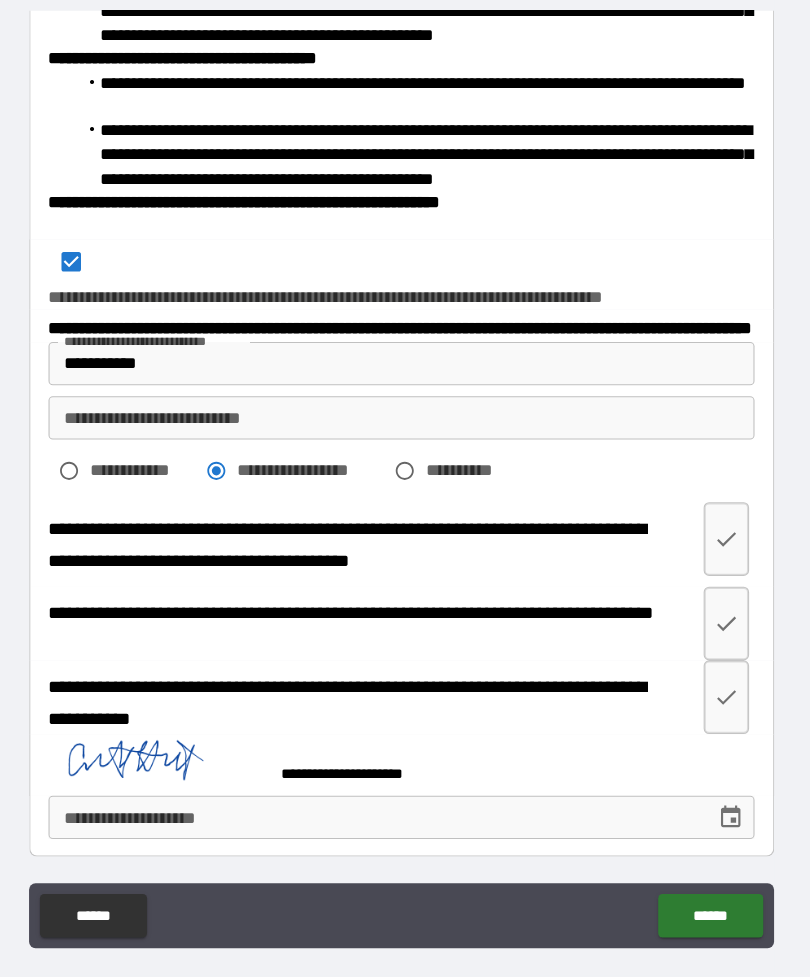click on "******" at bounding box center (690, 862) 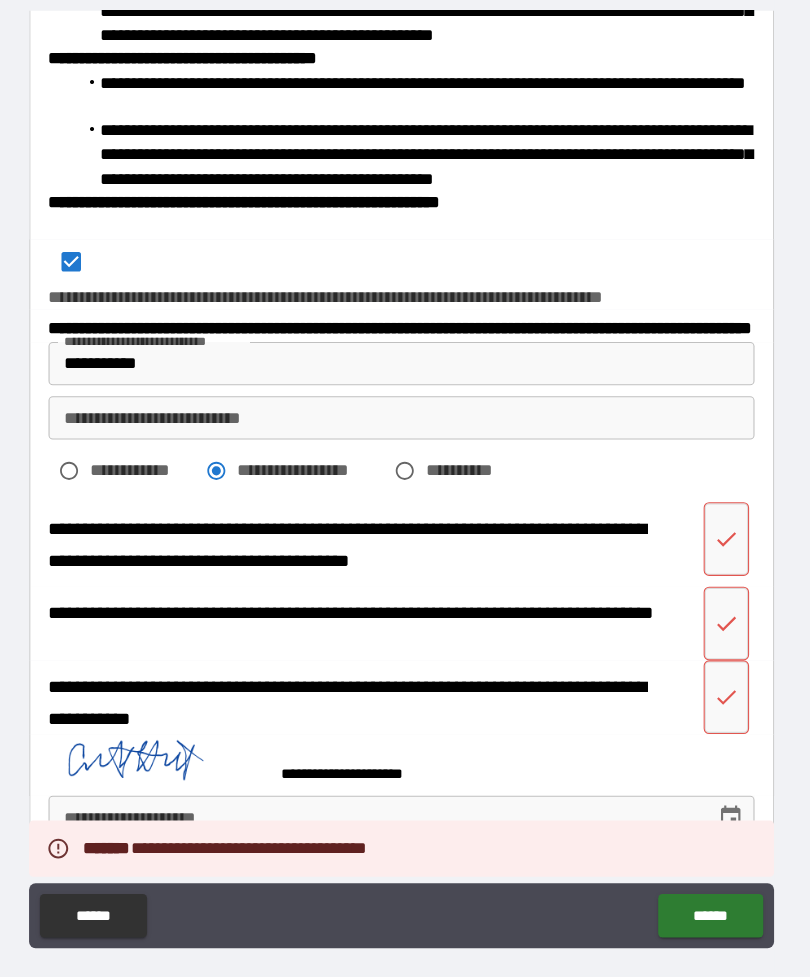 click on "**********" at bounding box center [405, 402] 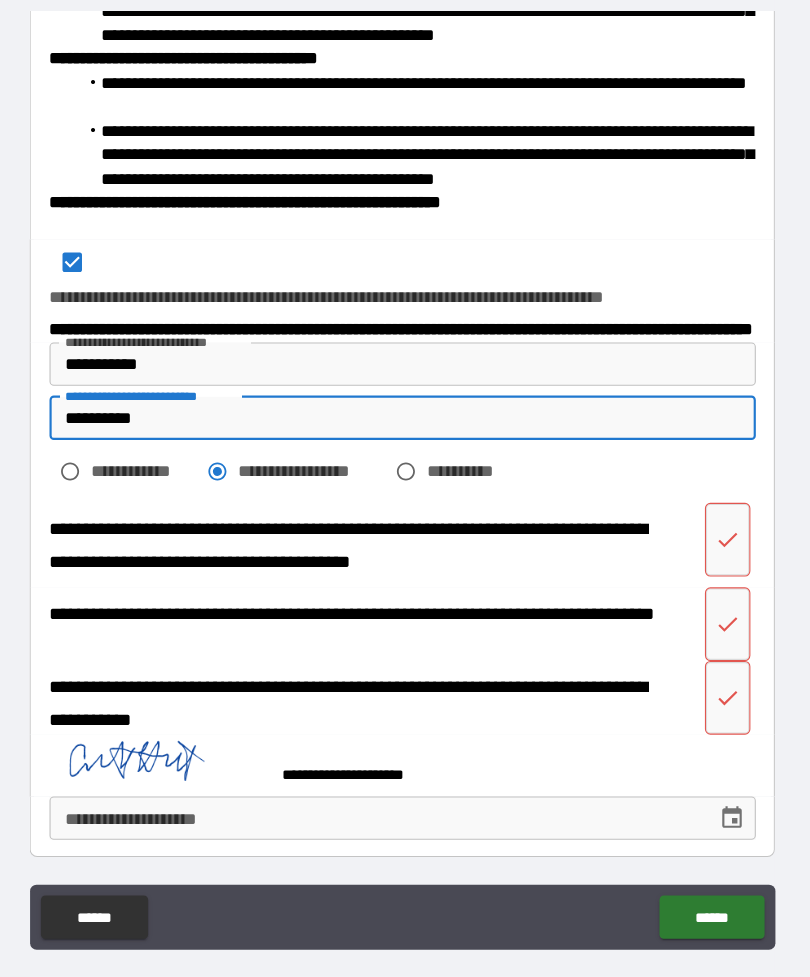 scroll, scrollTop: 874, scrollLeft: 0, axis: vertical 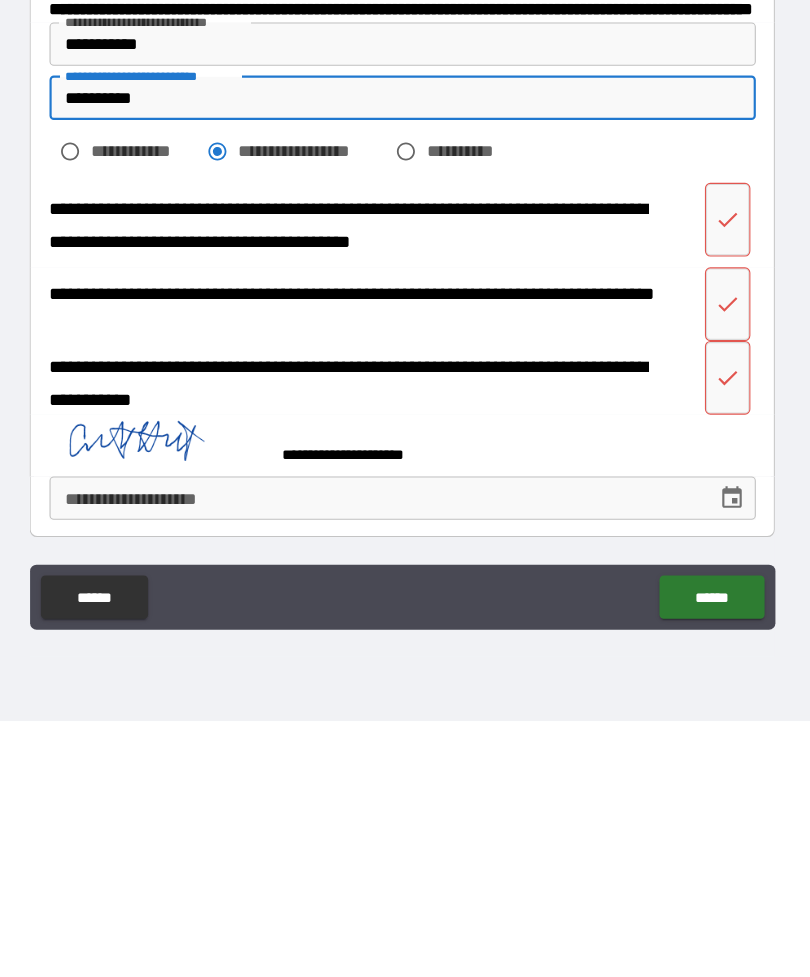 click on "******" at bounding box center [690, 862] 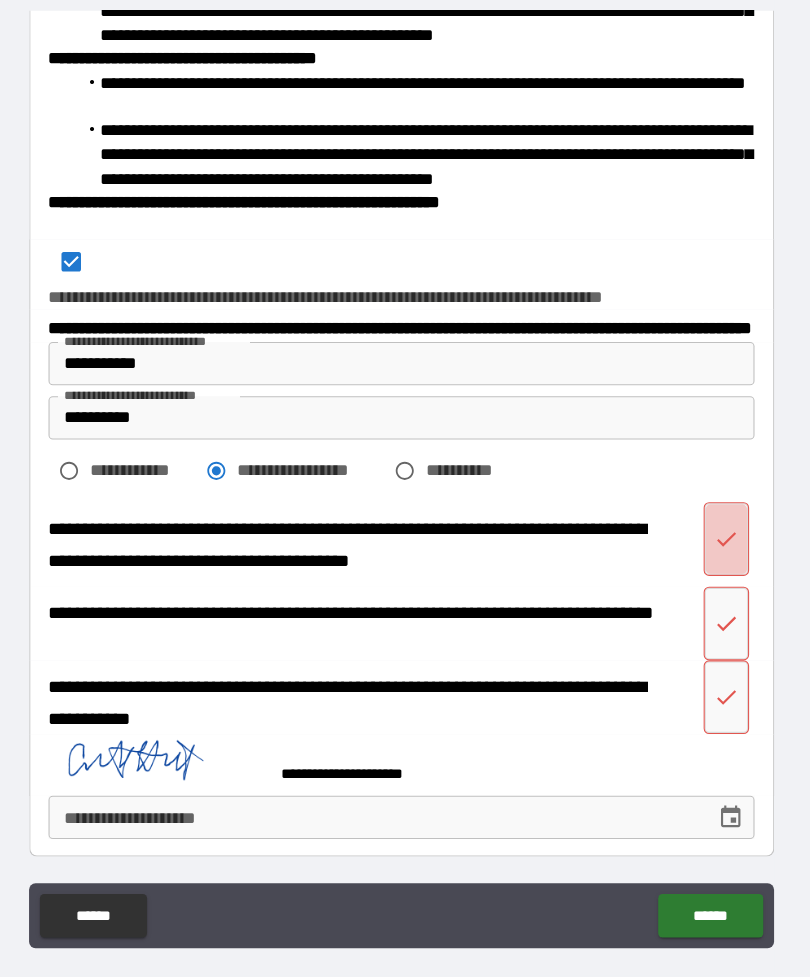 click 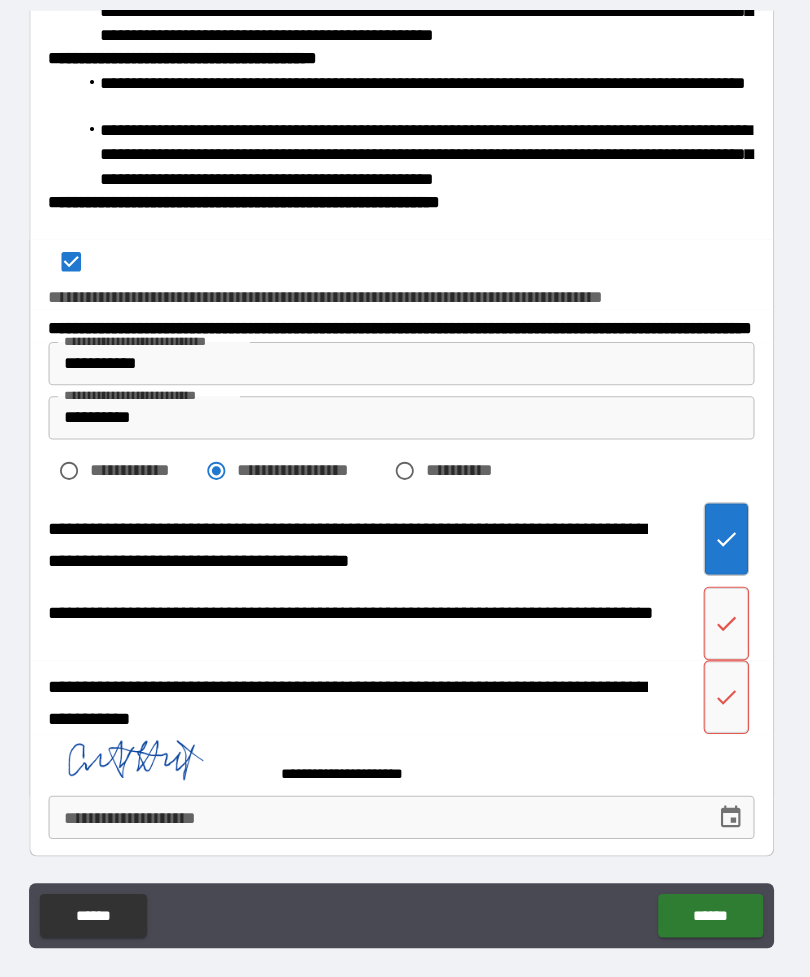click 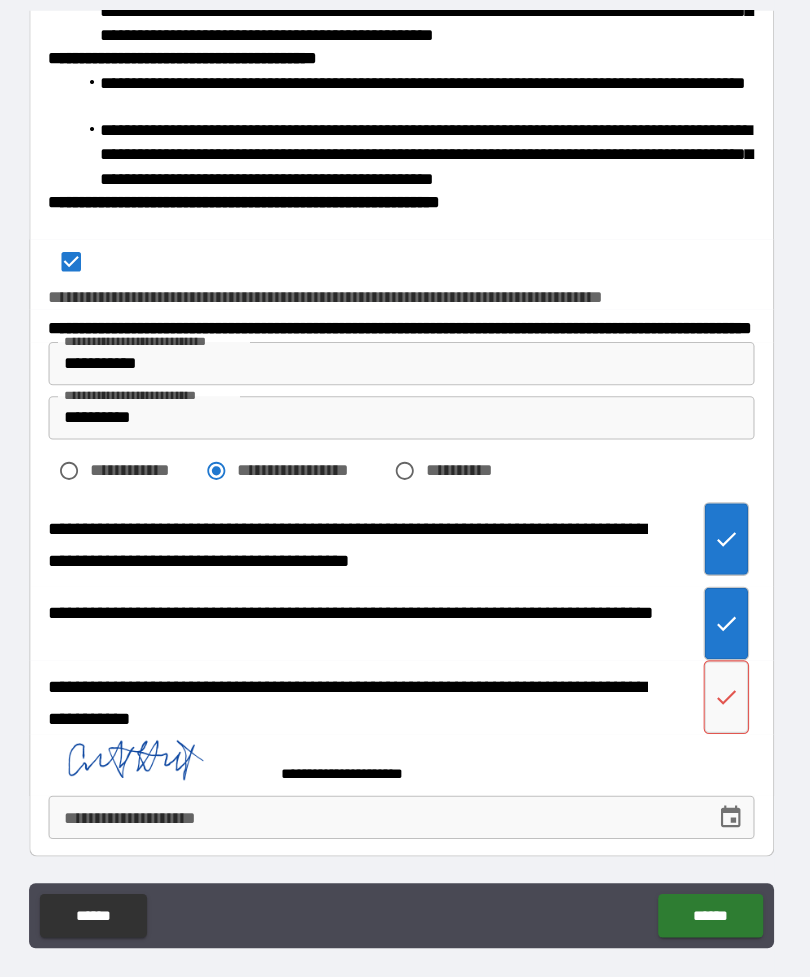 click 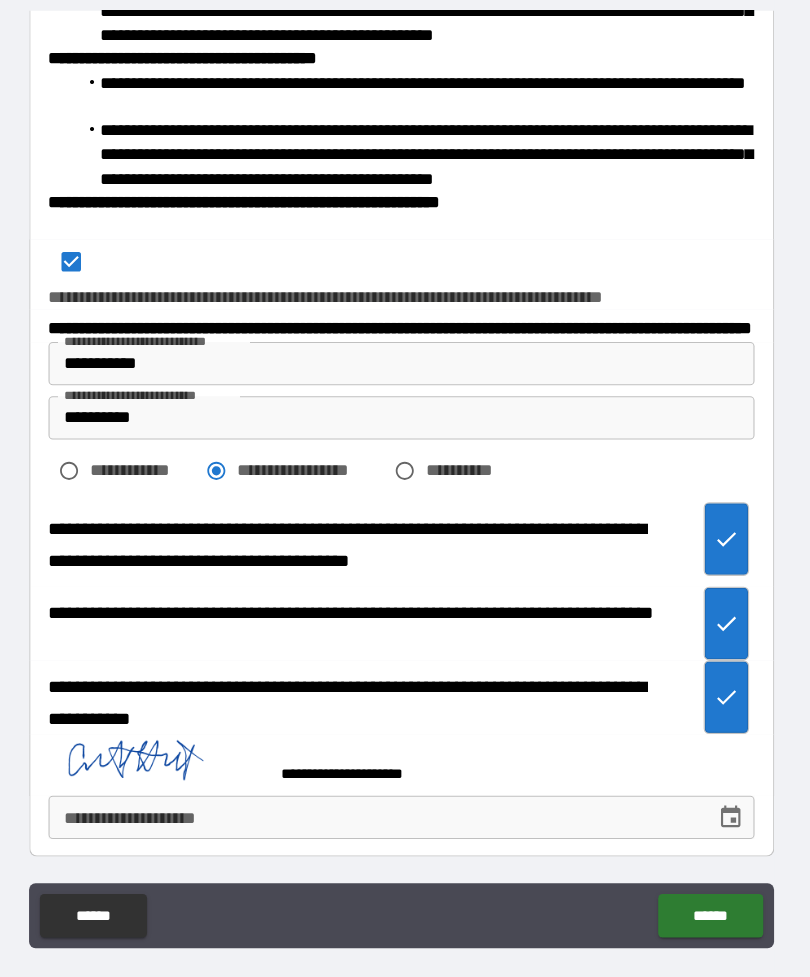 click on "******" at bounding box center (690, 862) 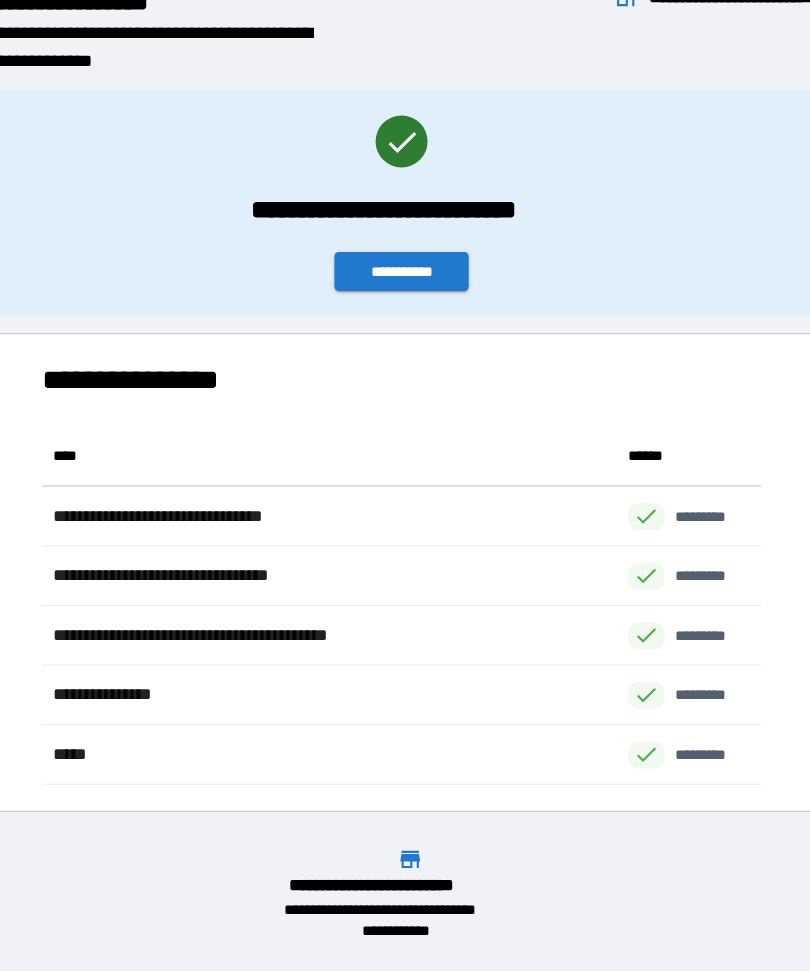 scroll, scrollTop: 1, scrollLeft: 1, axis: both 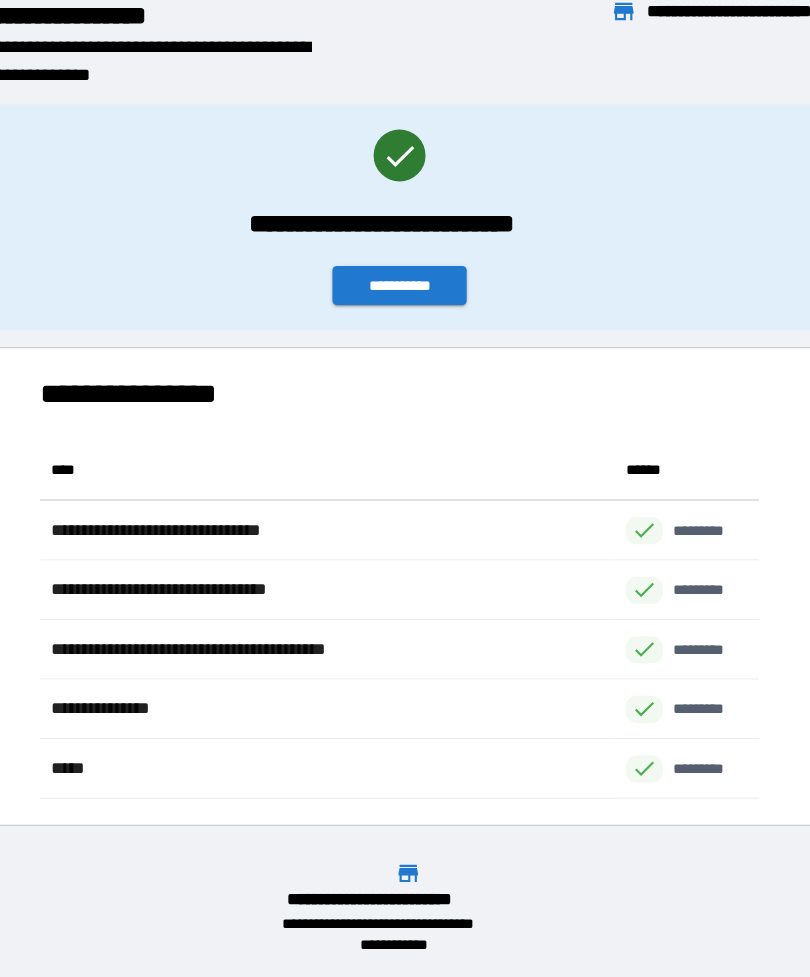 click on "**********" at bounding box center [405, 267] 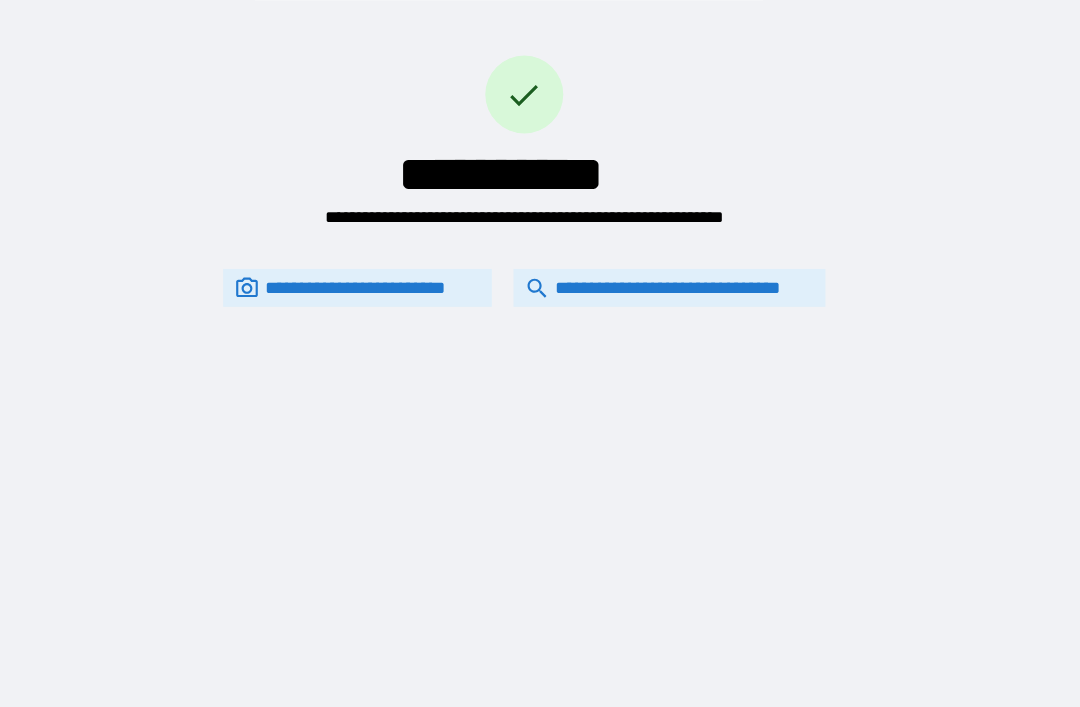 scroll, scrollTop: 48, scrollLeft: 0, axis: vertical 